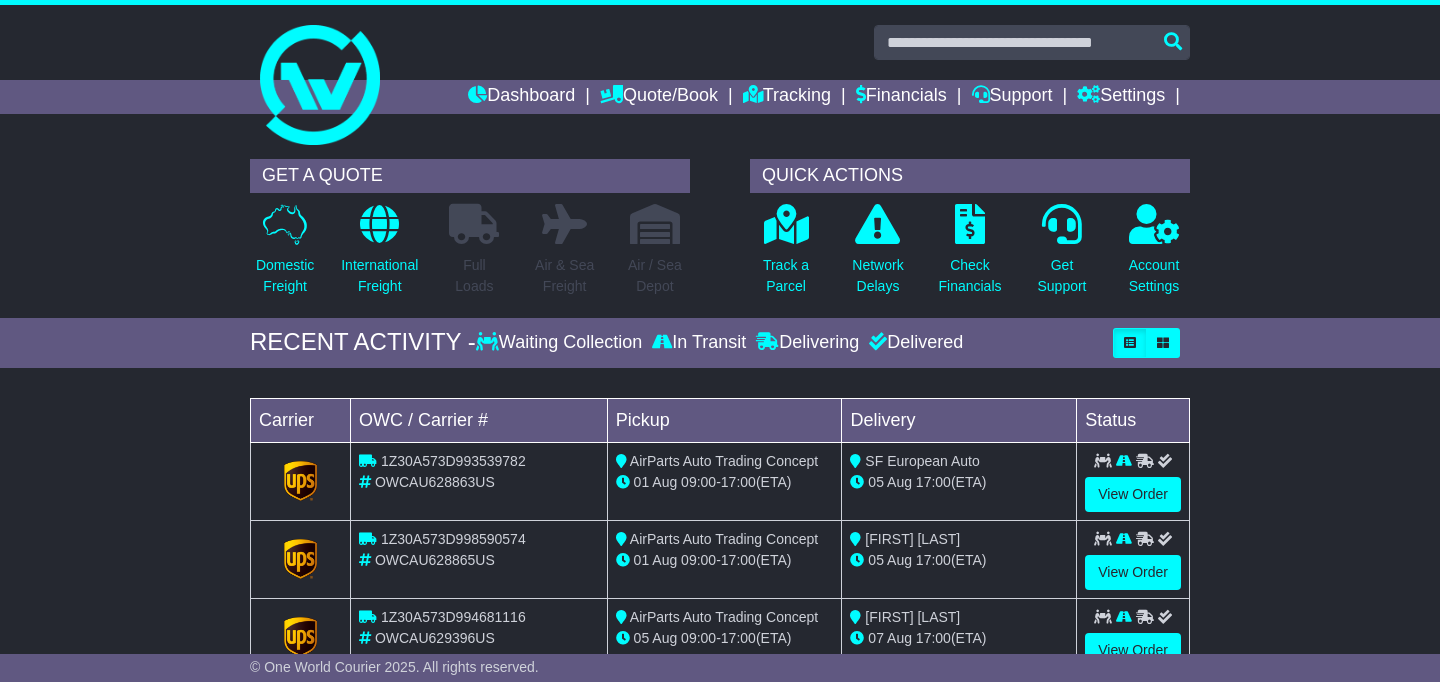 scroll, scrollTop: 0, scrollLeft: 0, axis: both 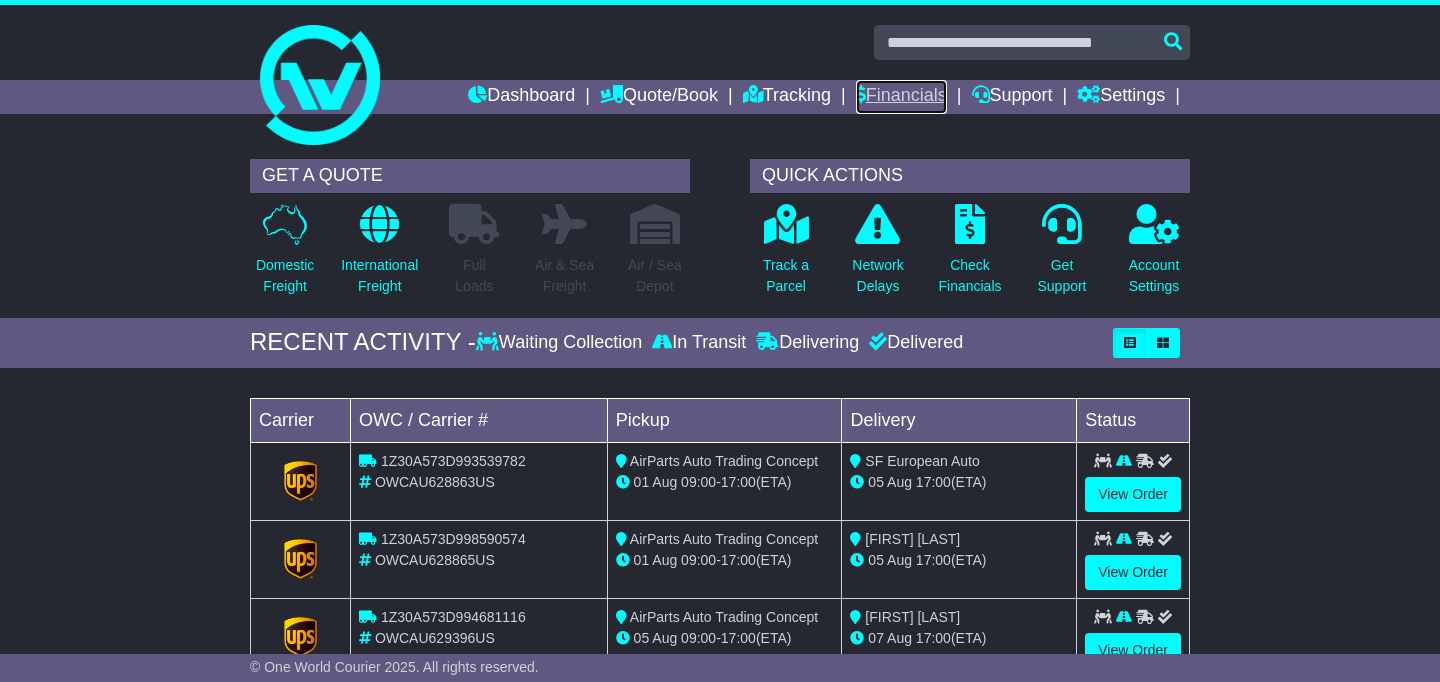 click on "Financials" at bounding box center [901, 97] 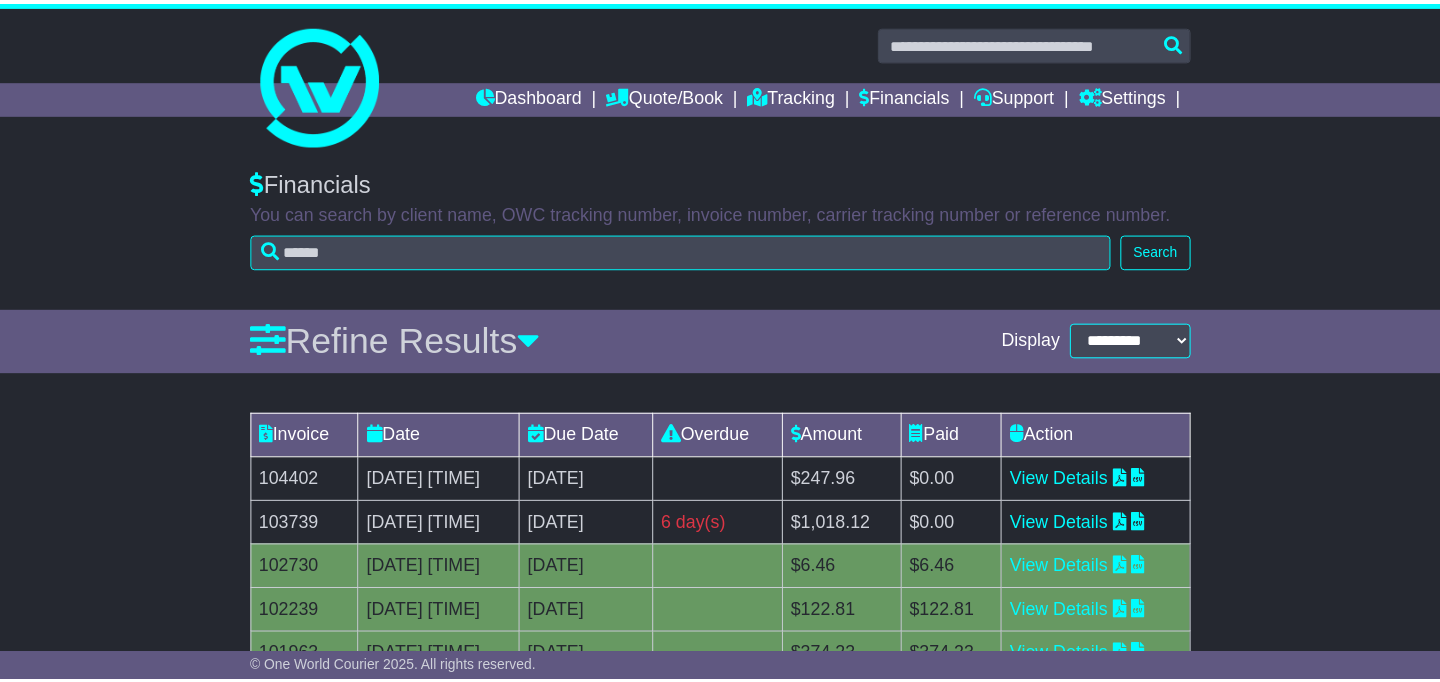 scroll, scrollTop: 0, scrollLeft: 0, axis: both 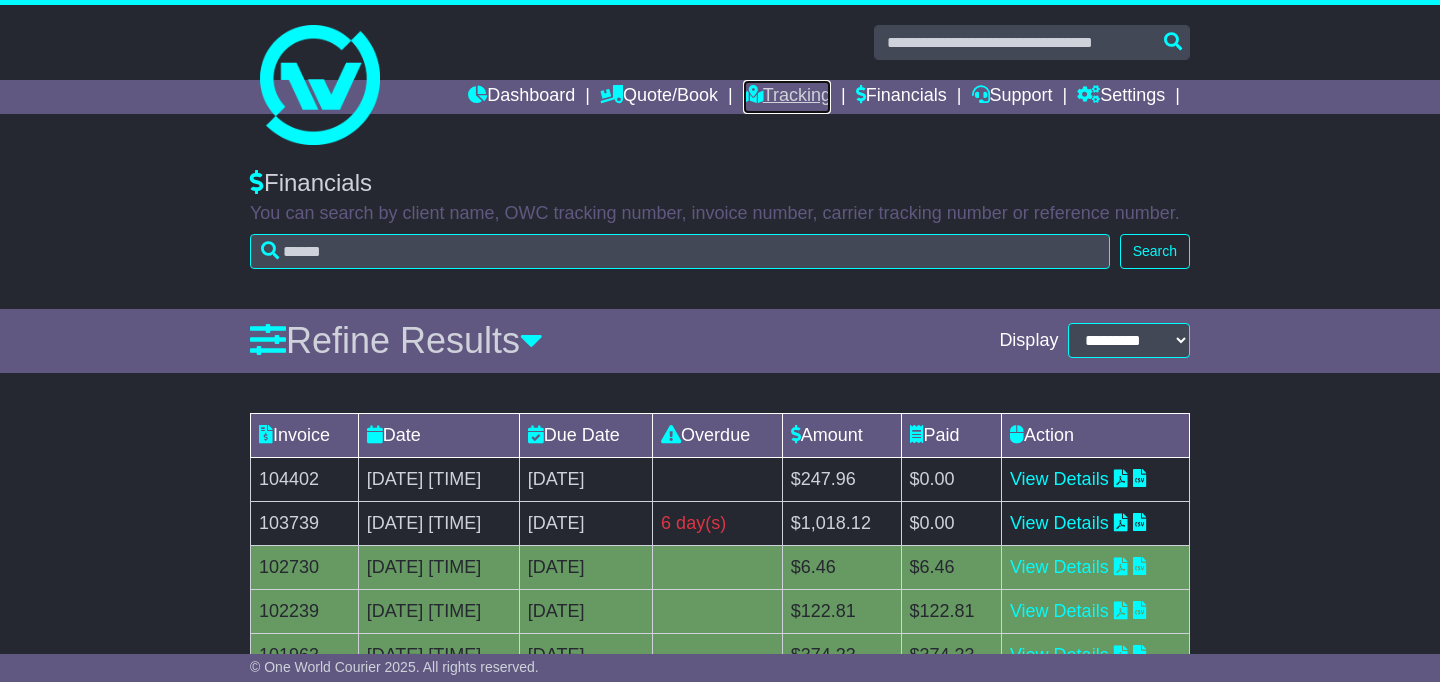 click on "Tracking" at bounding box center (787, 97) 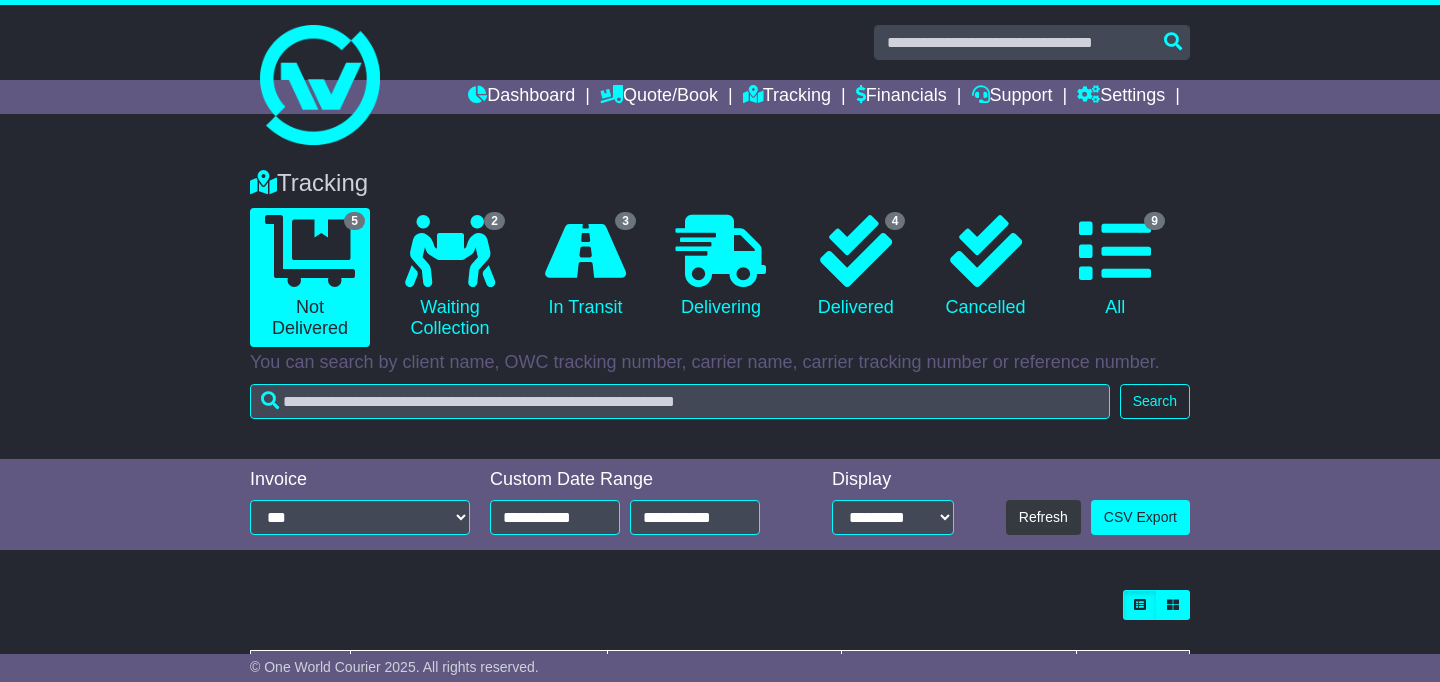 scroll, scrollTop: 0, scrollLeft: 0, axis: both 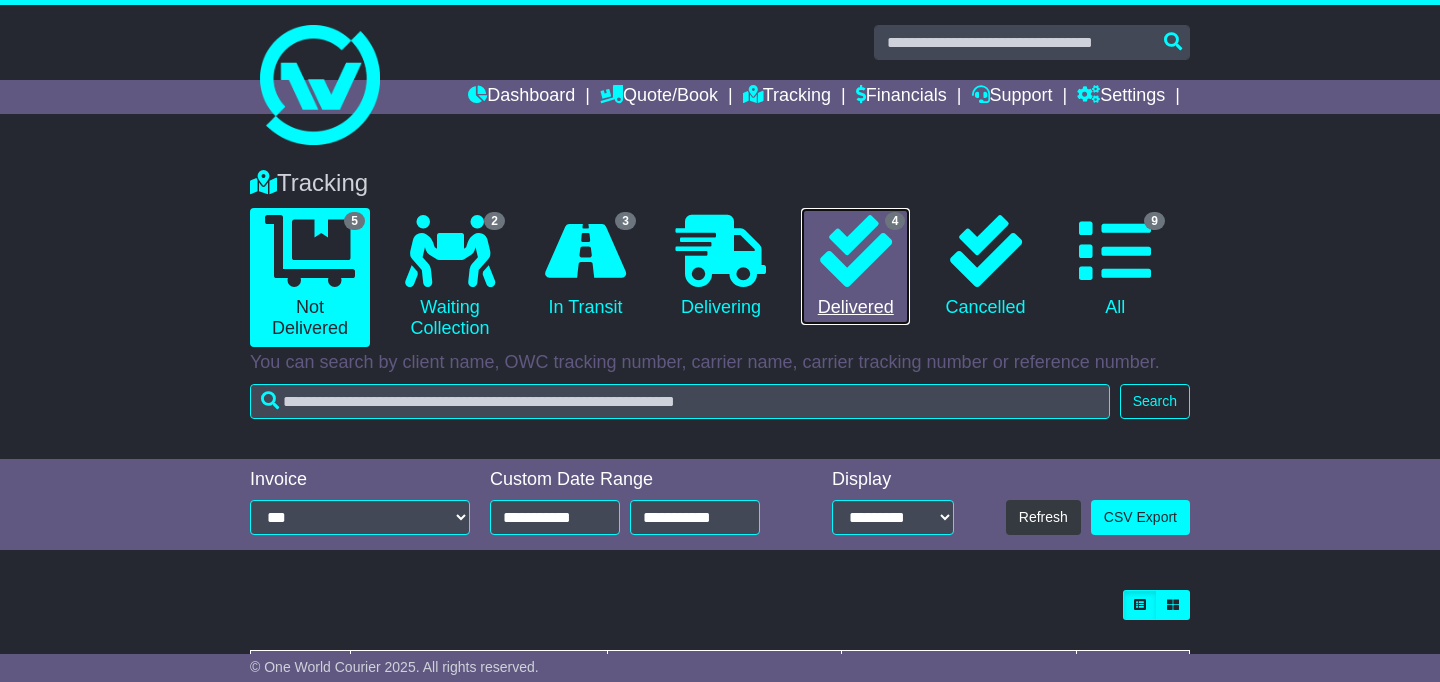click on "4
Delivered" at bounding box center [855, 267] 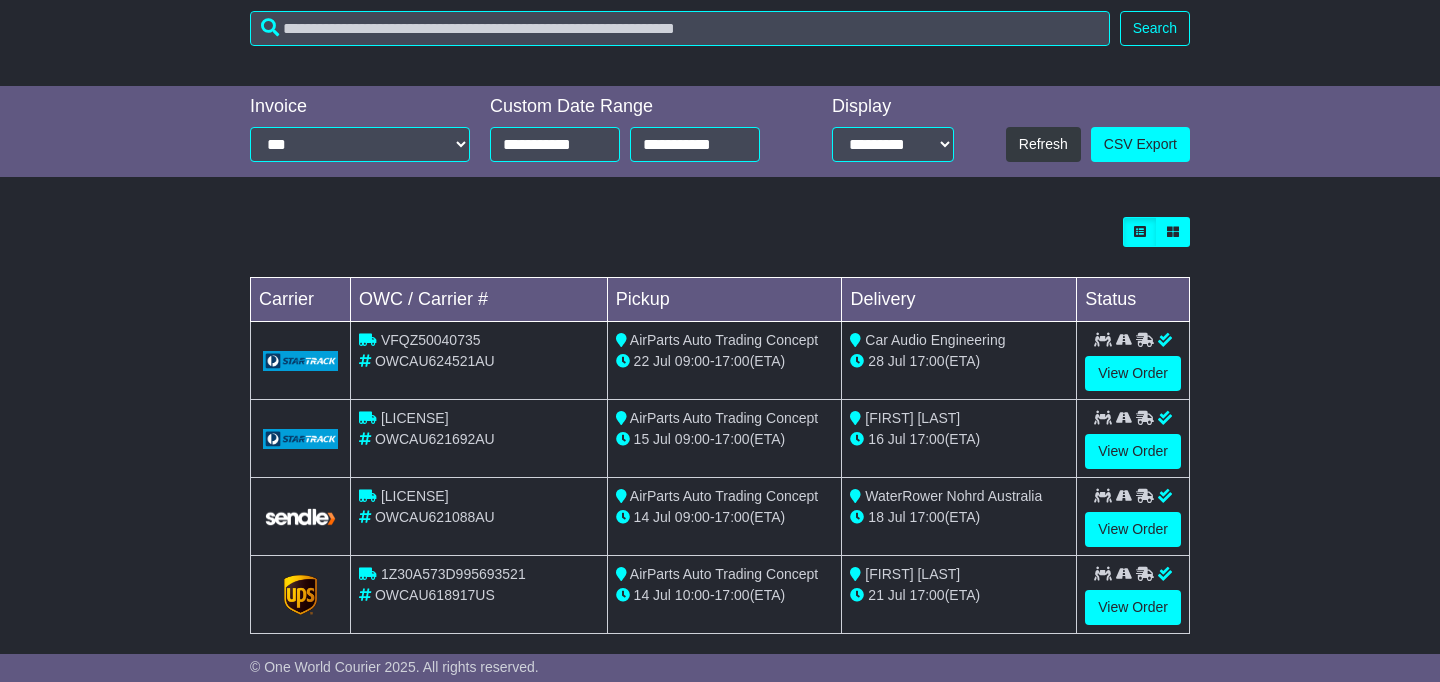 scroll, scrollTop: 392, scrollLeft: 0, axis: vertical 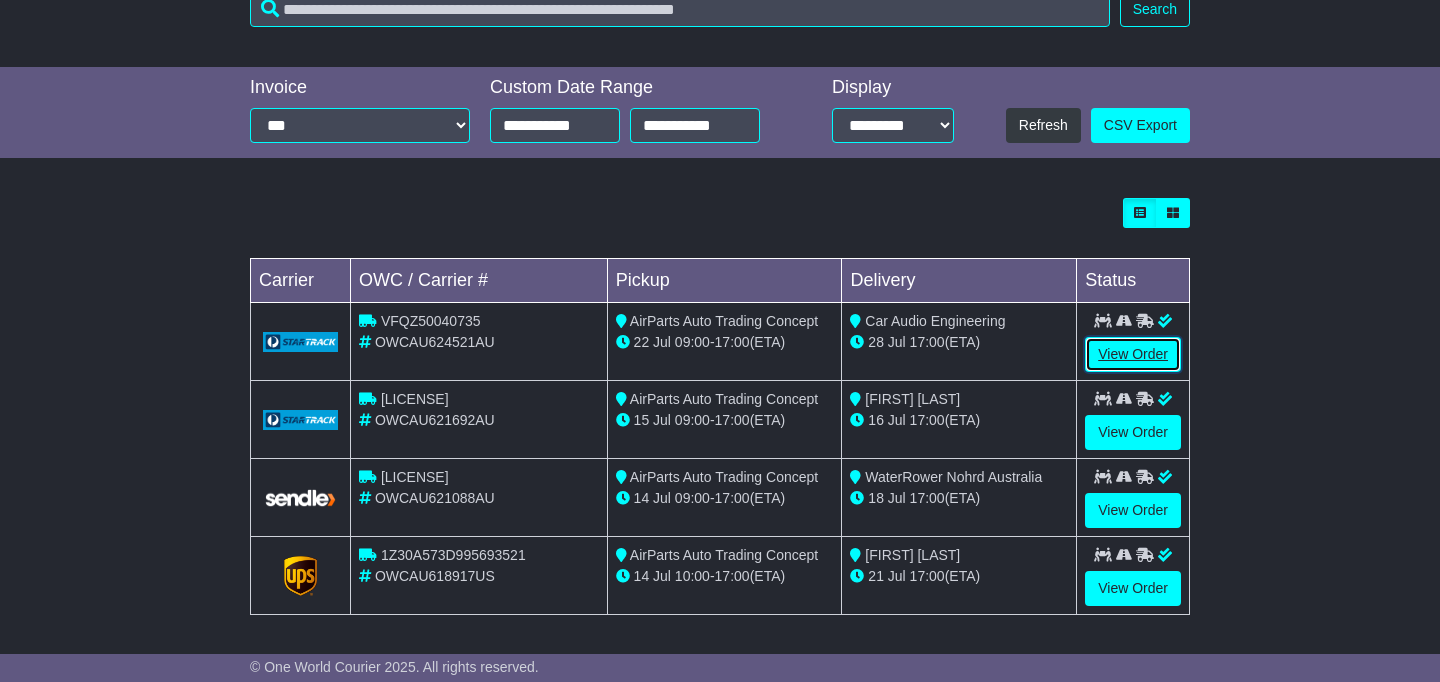 click on "View Order" at bounding box center (1133, 354) 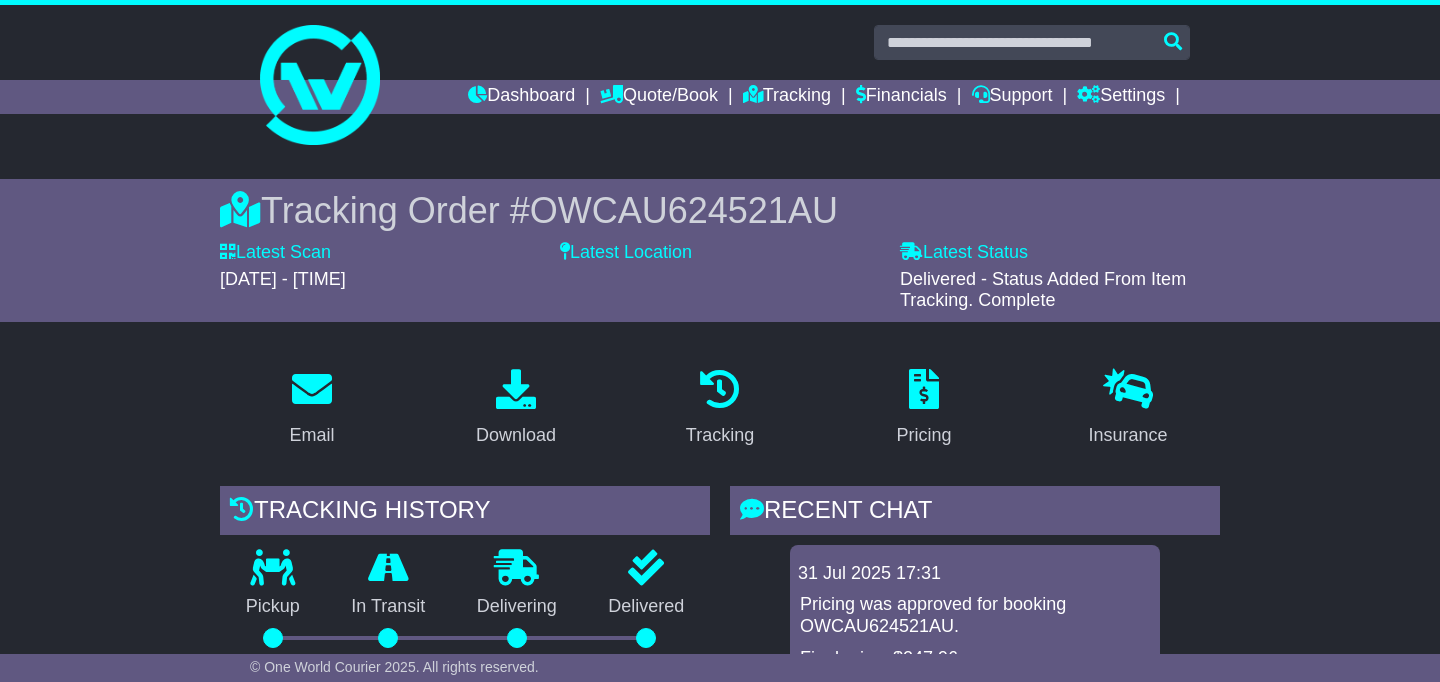 scroll, scrollTop: 333, scrollLeft: 0, axis: vertical 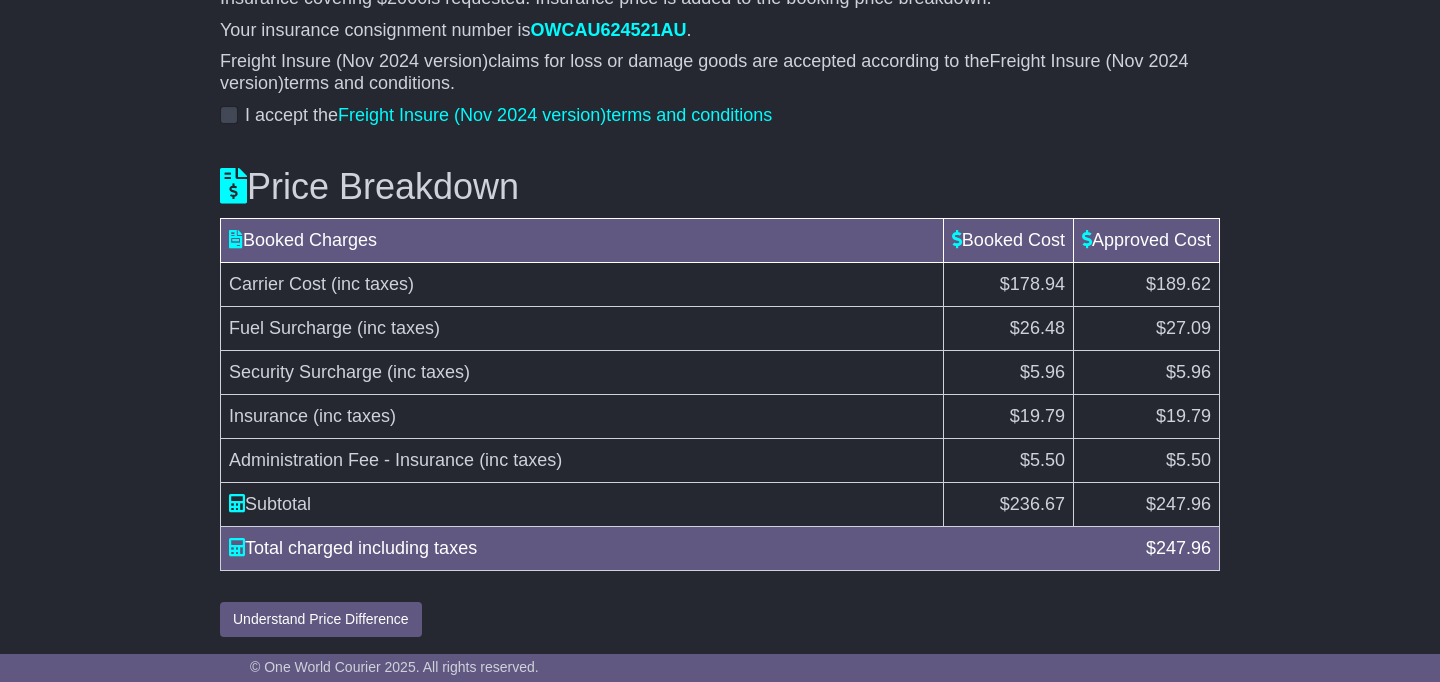 drag, startPoint x: 366, startPoint y: 593, endPoint x: 352, endPoint y: 603, distance: 17.20465 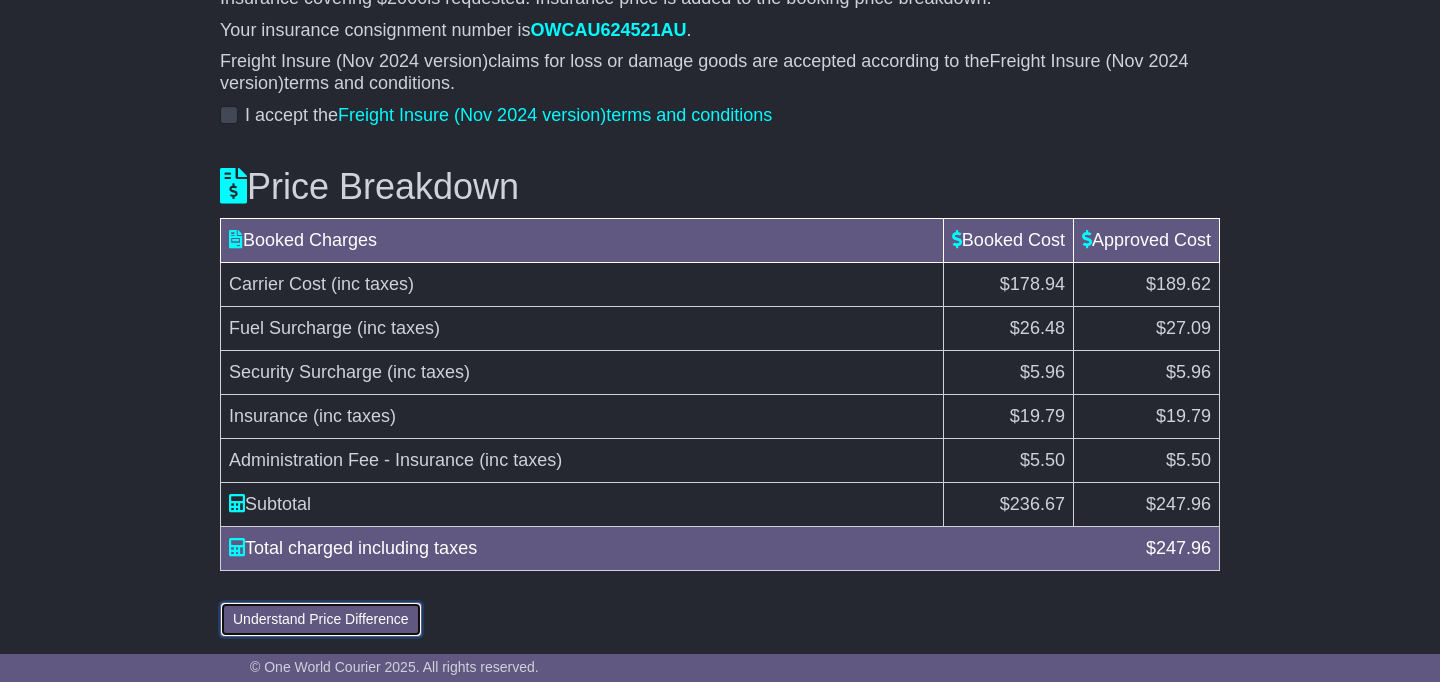 click on "Understand Price Difference" at bounding box center [321, 619] 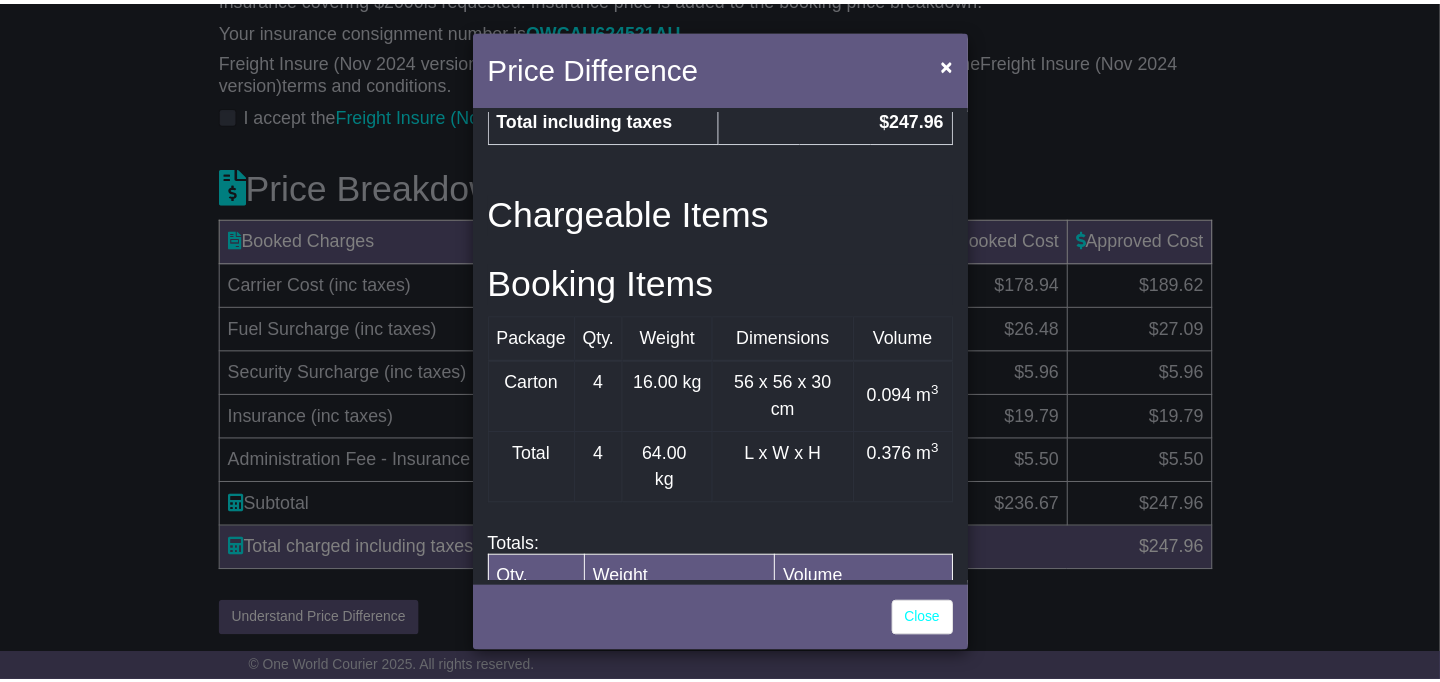 scroll, scrollTop: 1016, scrollLeft: 0, axis: vertical 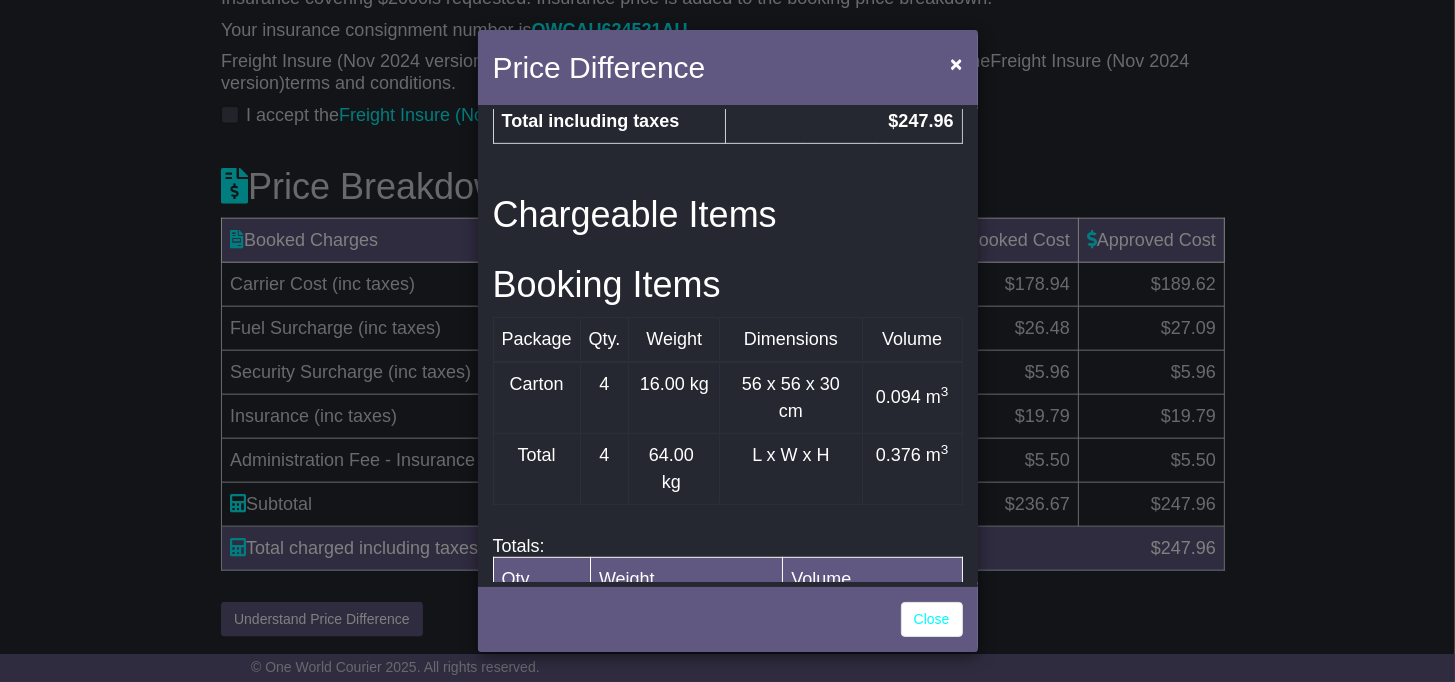 drag, startPoint x: 1293, startPoint y: 428, endPoint x: 803, endPoint y: 278, distance: 512.4451 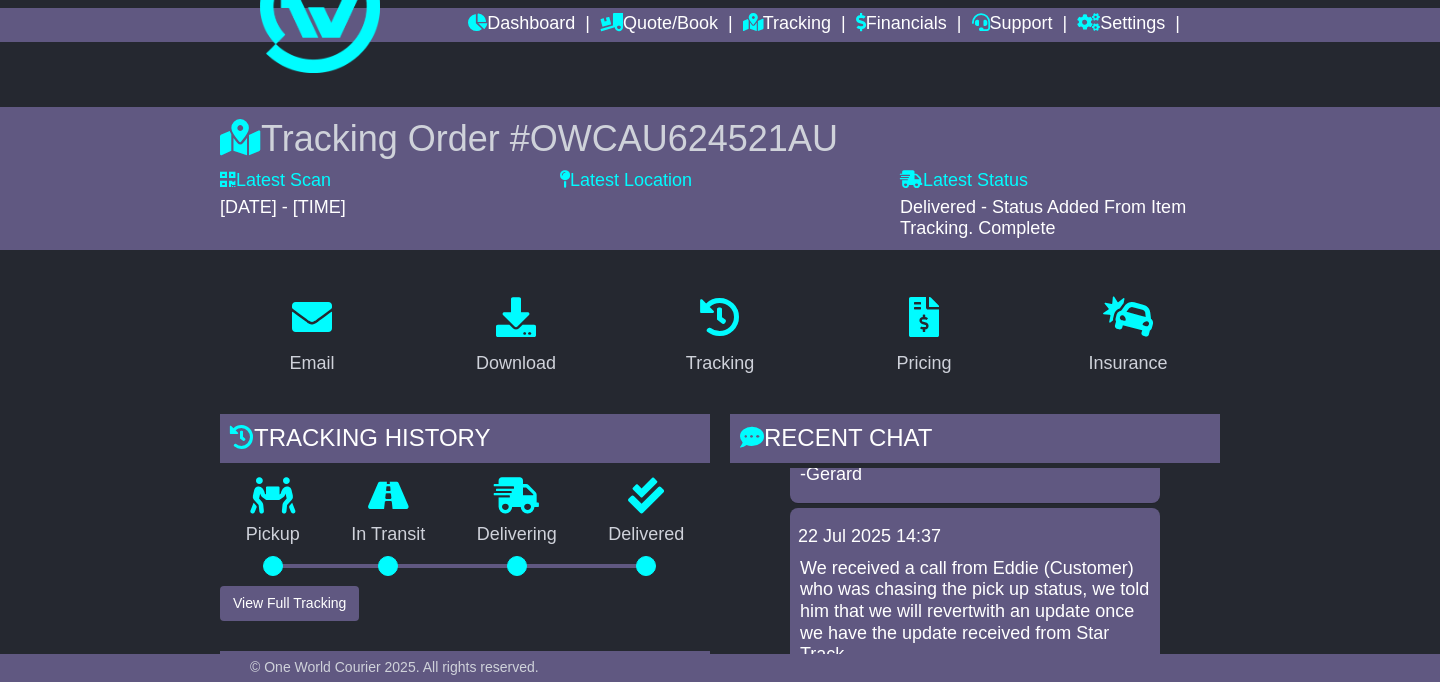 scroll, scrollTop: 72, scrollLeft: 0, axis: vertical 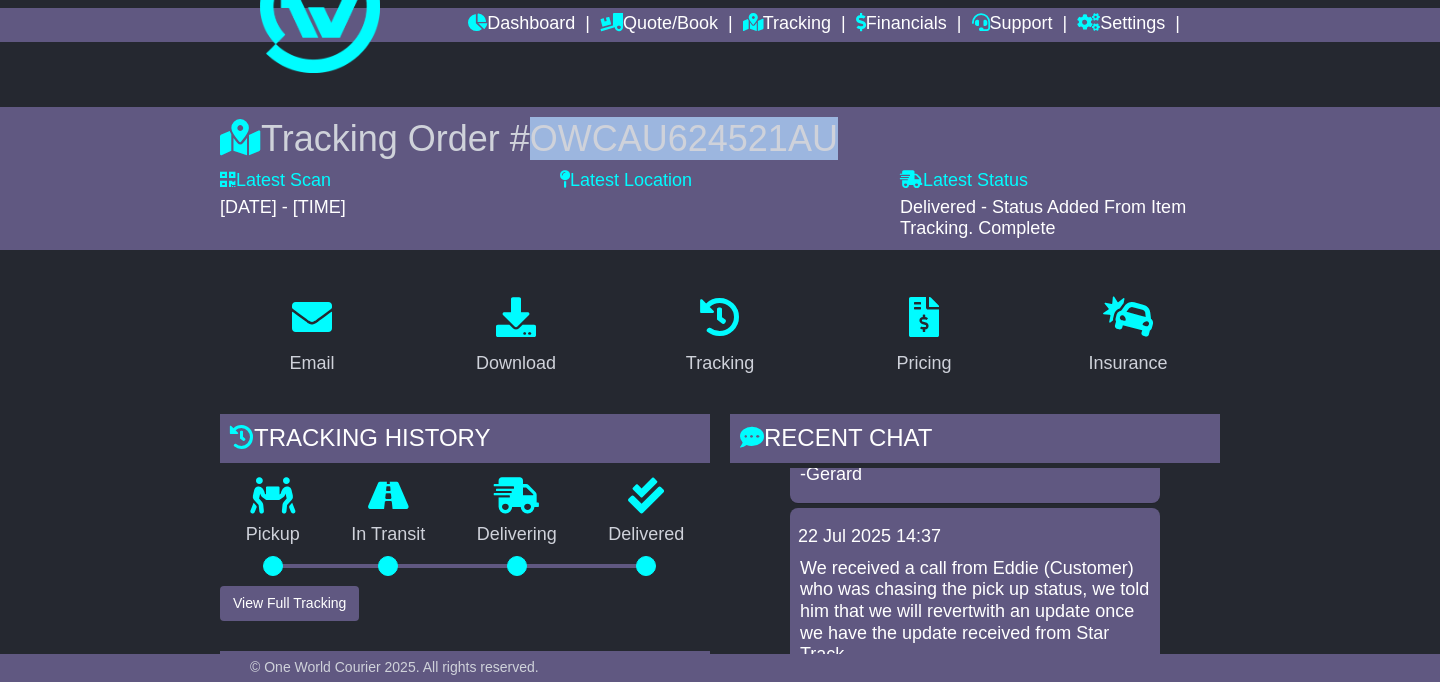 click on "OWCAU624521AU" at bounding box center (684, 138) 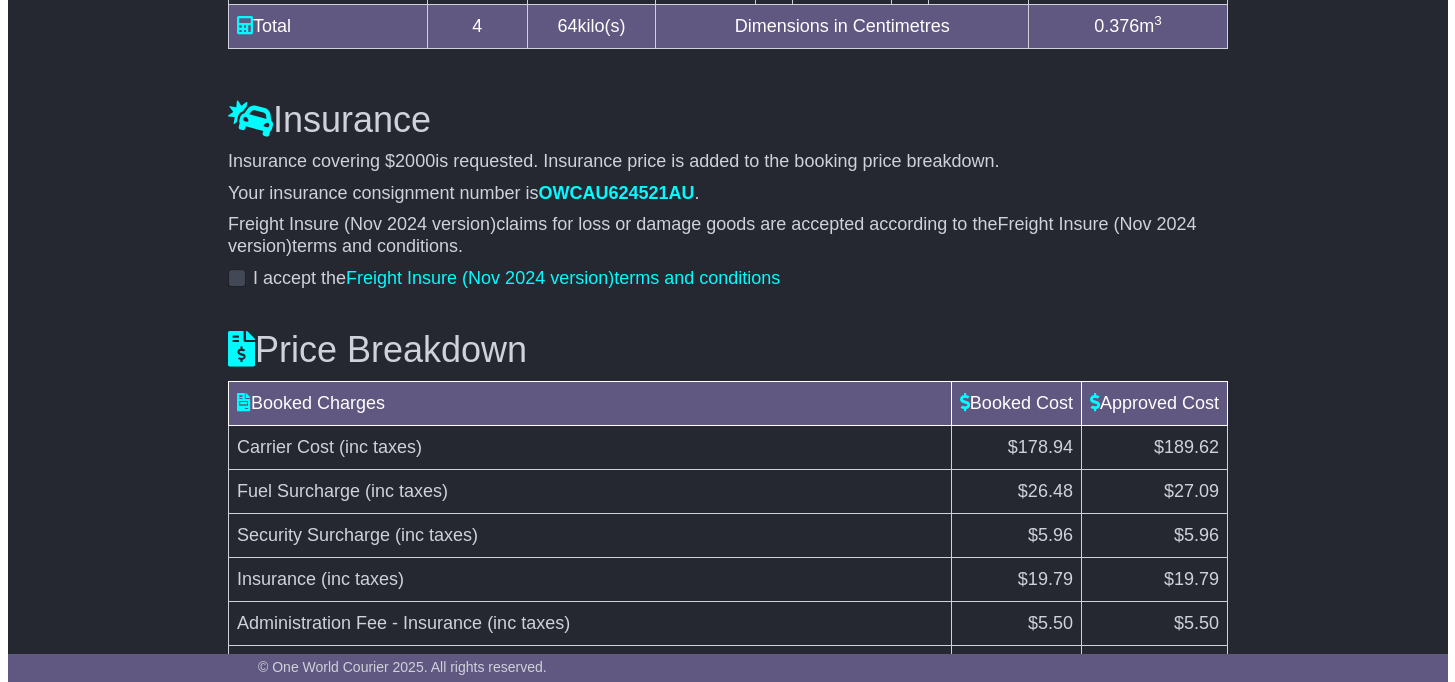 scroll, scrollTop: 2105, scrollLeft: 0, axis: vertical 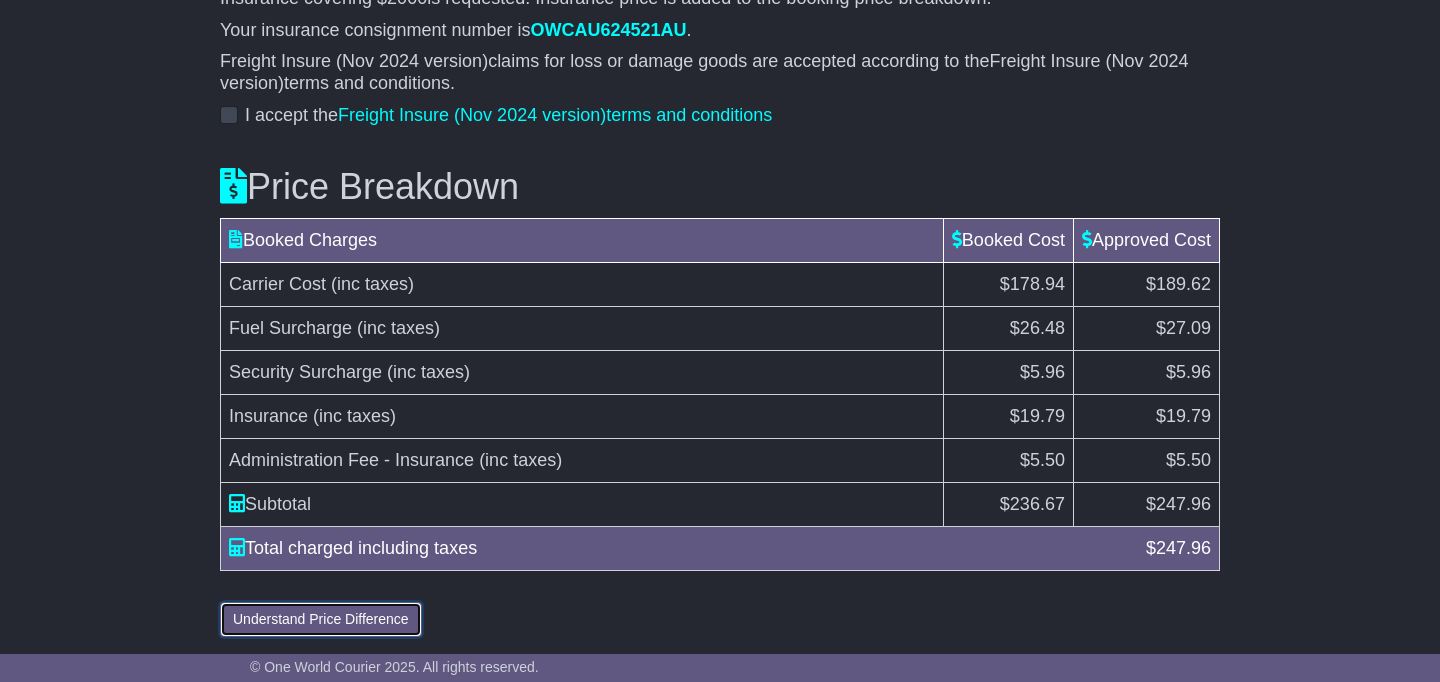 click on "Understand Price Difference" at bounding box center (321, 619) 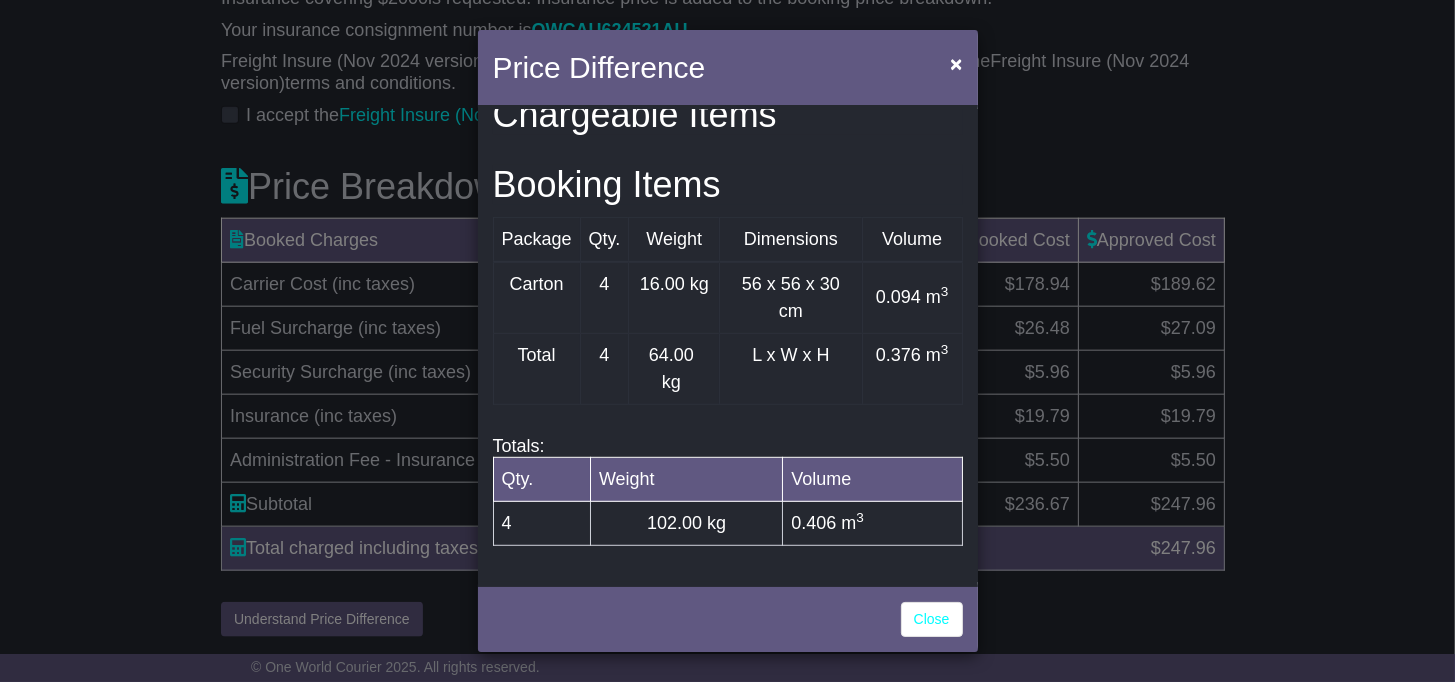scroll, scrollTop: 1149, scrollLeft: 0, axis: vertical 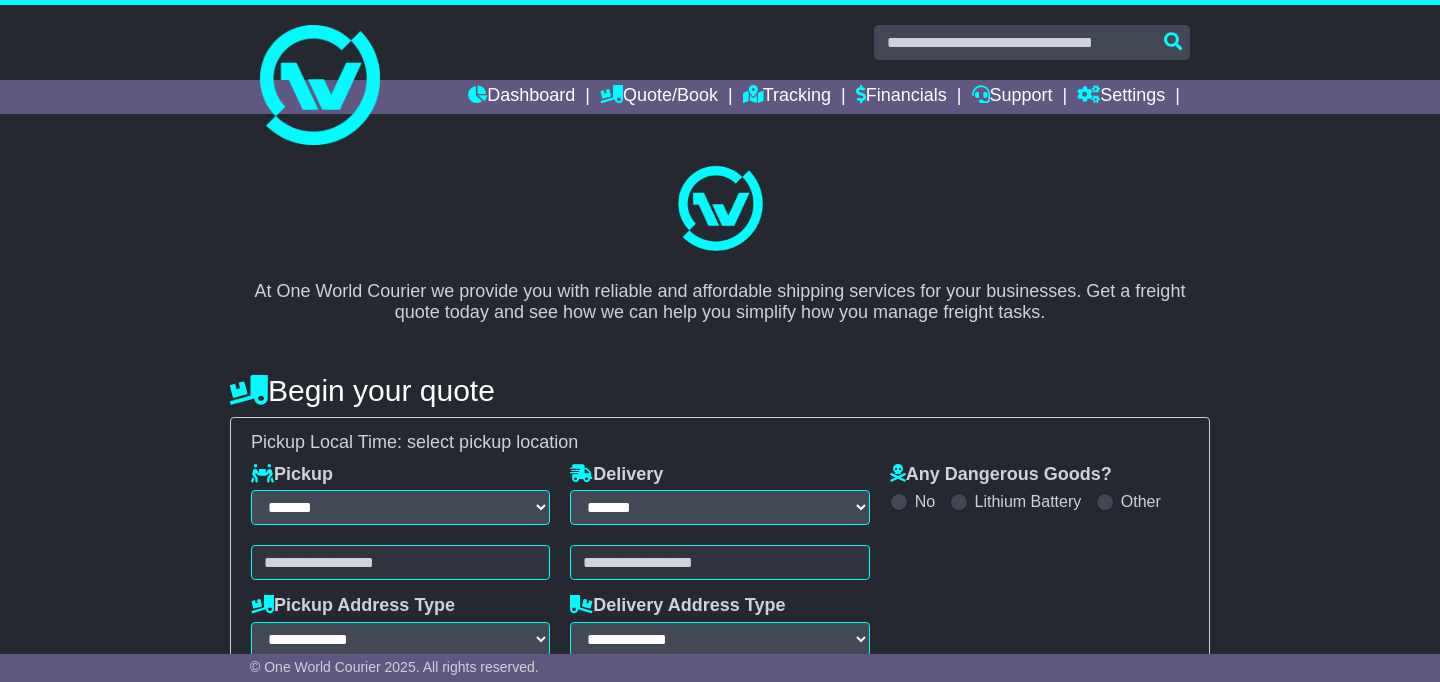 select on "**" 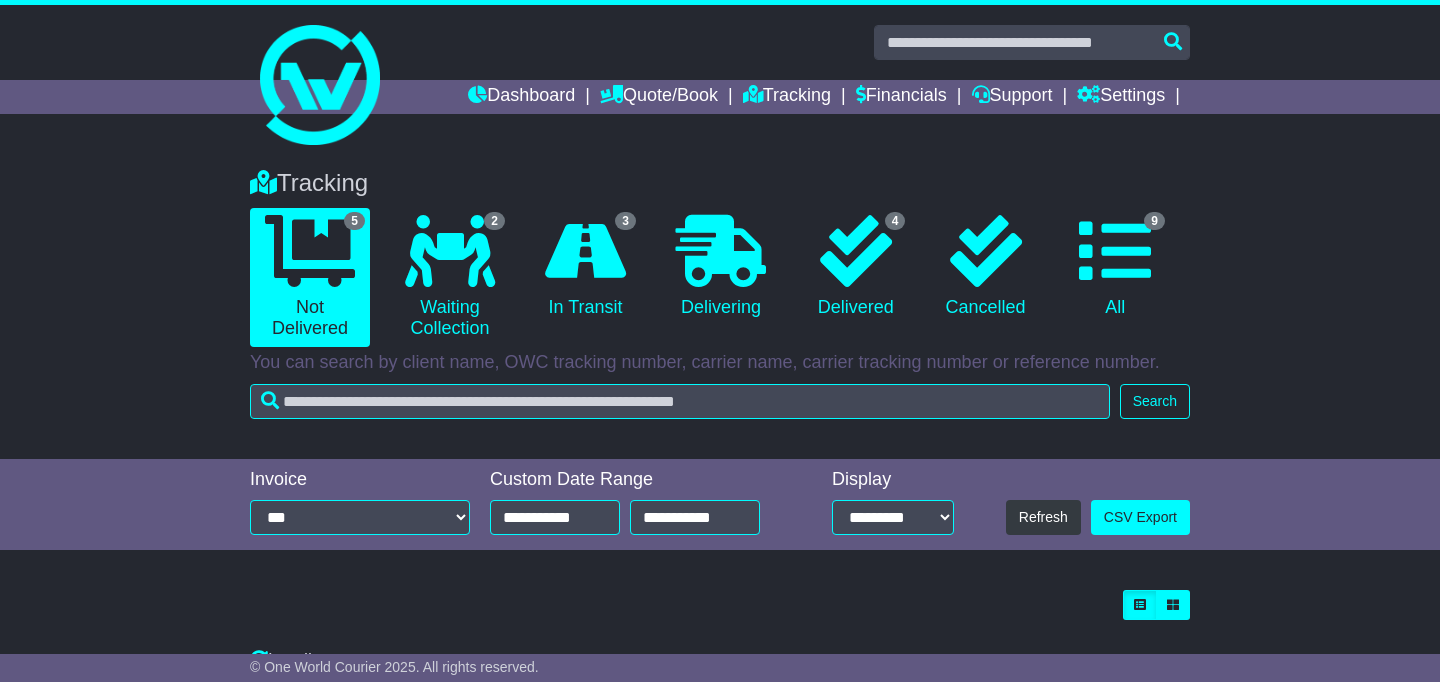 scroll, scrollTop: 392, scrollLeft: 0, axis: vertical 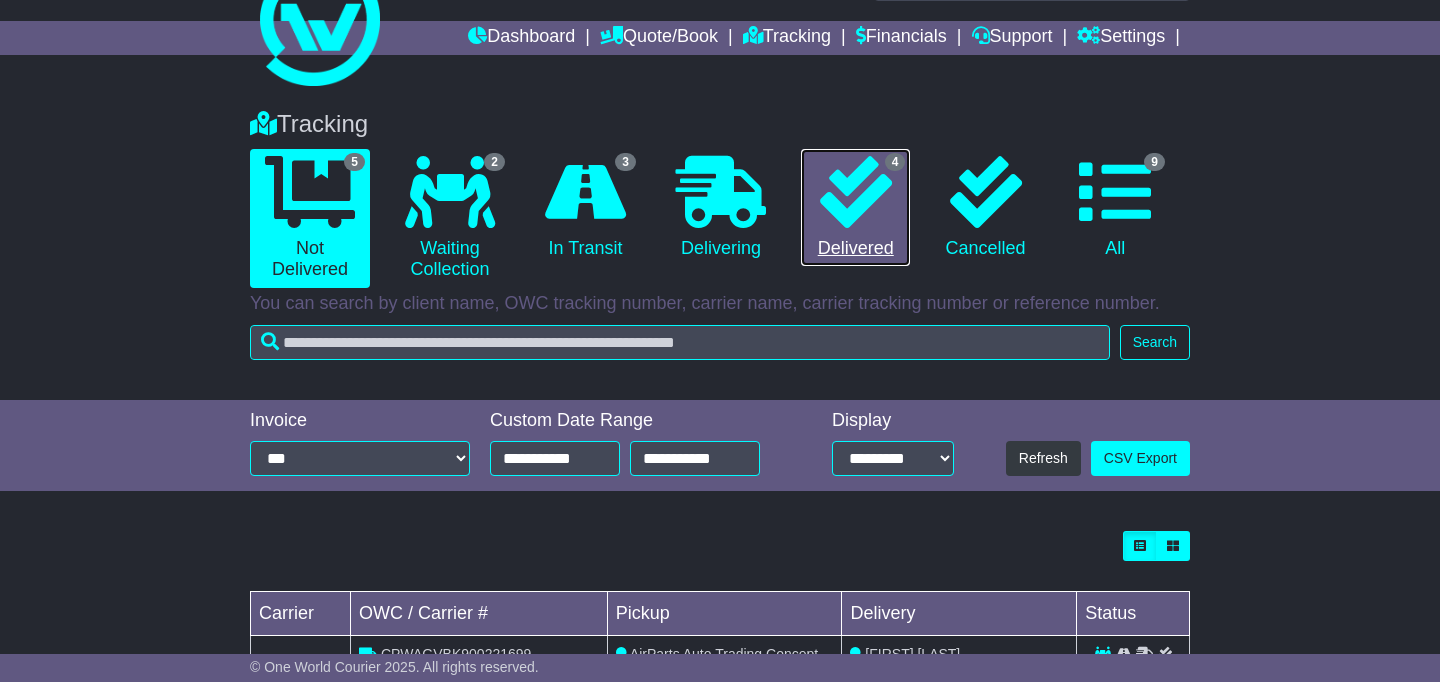 click on "4
Delivered" at bounding box center [855, 208] 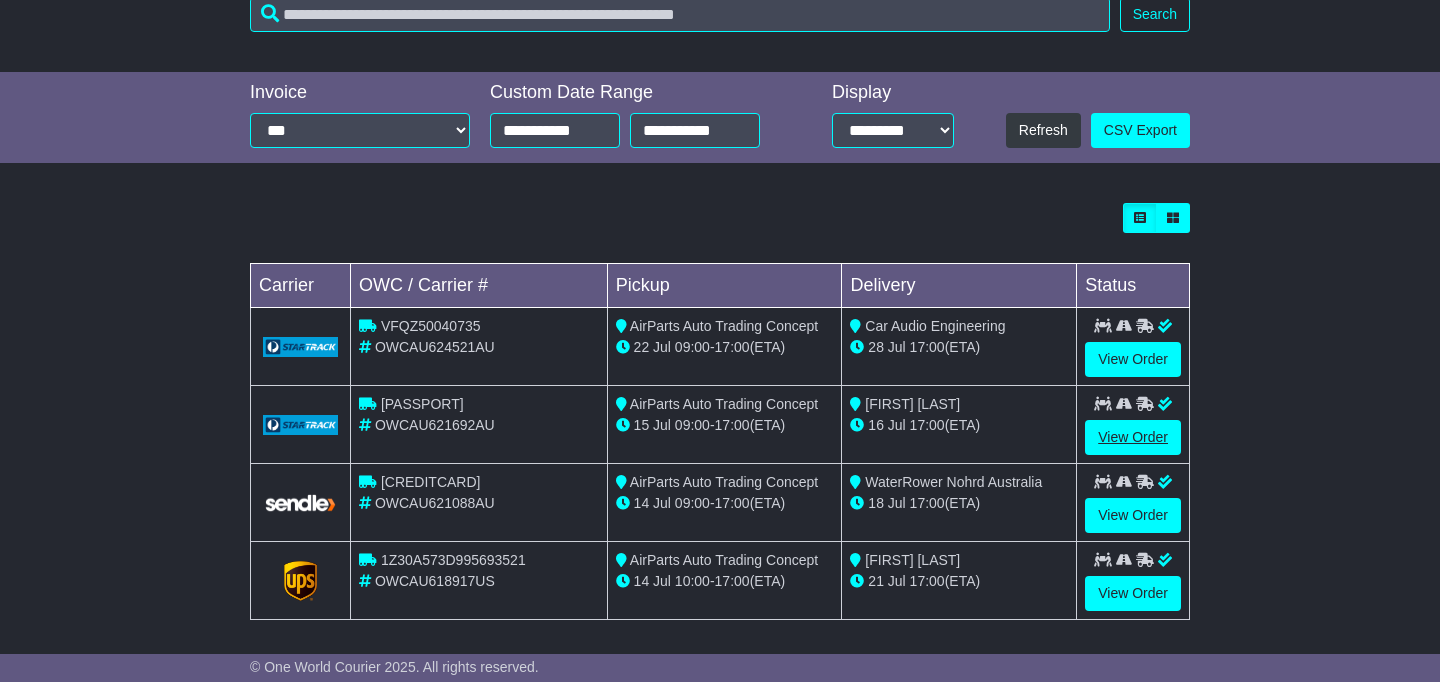 scroll, scrollTop: 392, scrollLeft: 0, axis: vertical 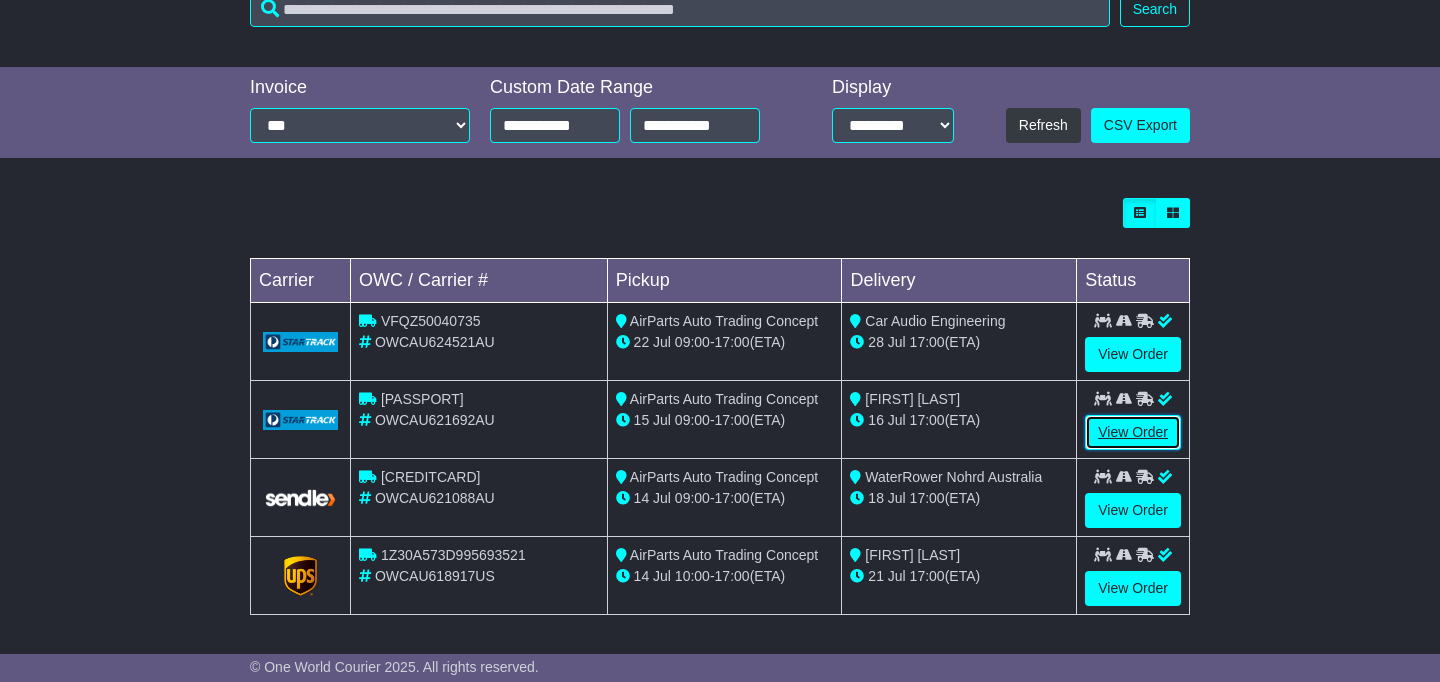click on "View Order" at bounding box center [1133, 432] 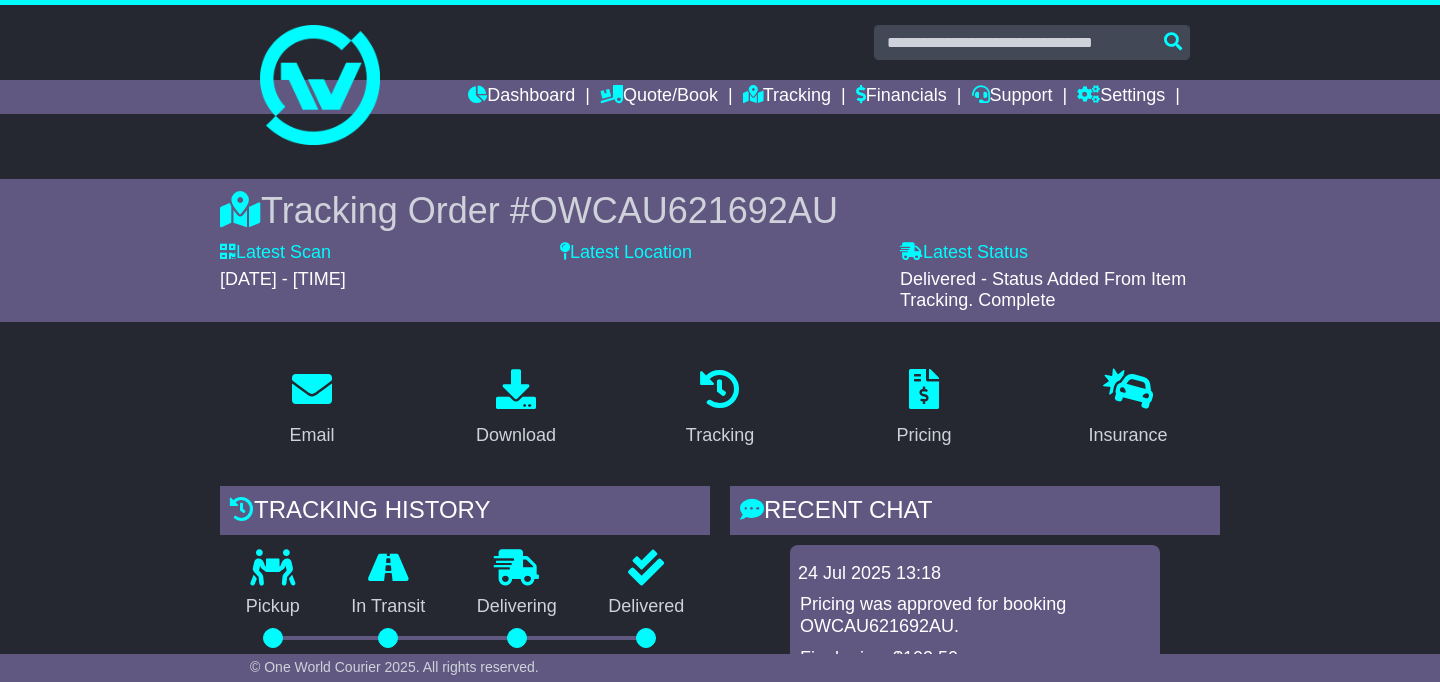 scroll, scrollTop: 237, scrollLeft: 0, axis: vertical 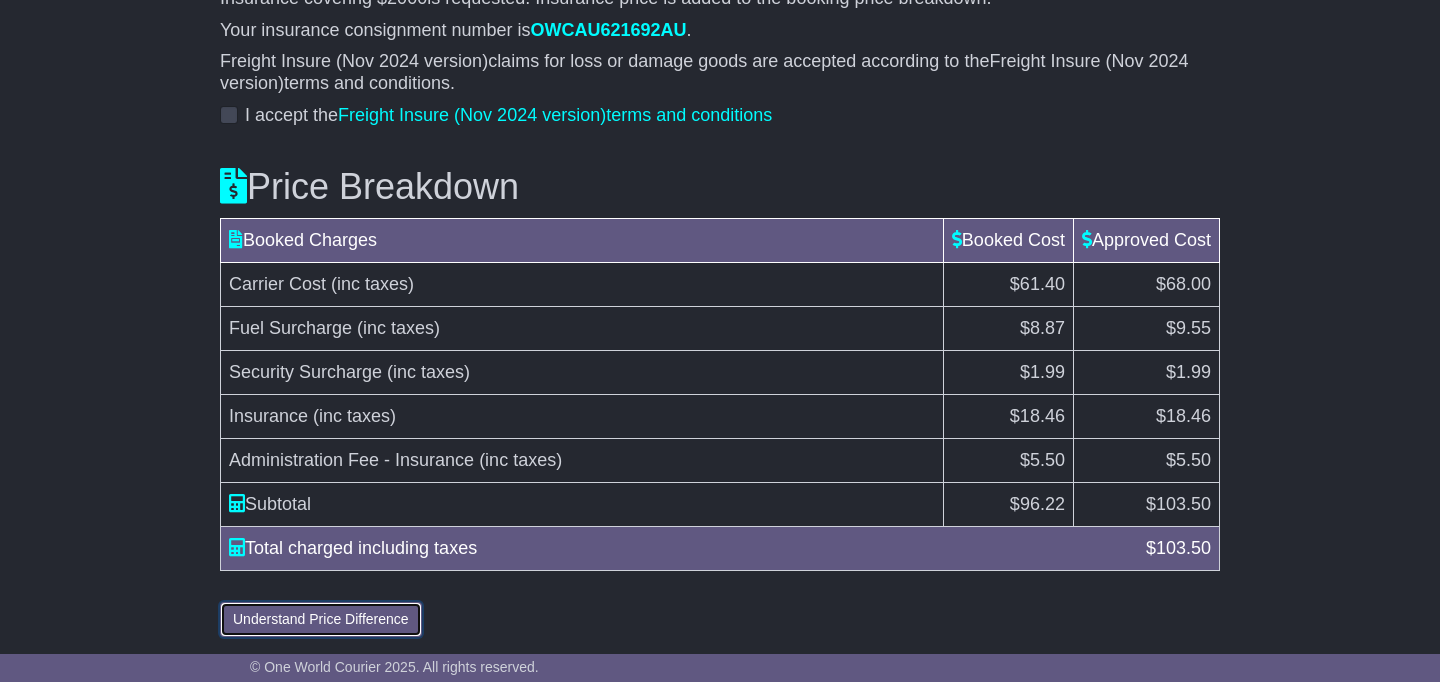 click on "Understand Price Difference" at bounding box center [321, 619] 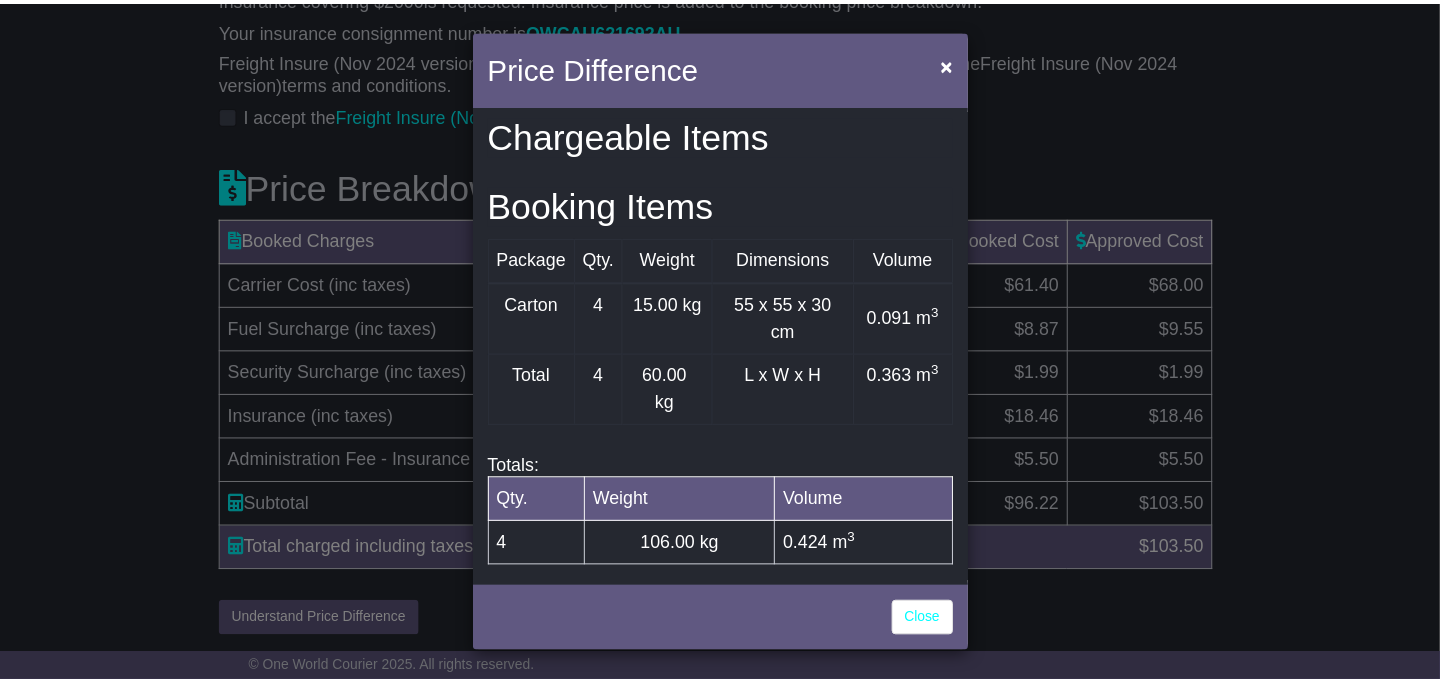 scroll, scrollTop: 1048, scrollLeft: 0, axis: vertical 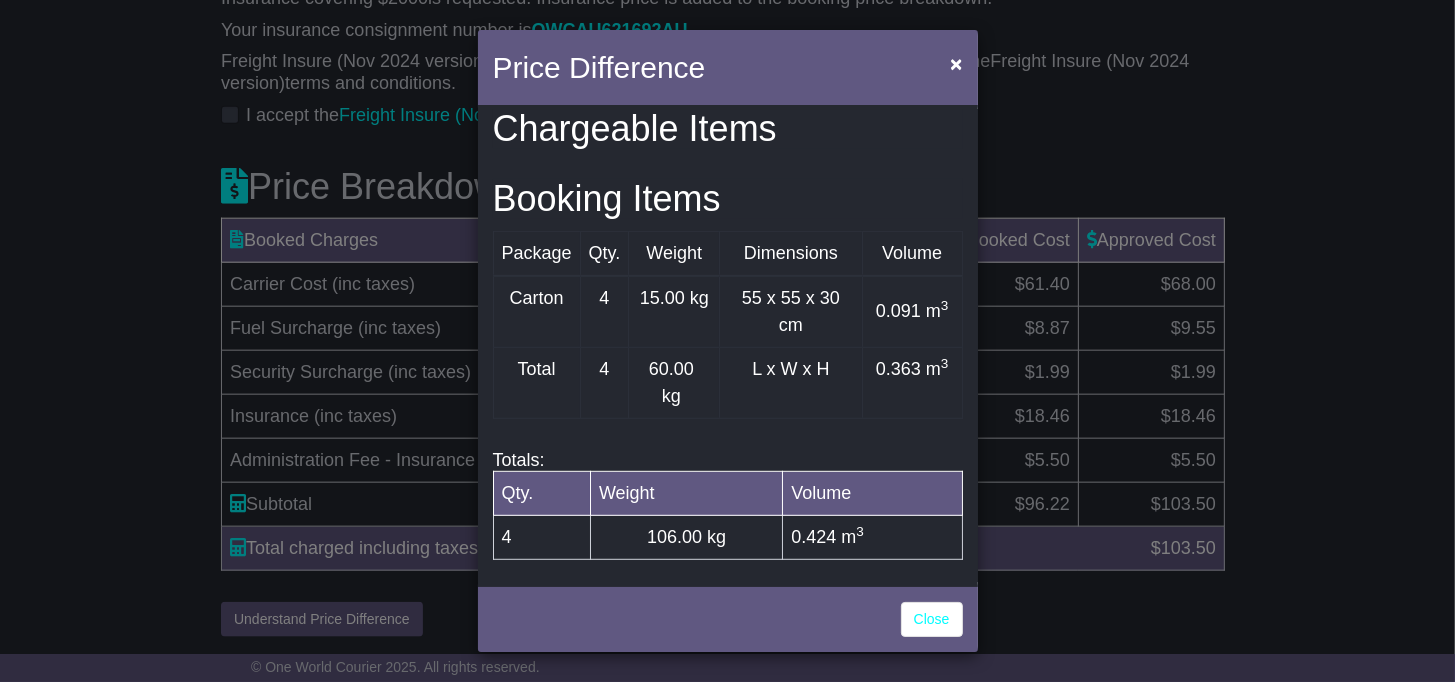 click on "Price Difference
×
Price Breakdown
Surcharge
Cost
GST
Final
Carrier Cost
$55.82
$5.58
$61.40
Fuel Surcharge
$8.06
$0.81
$8.87
Security Surcharge
$1.81
$0.18
$1.99
$16.78 $1.68" at bounding box center [727, 341] 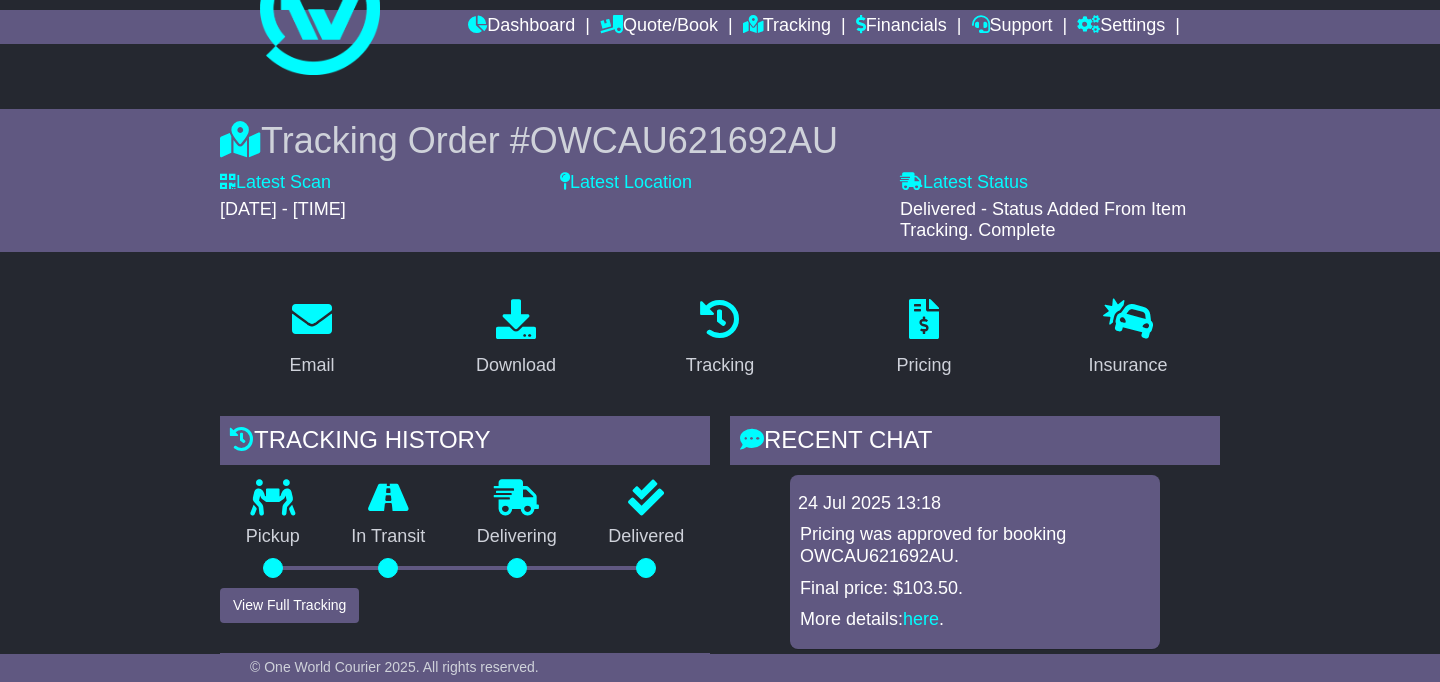 scroll, scrollTop: 0, scrollLeft: 0, axis: both 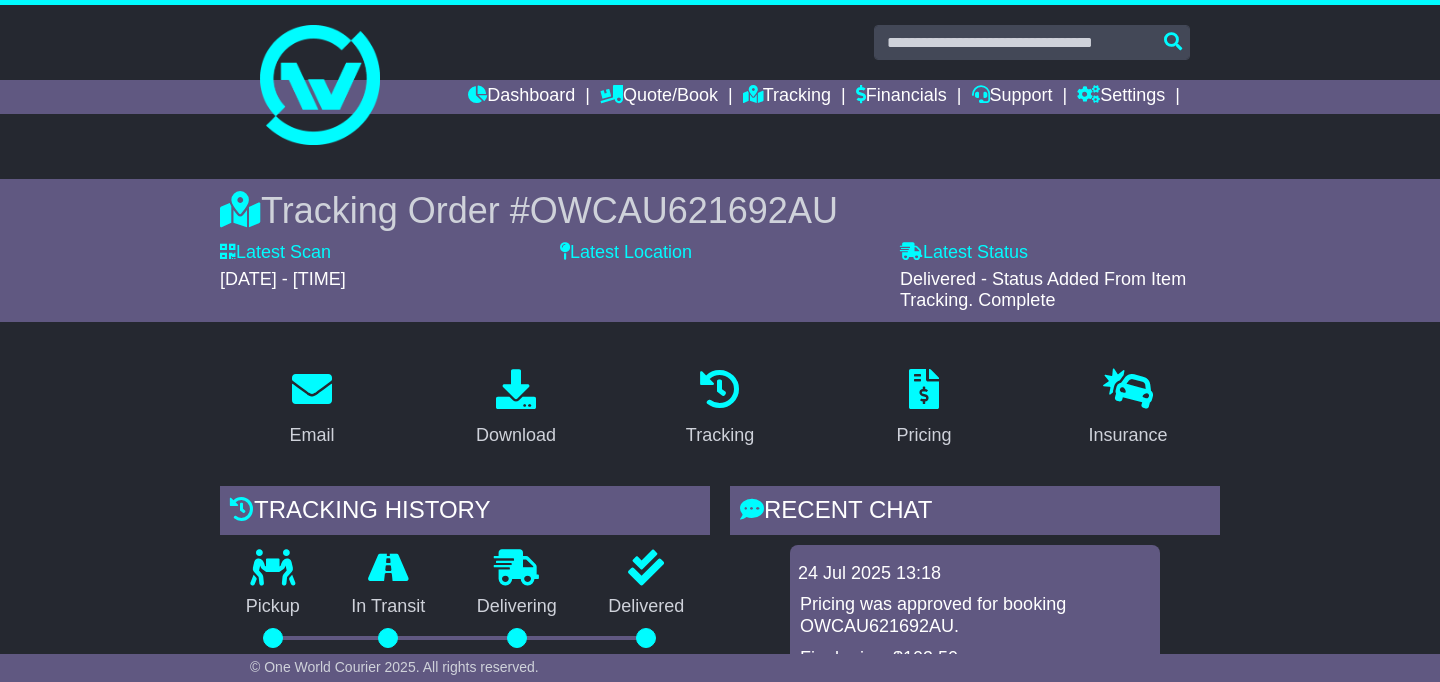click on "OWCAU621692AU" at bounding box center (684, 210) 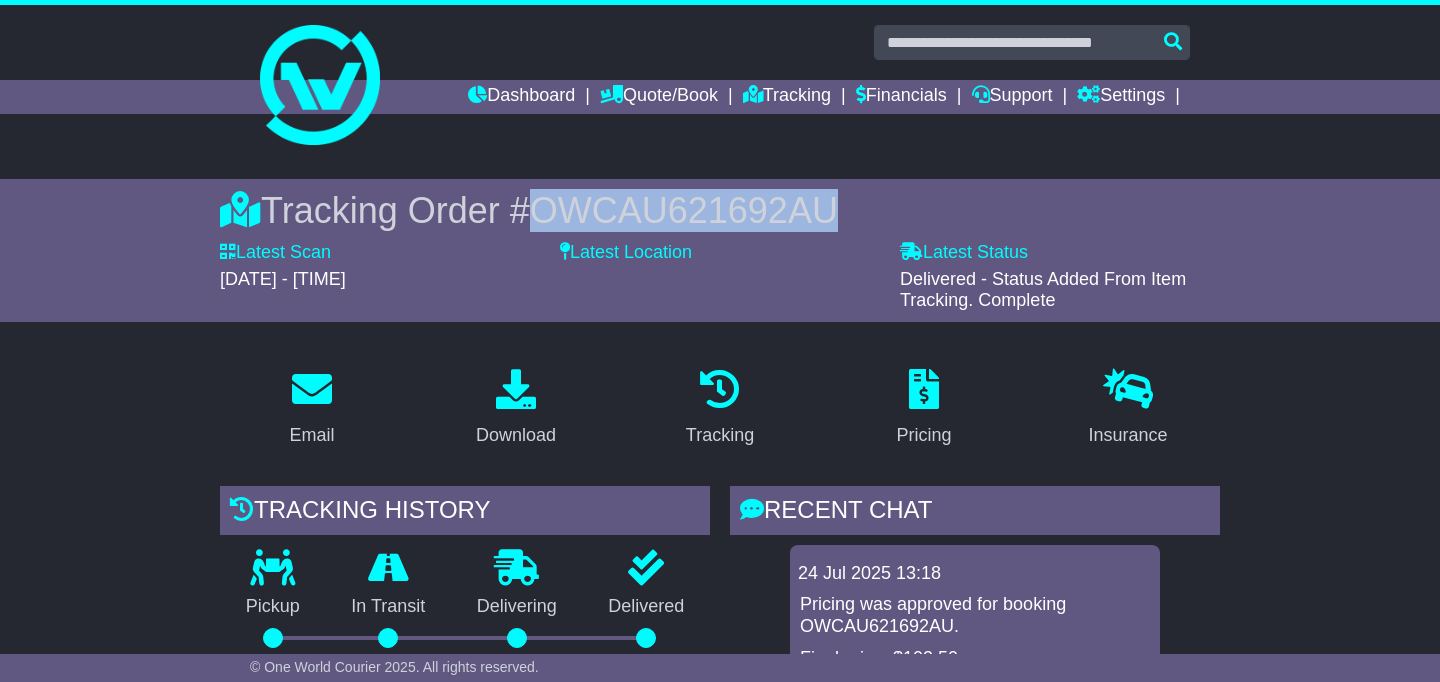 click on "OWCAU621692AU" at bounding box center (684, 210) 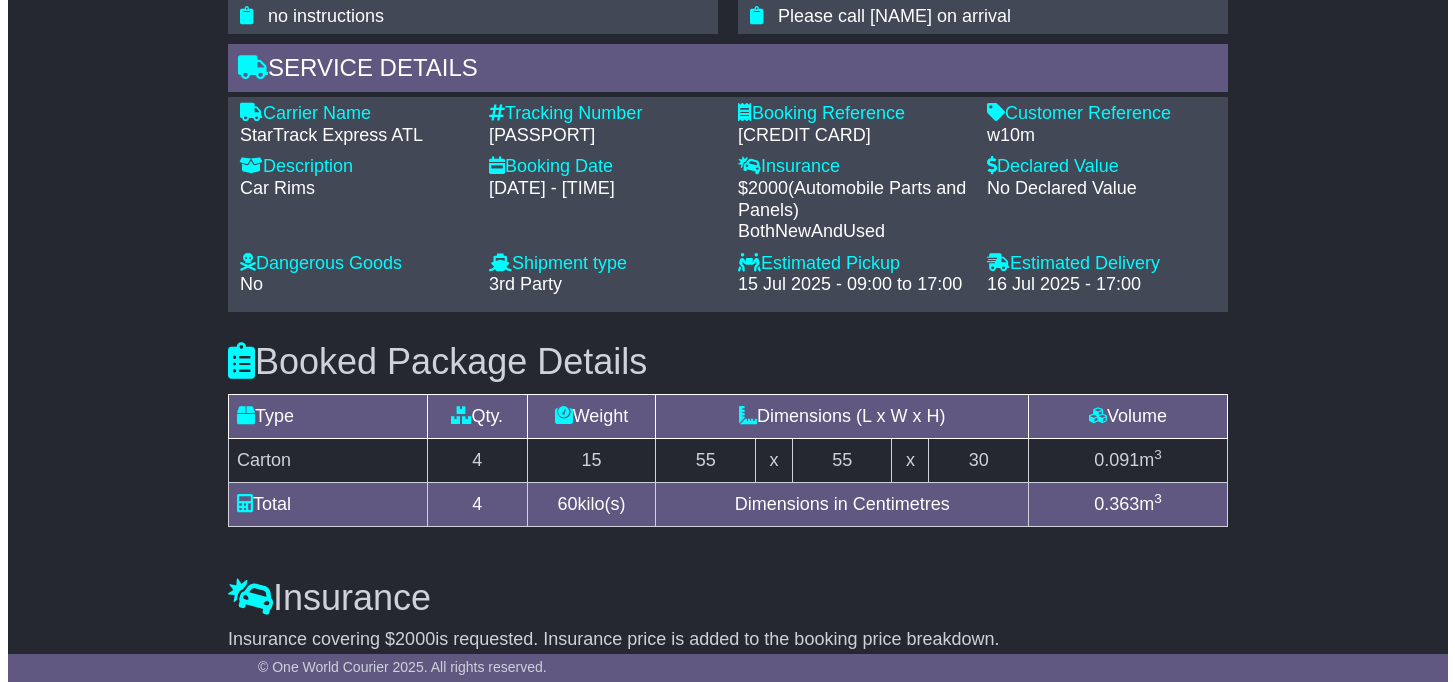 scroll, scrollTop: 2105, scrollLeft: 0, axis: vertical 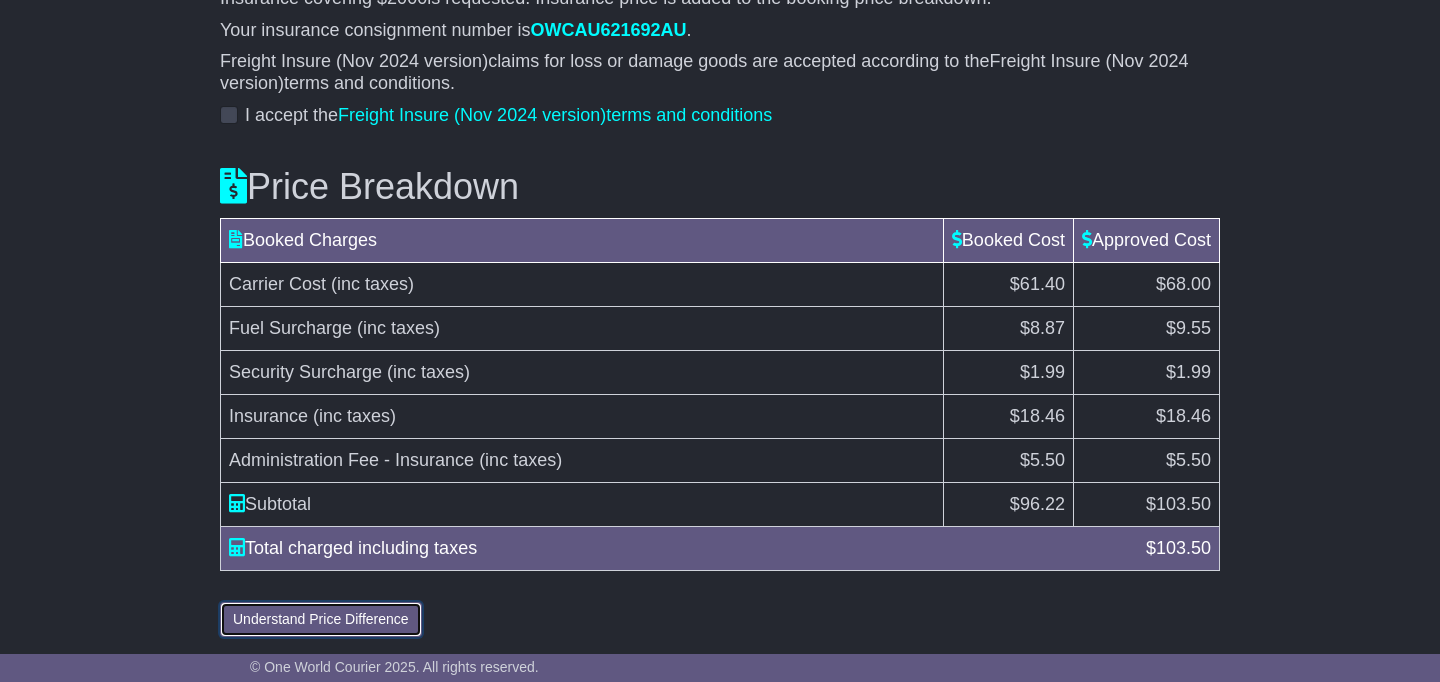 click on "Understand Price Difference" at bounding box center [321, 619] 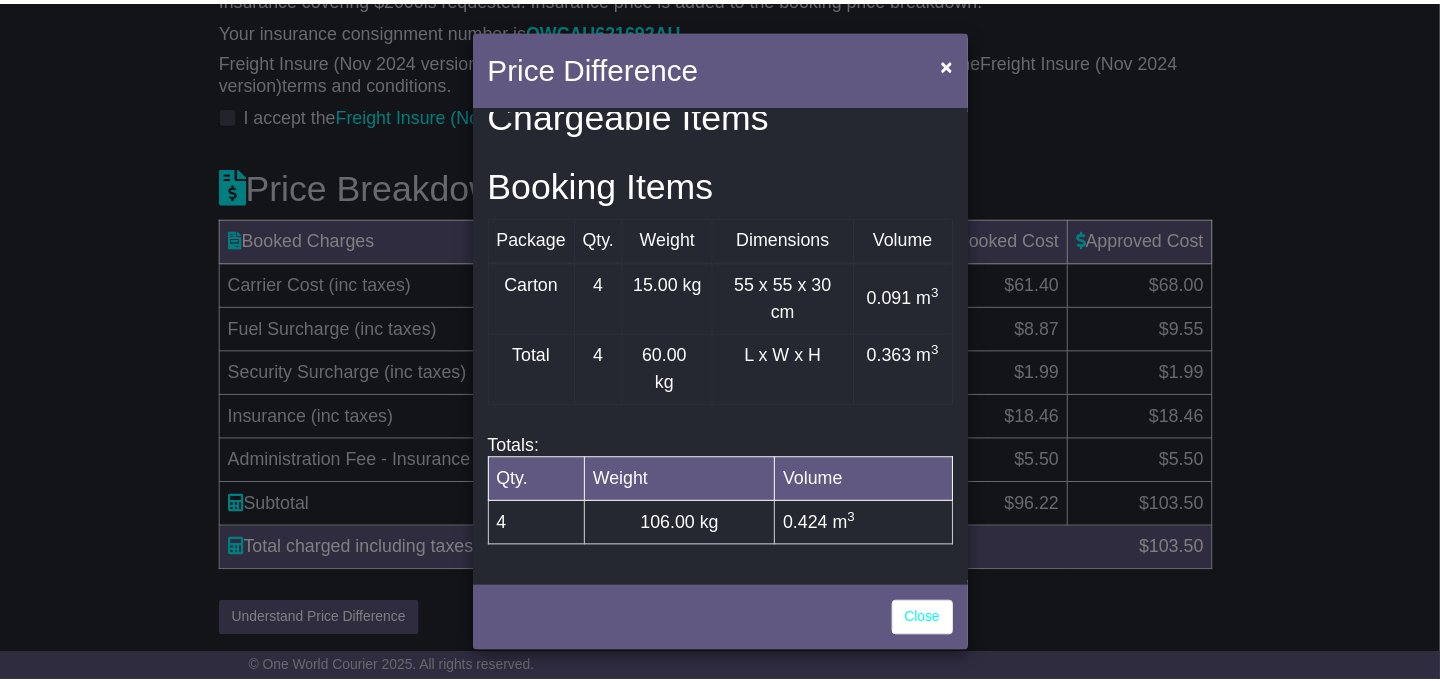 scroll, scrollTop: 1149, scrollLeft: 0, axis: vertical 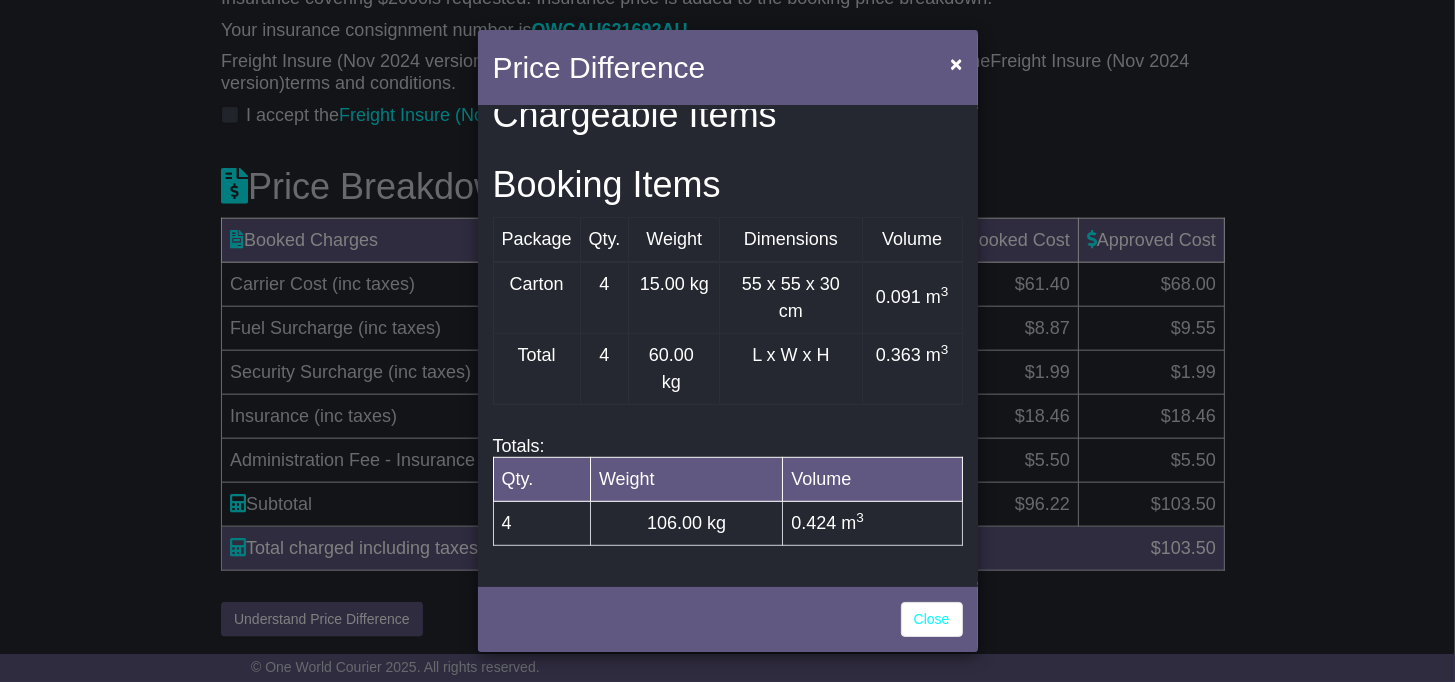 drag, startPoint x: 1132, startPoint y: 116, endPoint x: 938, endPoint y: 93, distance: 195.35864 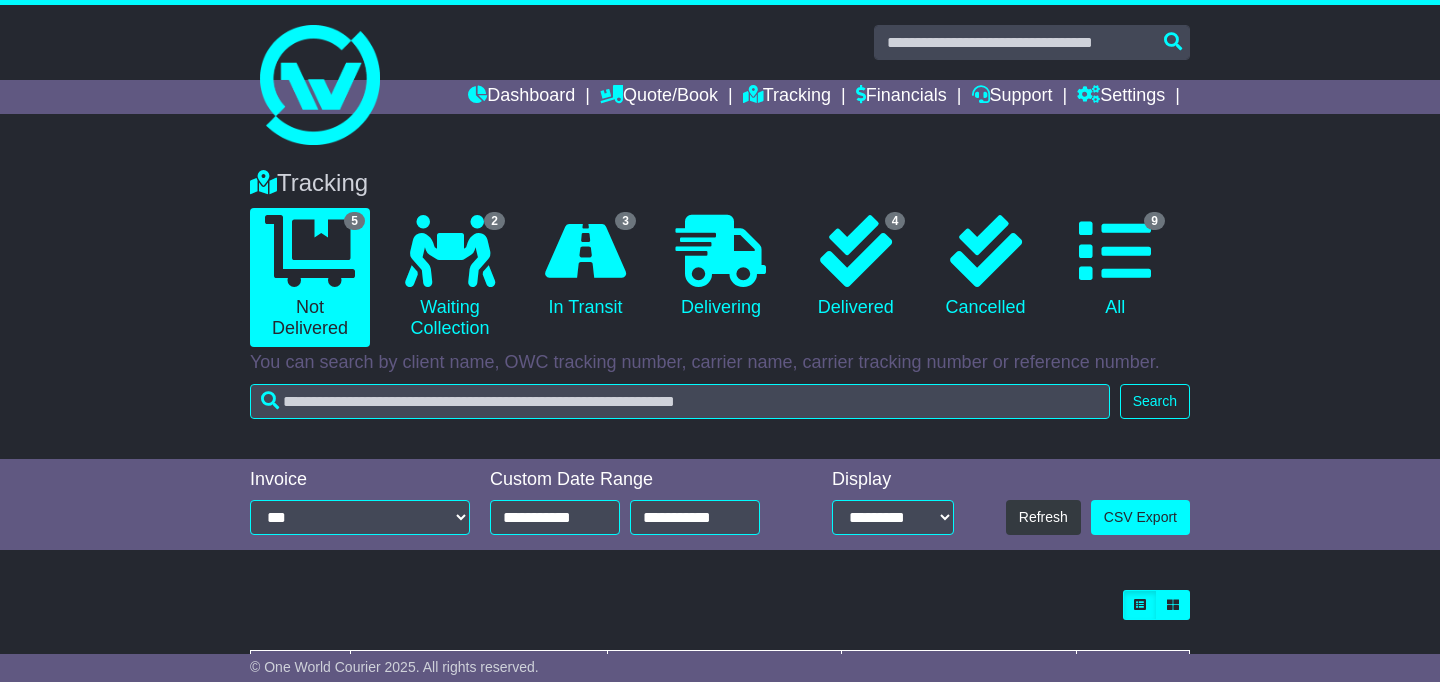 scroll, scrollTop: 392, scrollLeft: 0, axis: vertical 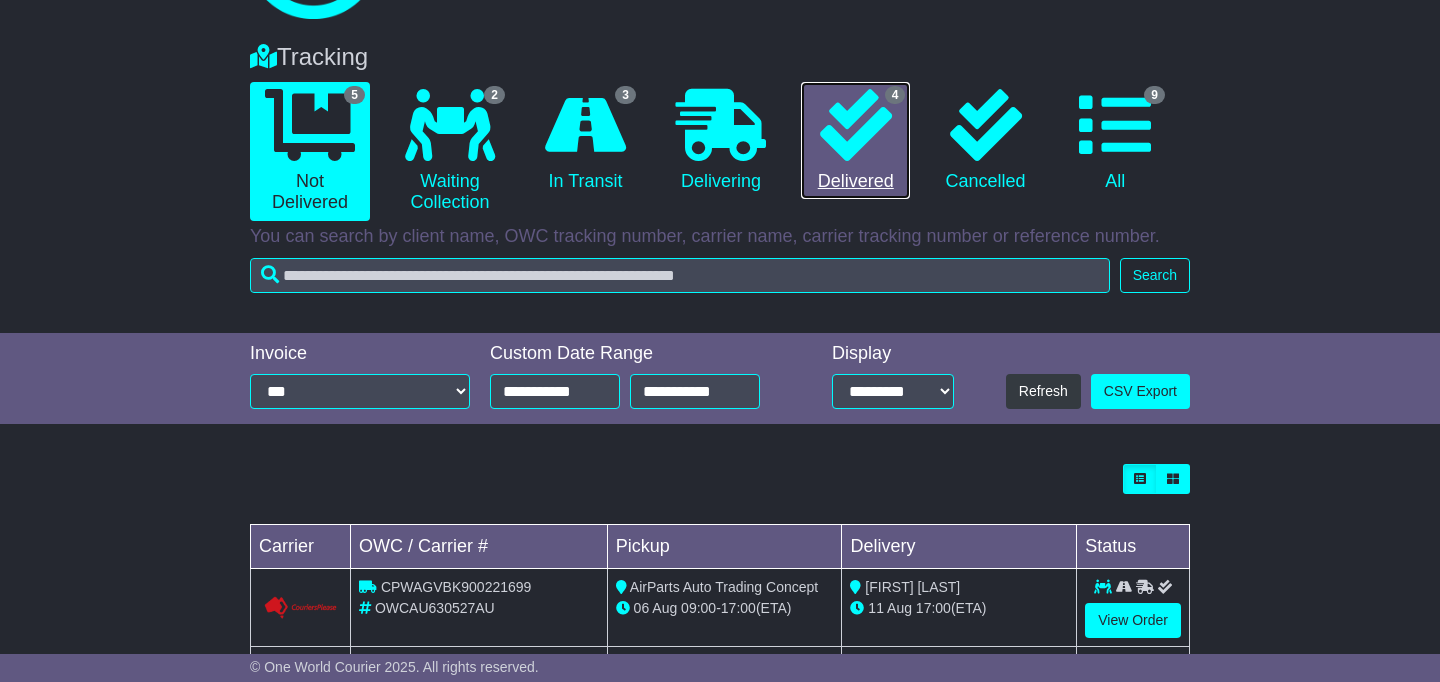 click at bounding box center [856, 125] 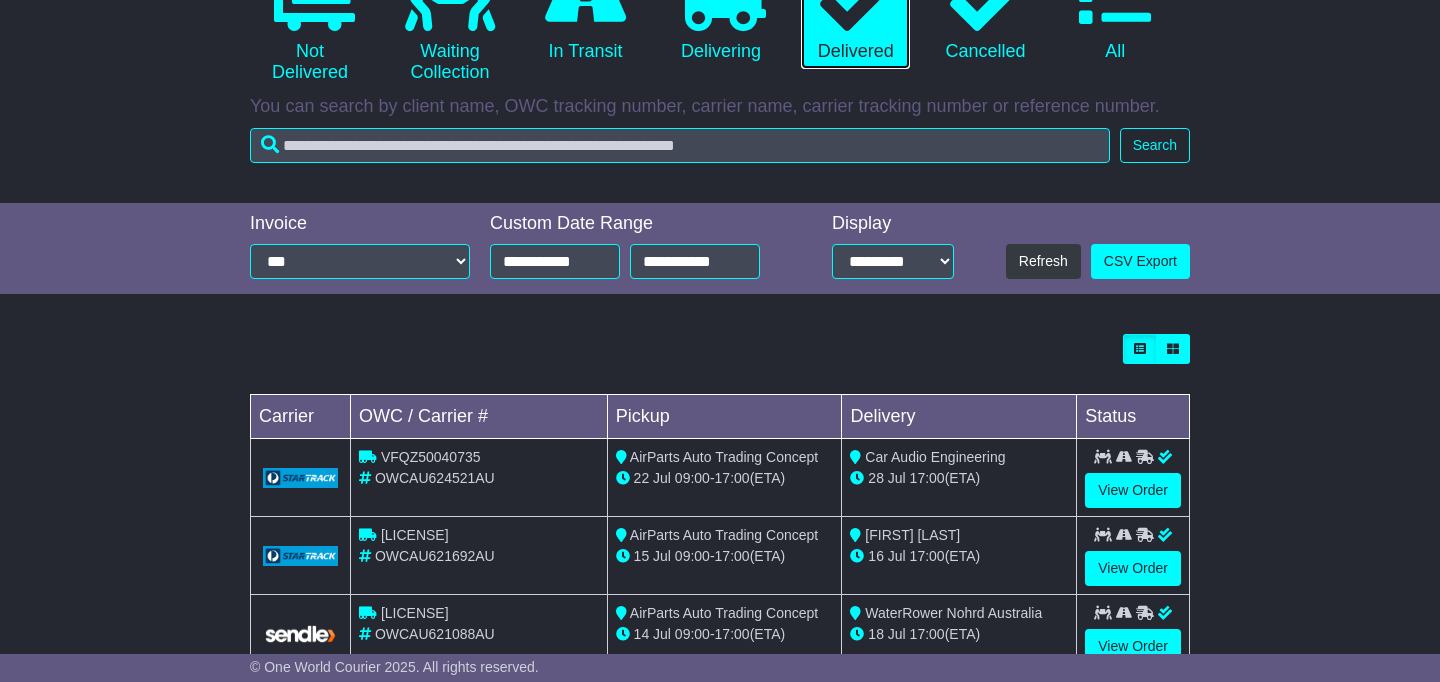 scroll, scrollTop: 392, scrollLeft: 0, axis: vertical 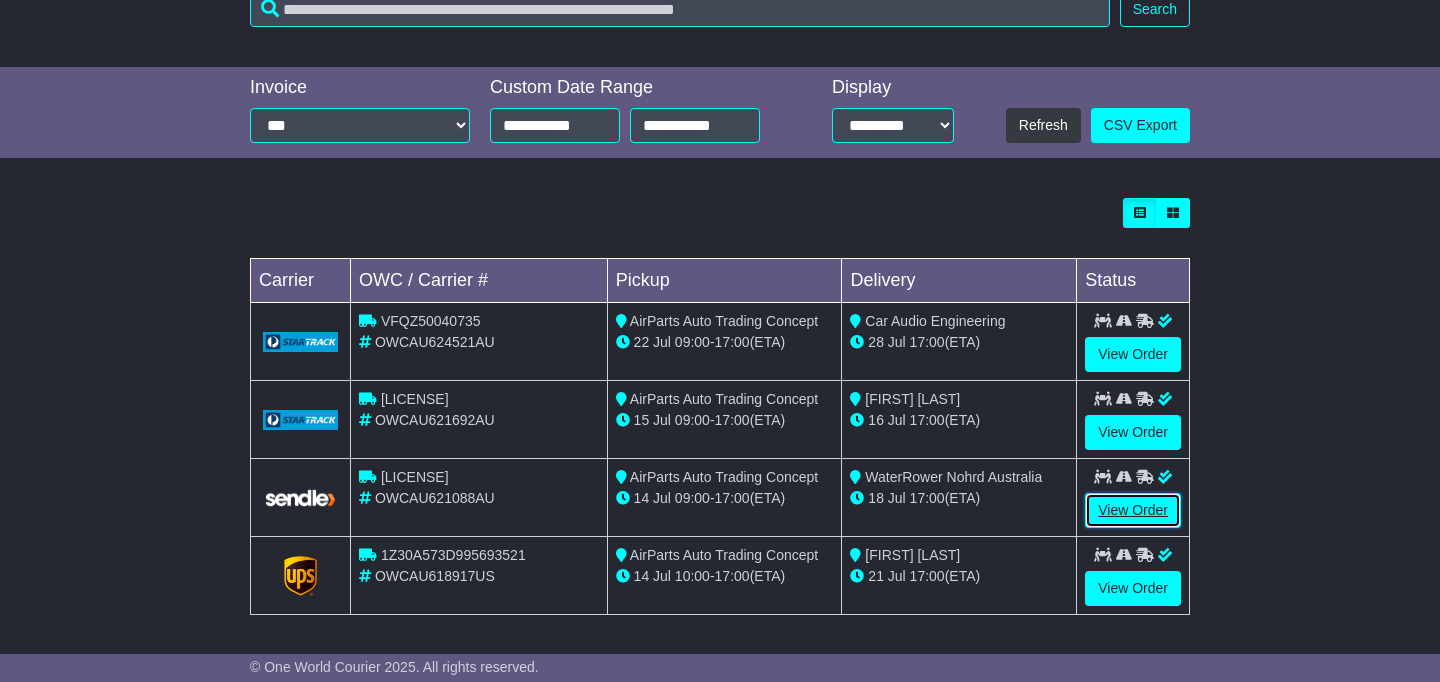click on "View Order" at bounding box center (1133, 510) 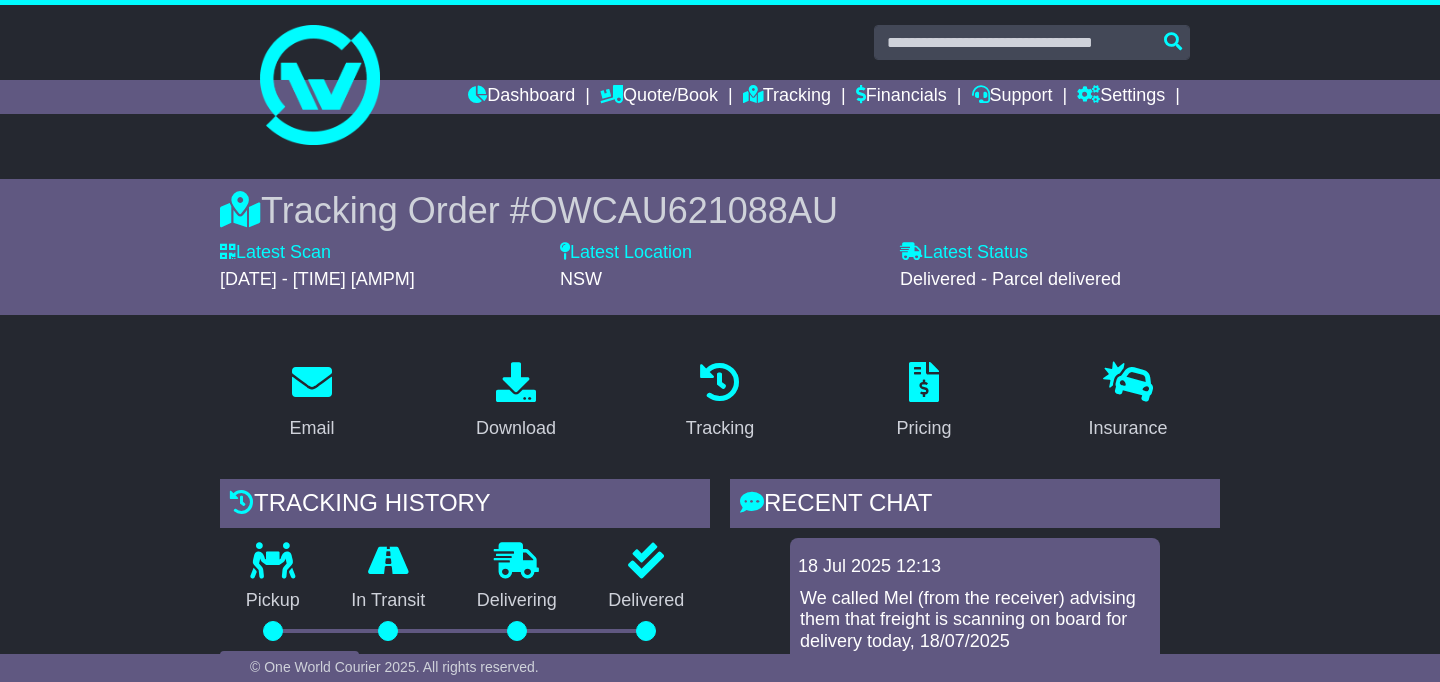 scroll, scrollTop: 300, scrollLeft: 0, axis: vertical 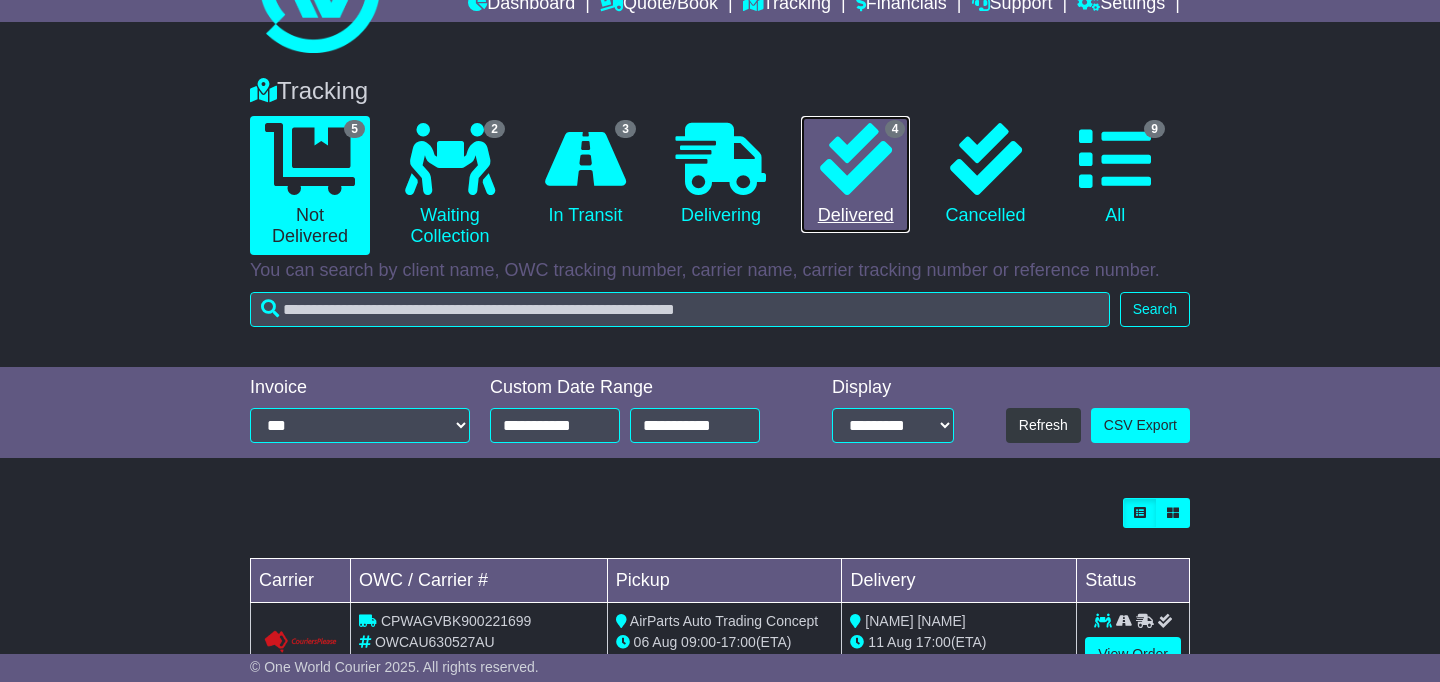 click on "4
Delivered" at bounding box center (855, 175) 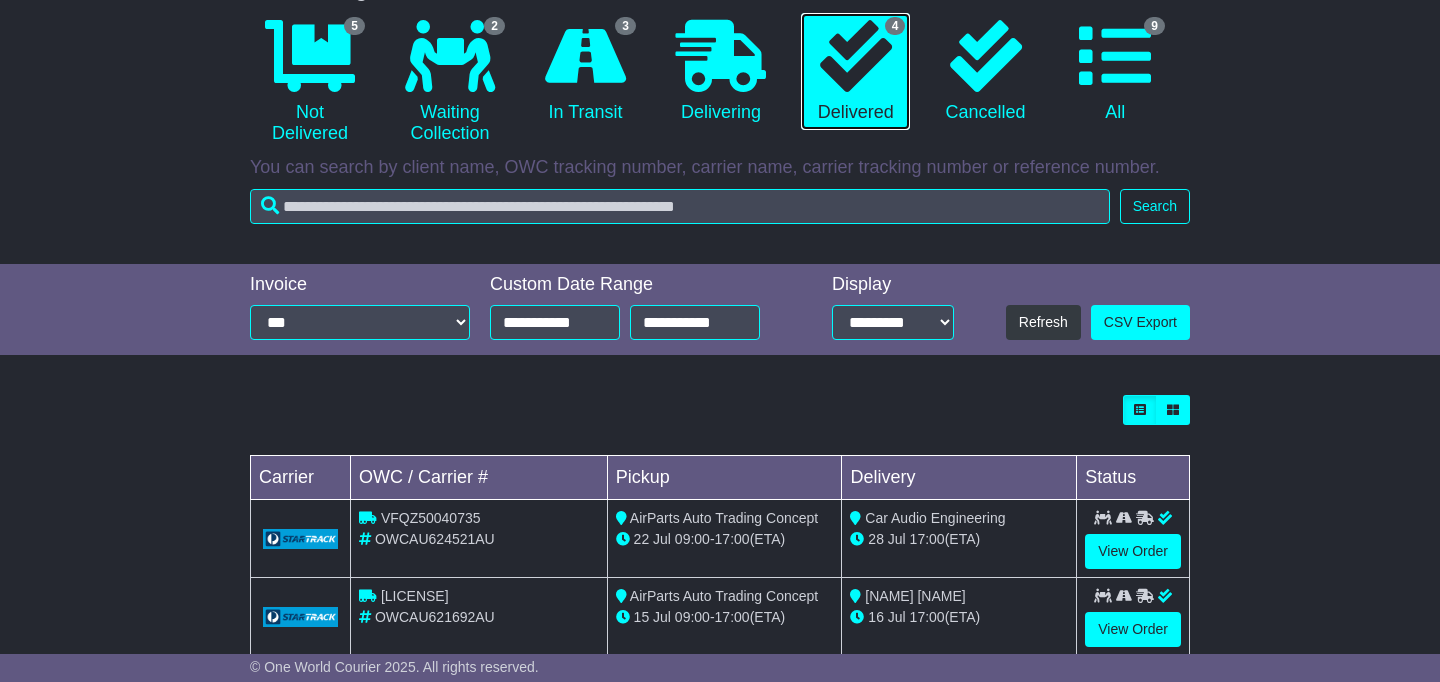 scroll, scrollTop: 392, scrollLeft: 0, axis: vertical 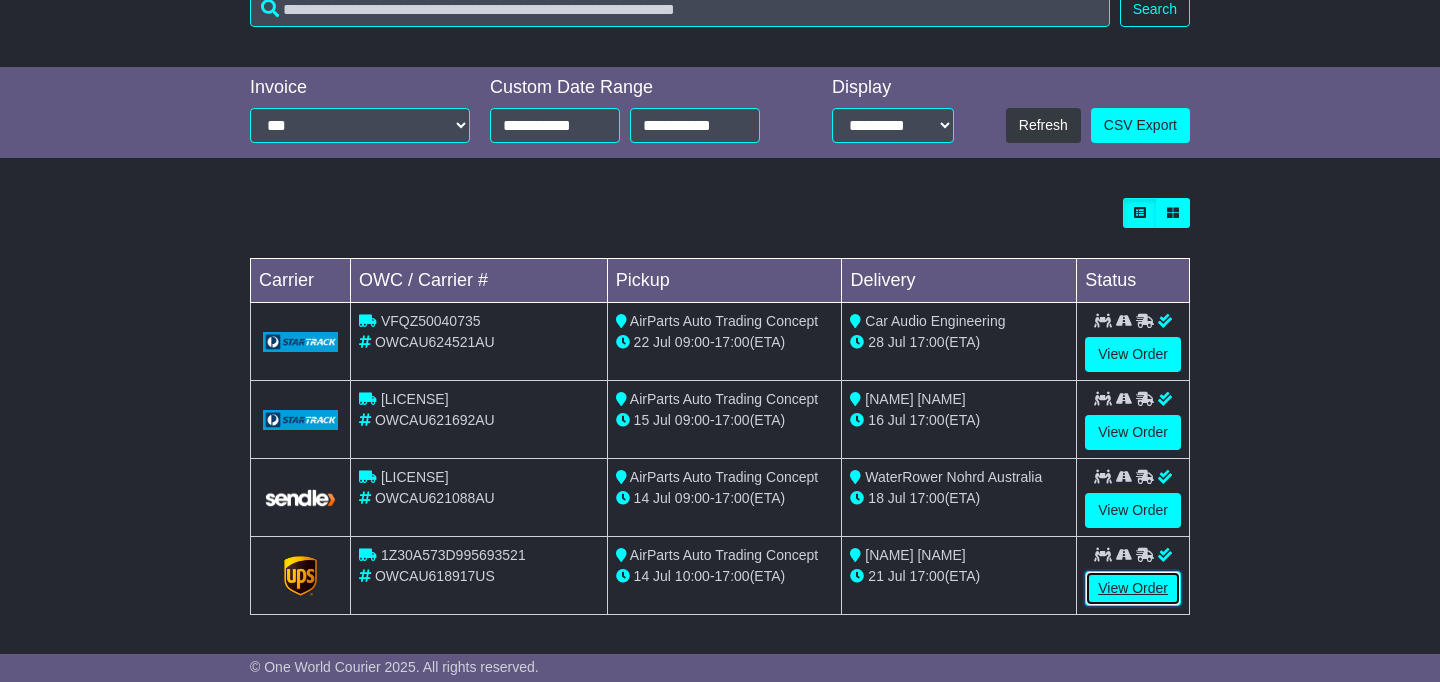 click on "View Order" at bounding box center [1133, 588] 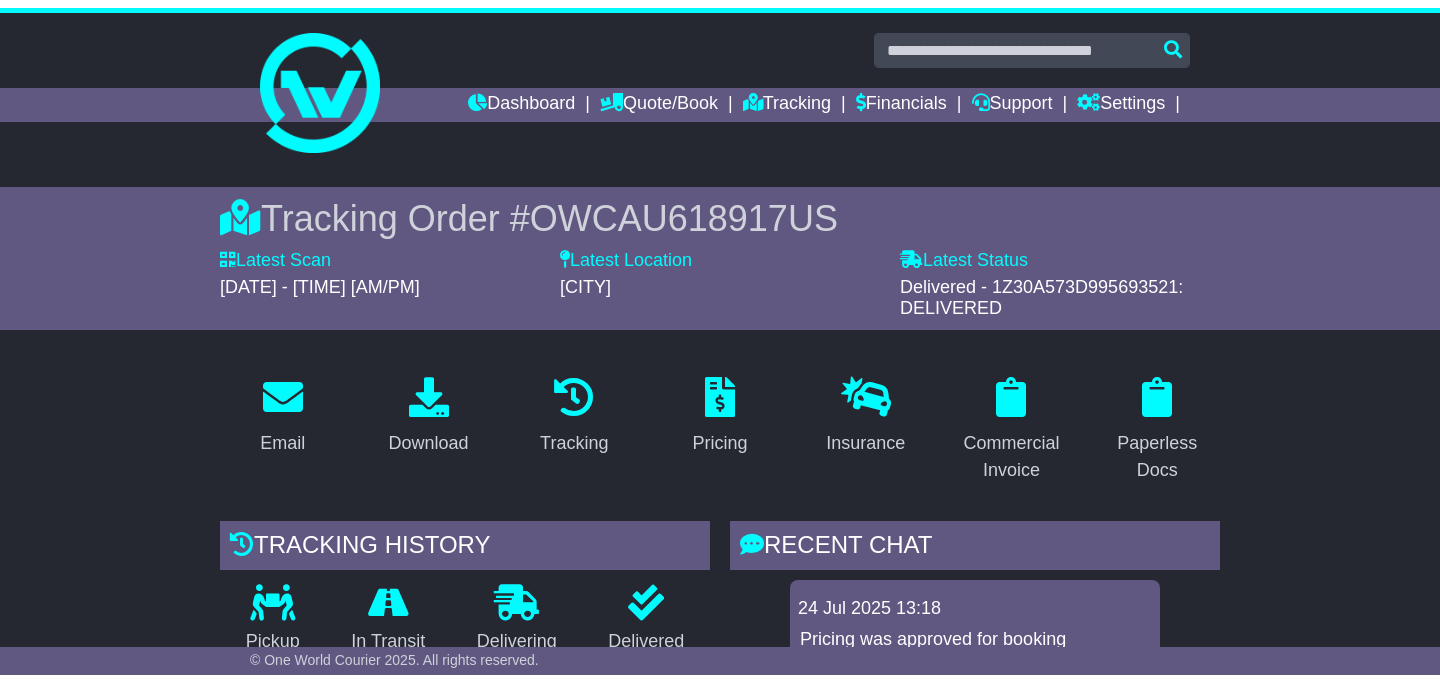 scroll, scrollTop: 0, scrollLeft: 0, axis: both 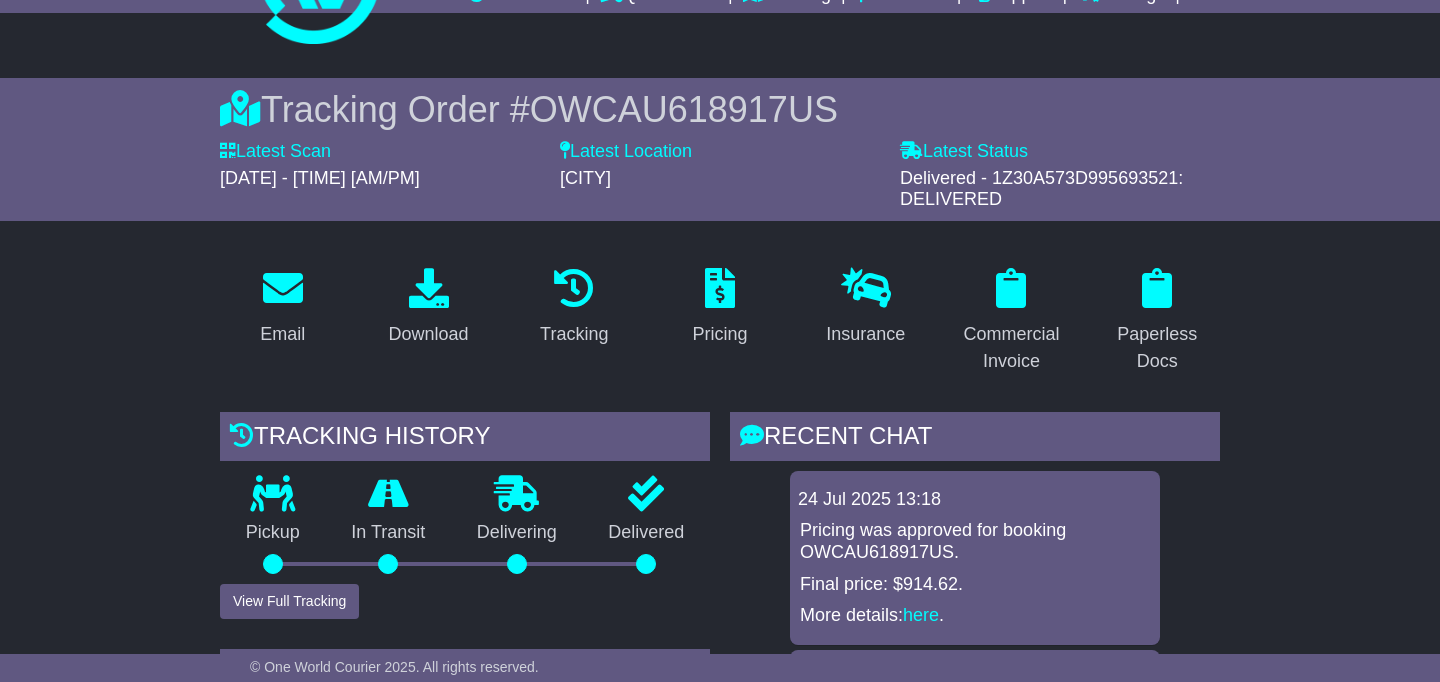 click on "OWCAU618917US" at bounding box center (684, 109) 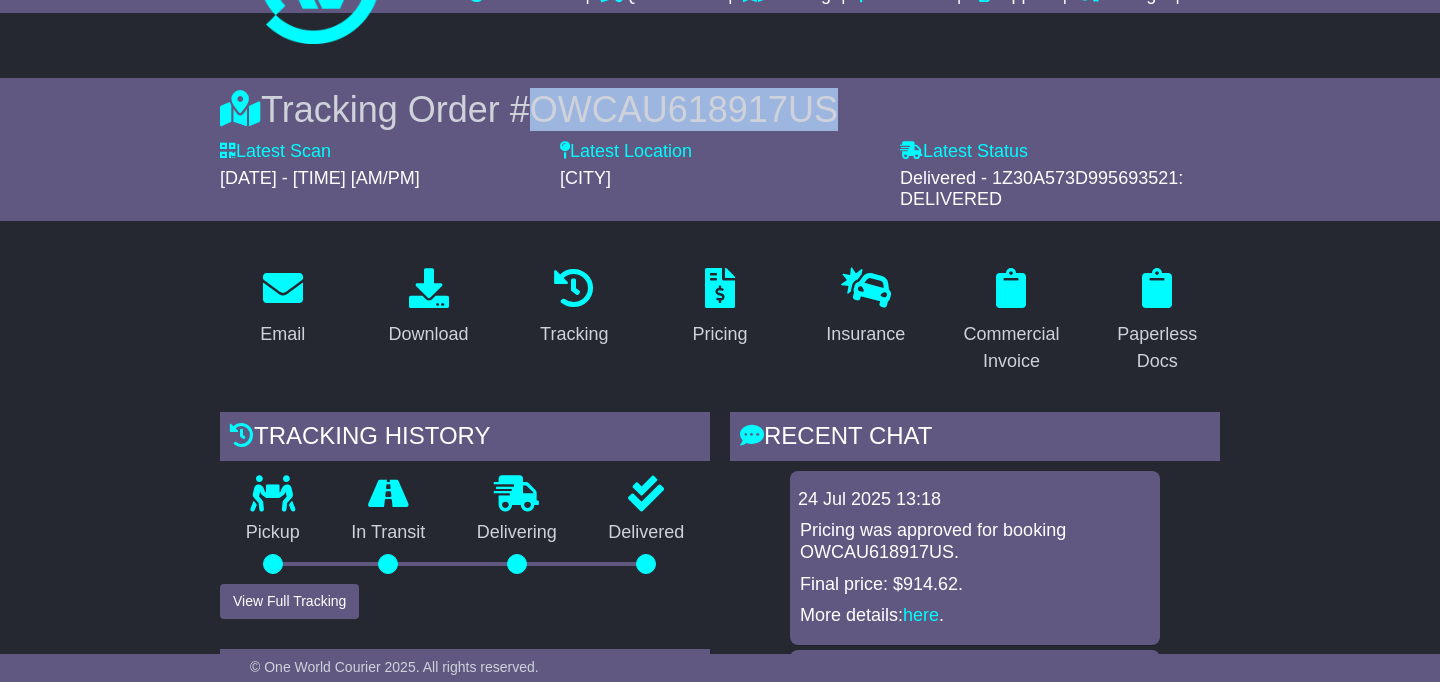 click on "OWCAU618917US" at bounding box center (684, 109) 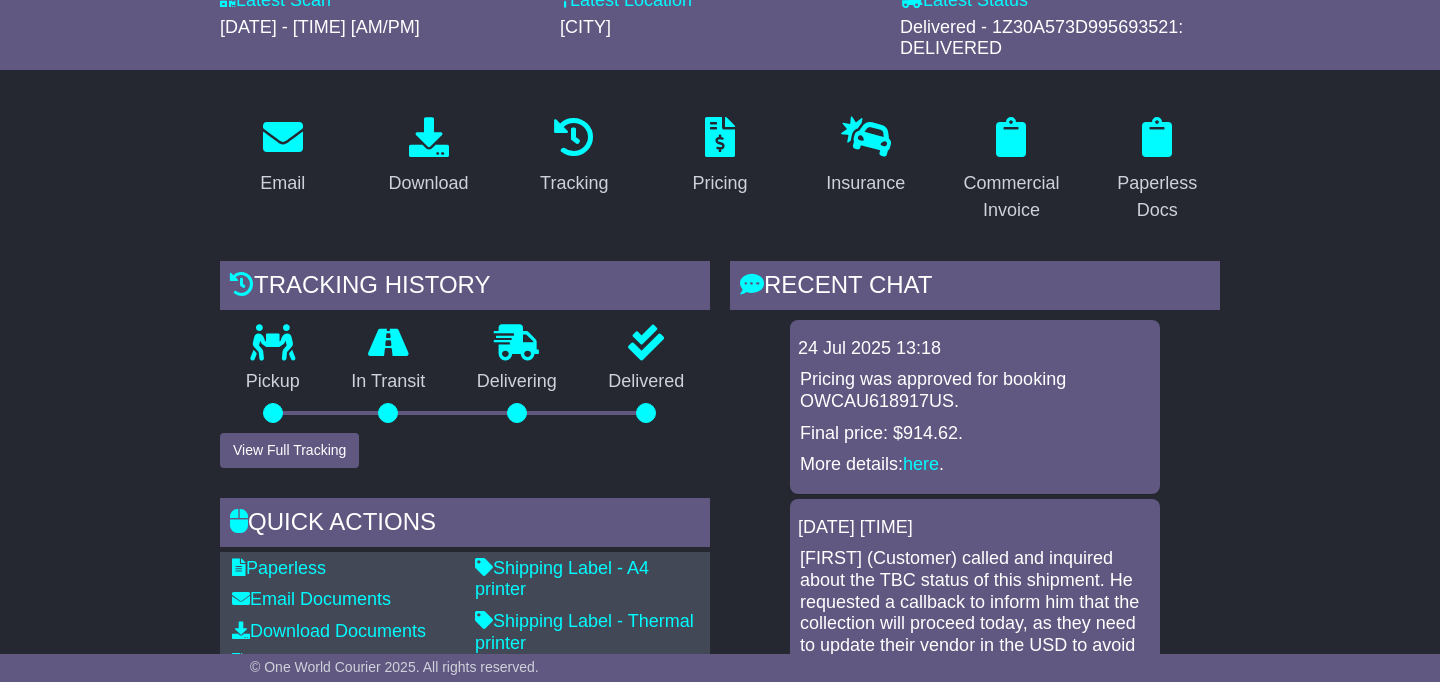 scroll, scrollTop: 401, scrollLeft: 0, axis: vertical 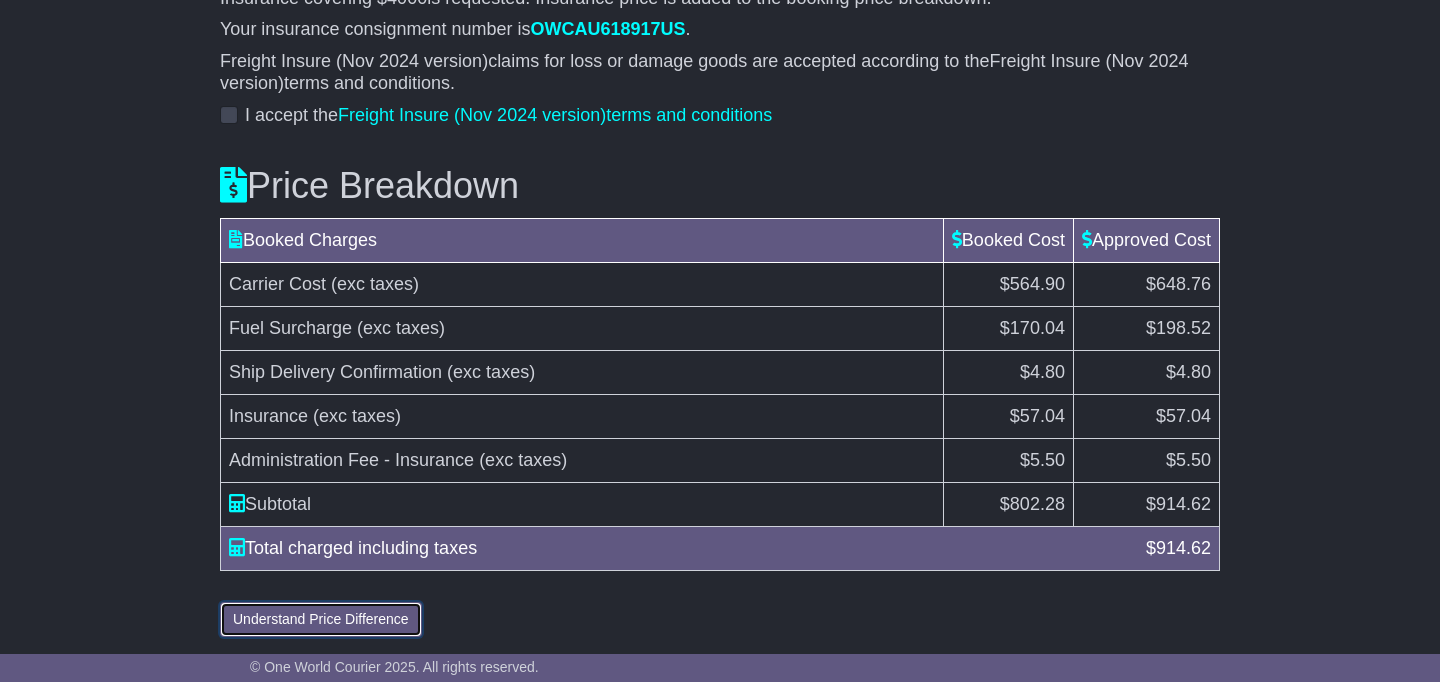 click on "Understand Price Difference" at bounding box center [321, 619] 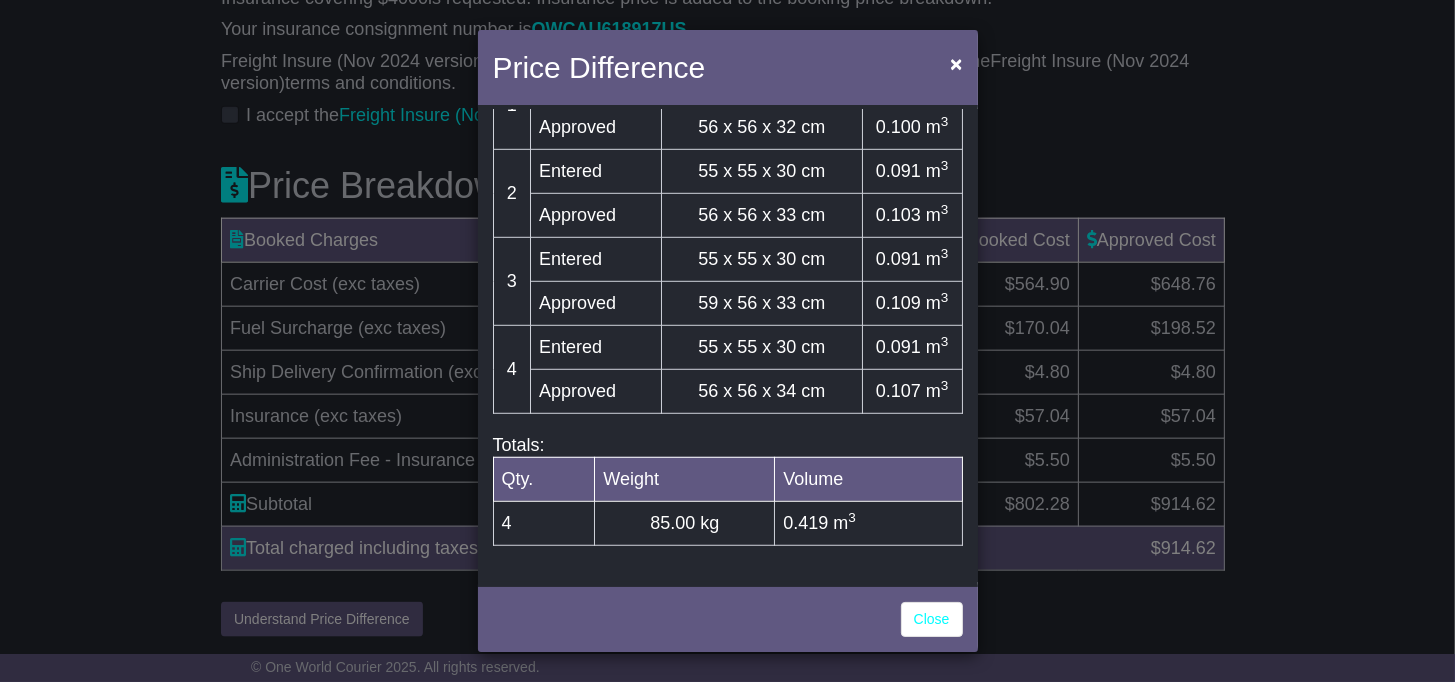 scroll, scrollTop: 1197, scrollLeft: 0, axis: vertical 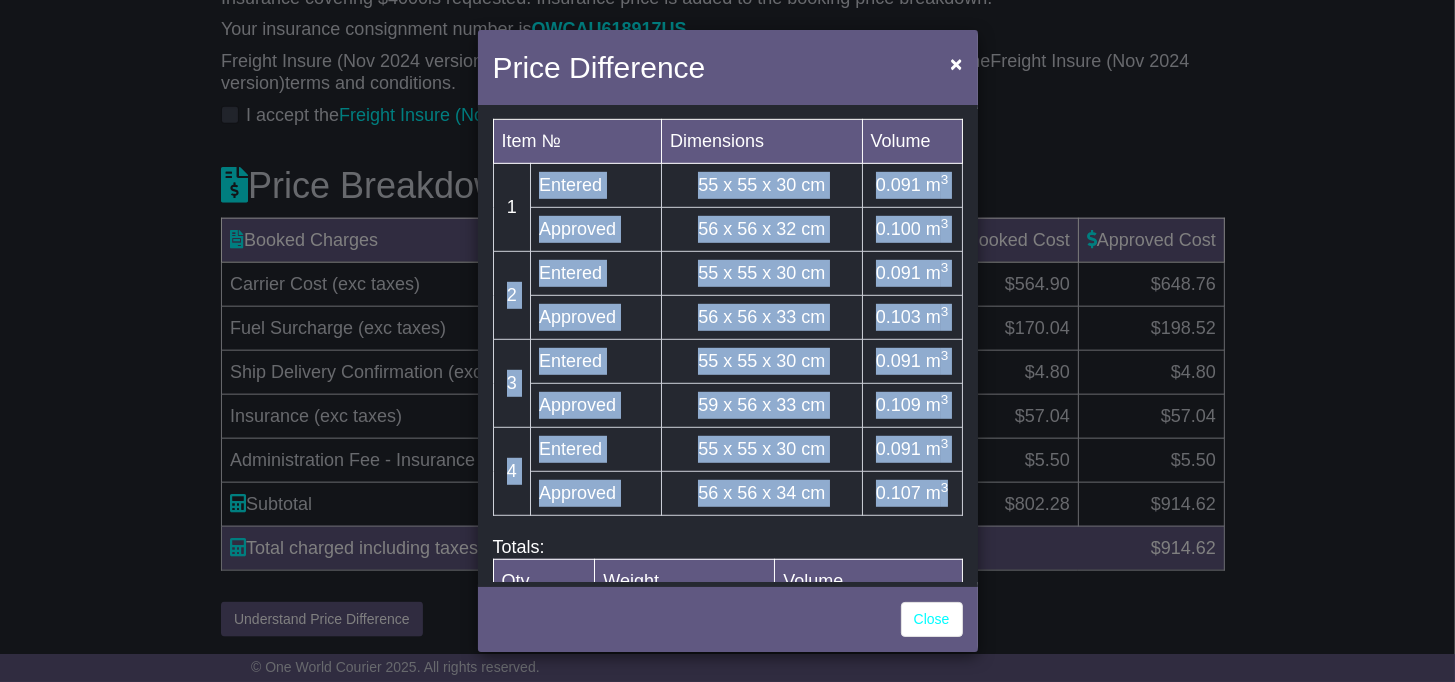 drag, startPoint x: 537, startPoint y: 215, endPoint x: 948, endPoint y: 533, distance: 519.65857 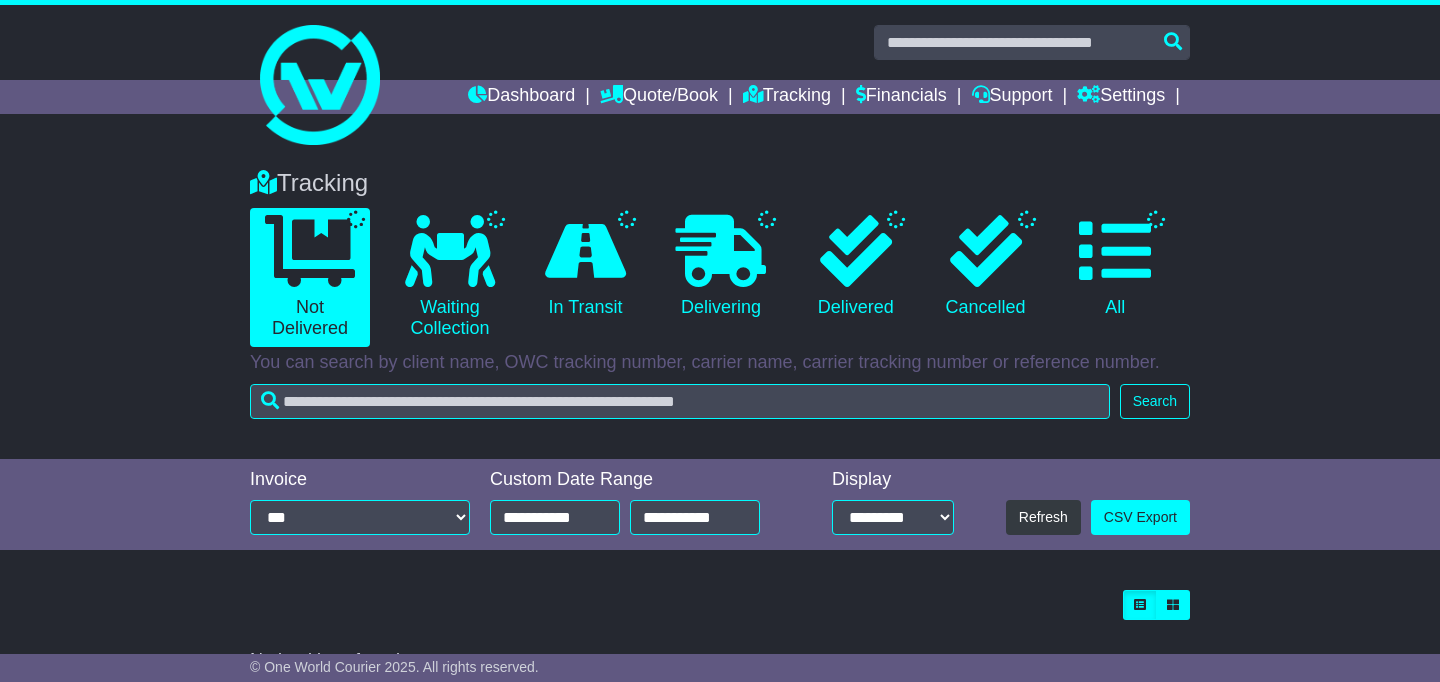 scroll, scrollTop: 392, scrollLeft: 0, axis: vertical 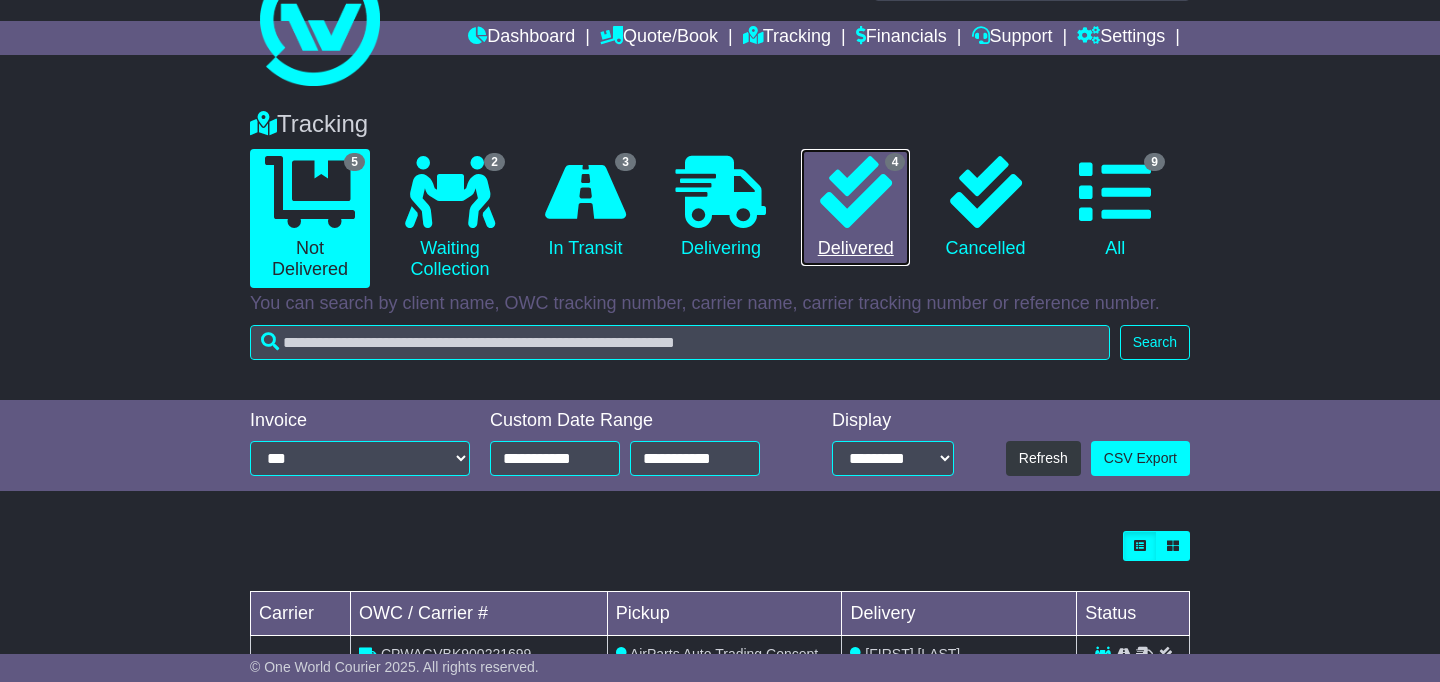 click on "4
Delivered" at bounding box center [855, 208] 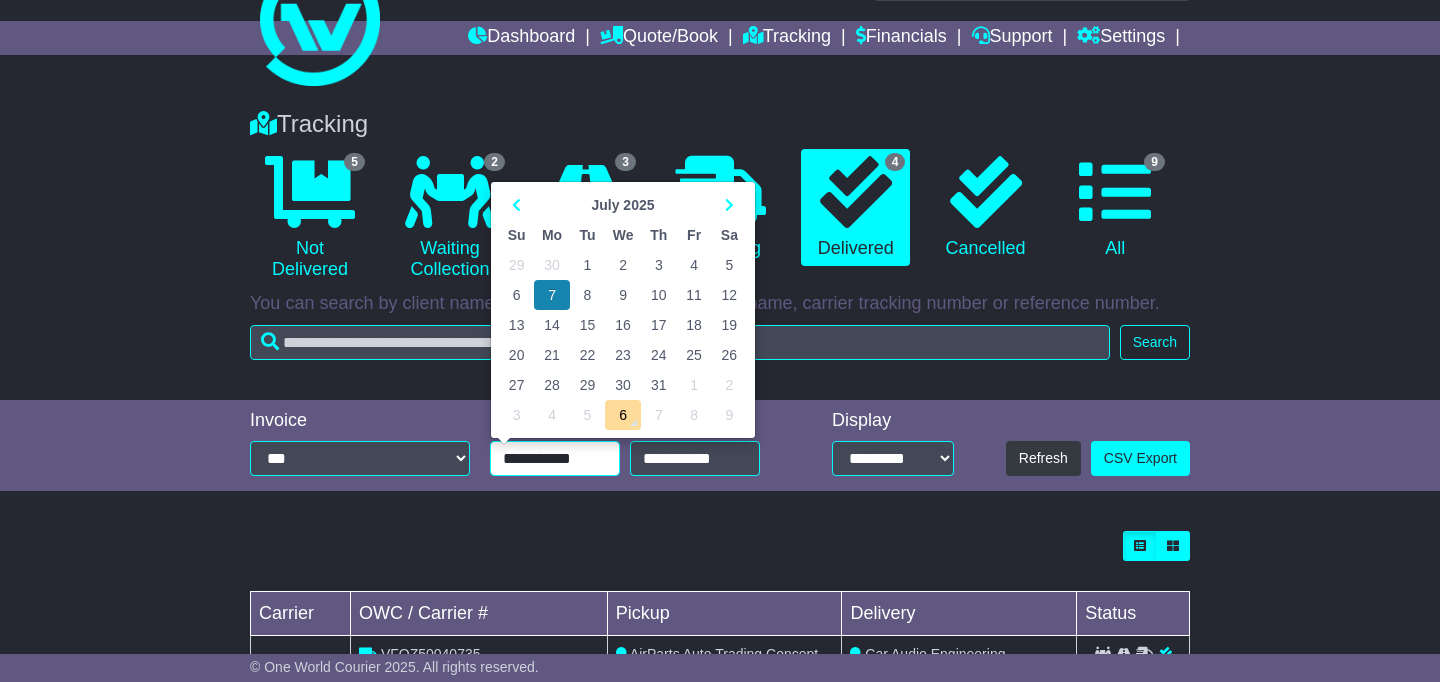 click on "**********" at bounding box center (555, 458) 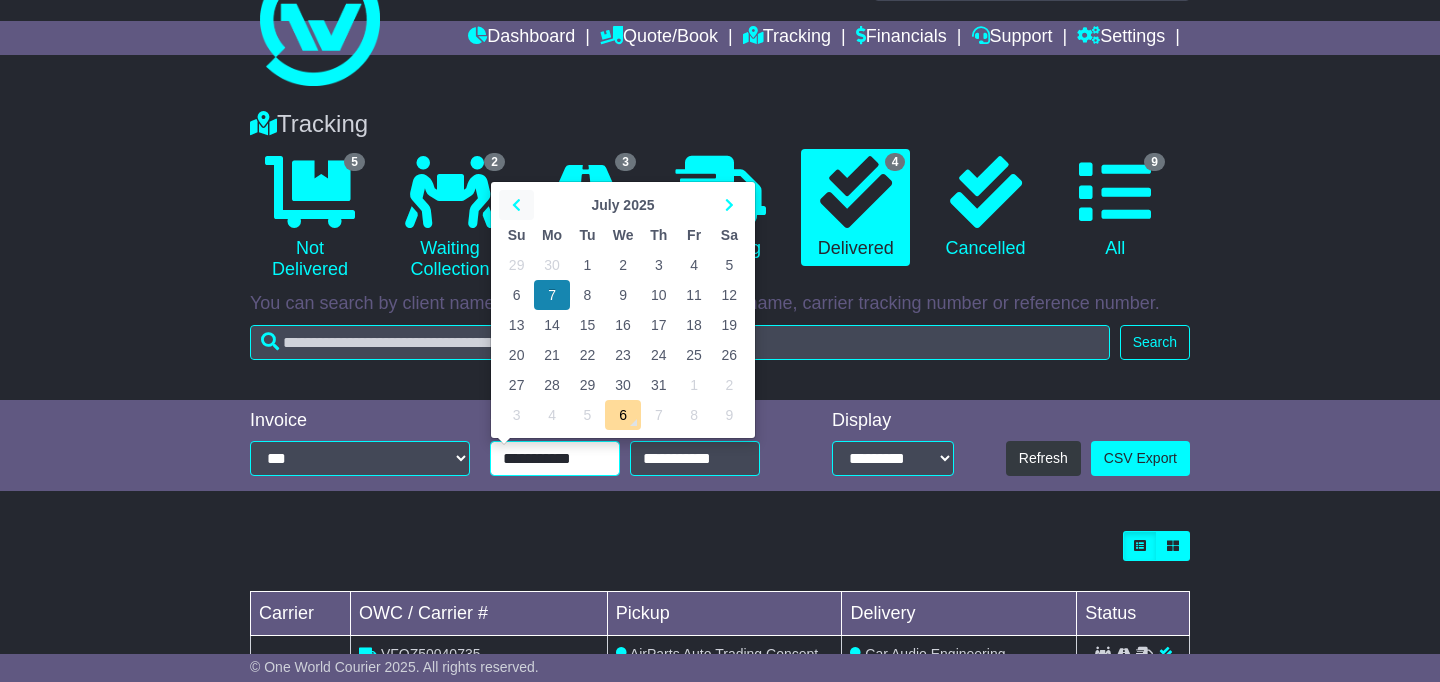 click at bounding box center (516, 205) 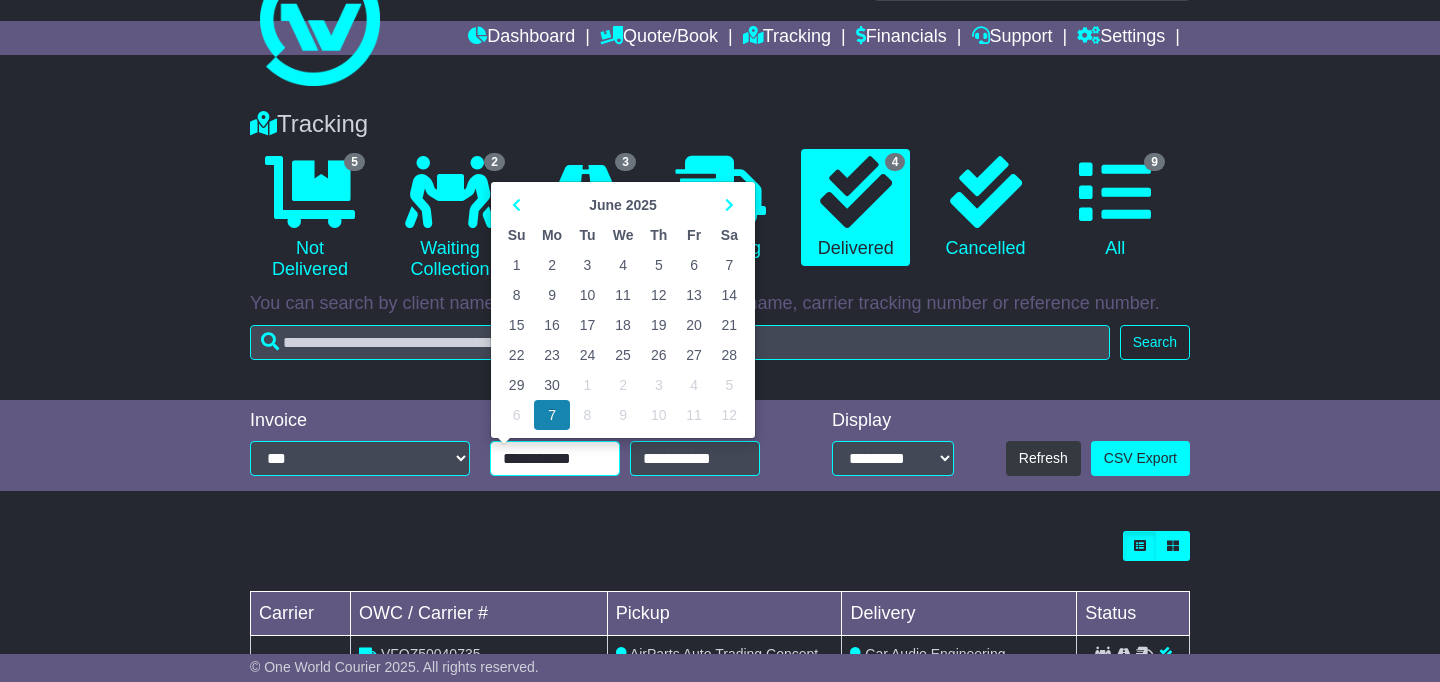click on "1" at bounding box center (516, 265) 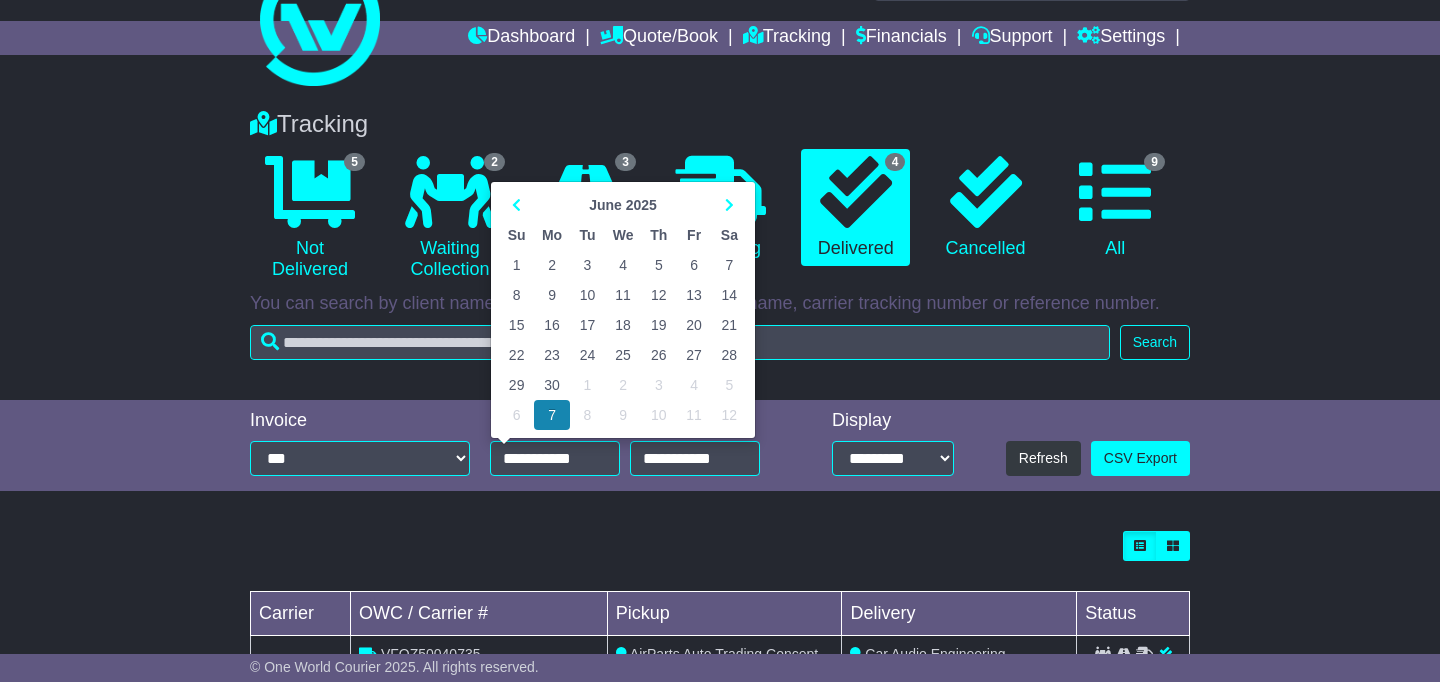 type on "**********" 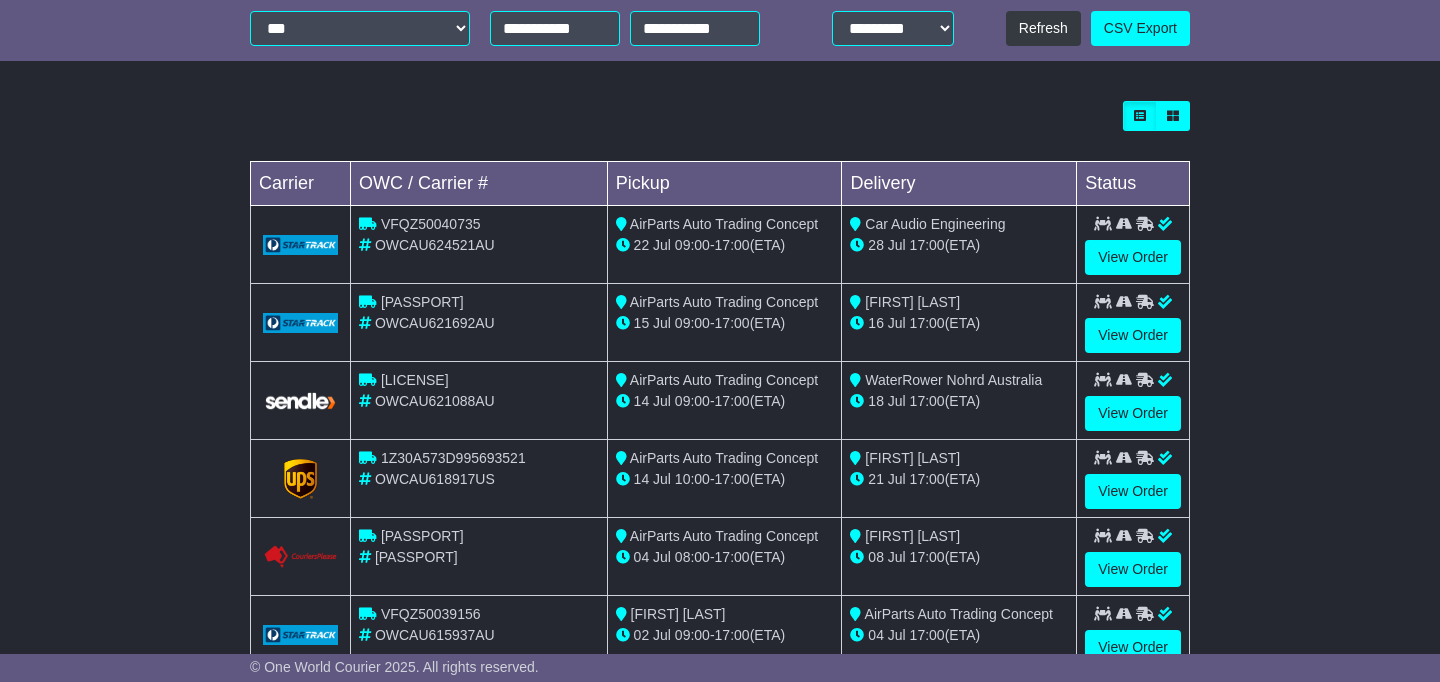 scroll, scrollTop: 592, scrollLeft: 0, axis: vertical 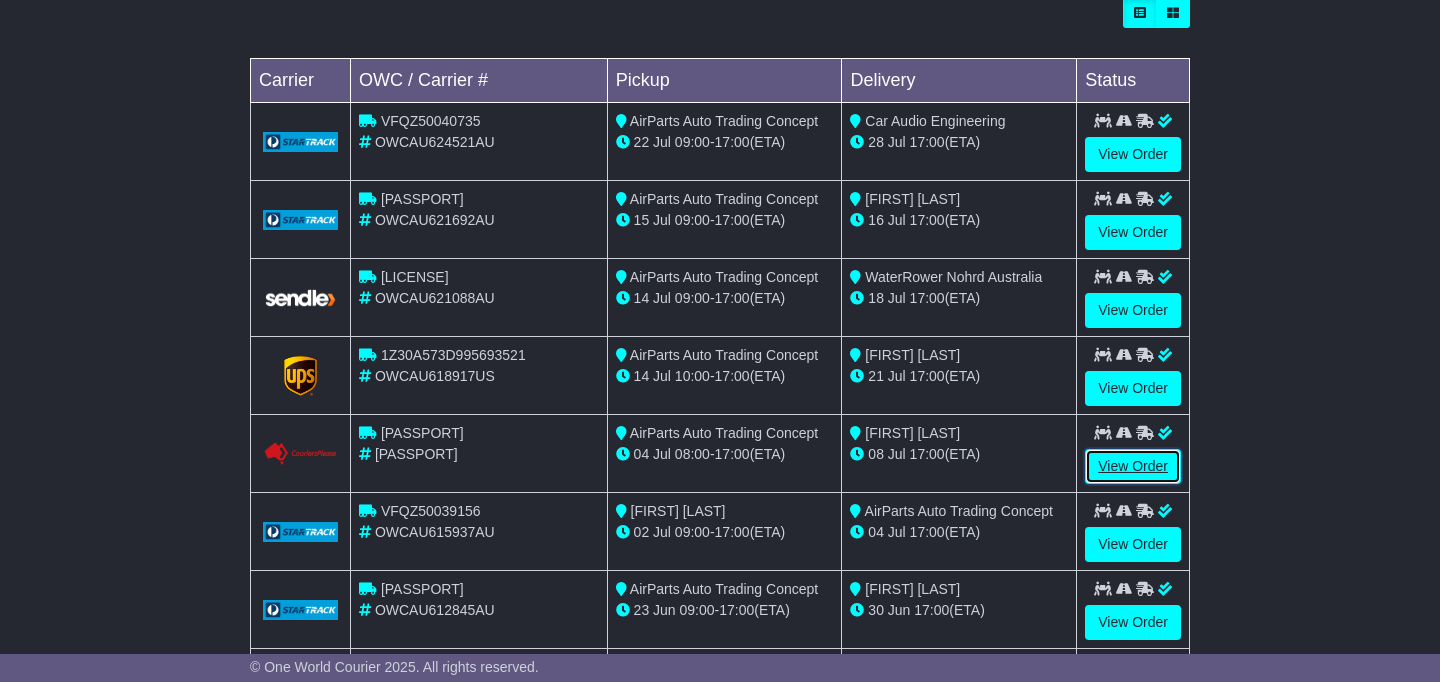 click on "View Order" at bounding box center (1133, 466) 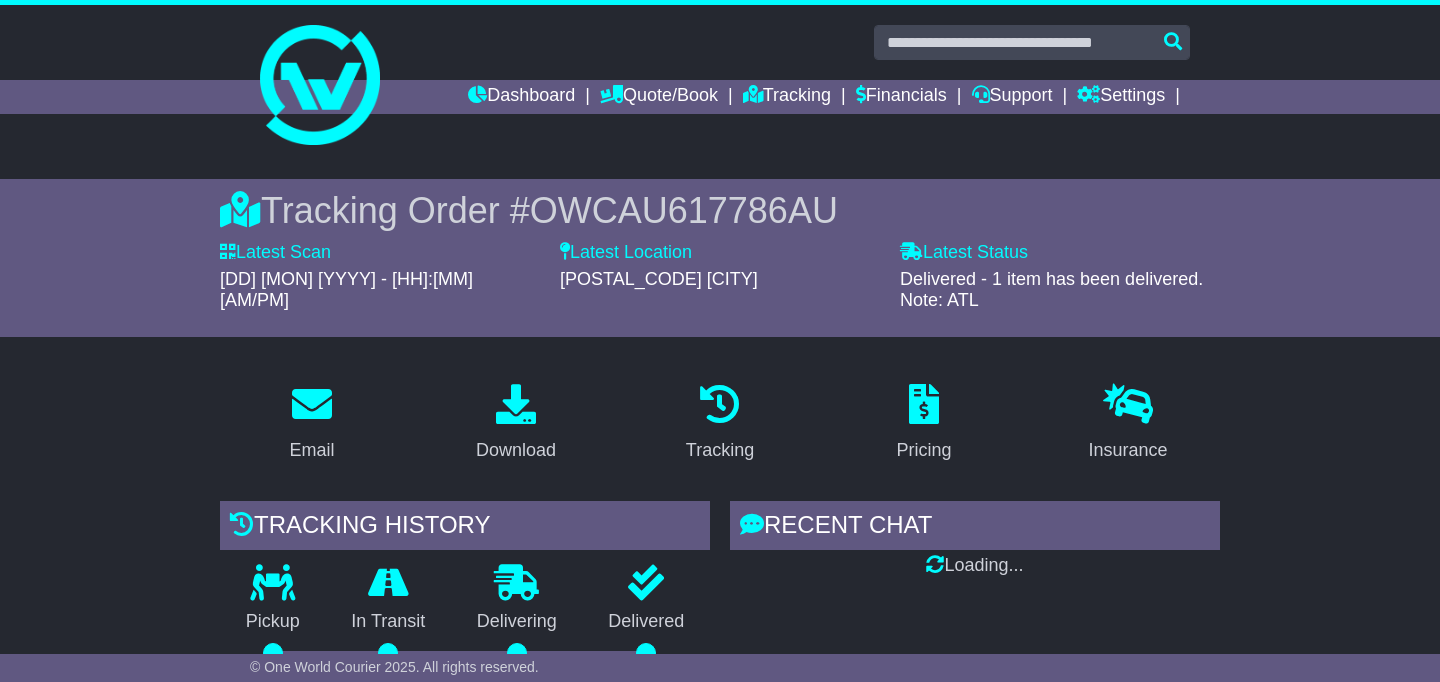 scroll, scrollTop: 0, scrollLeft: 0, axis: both 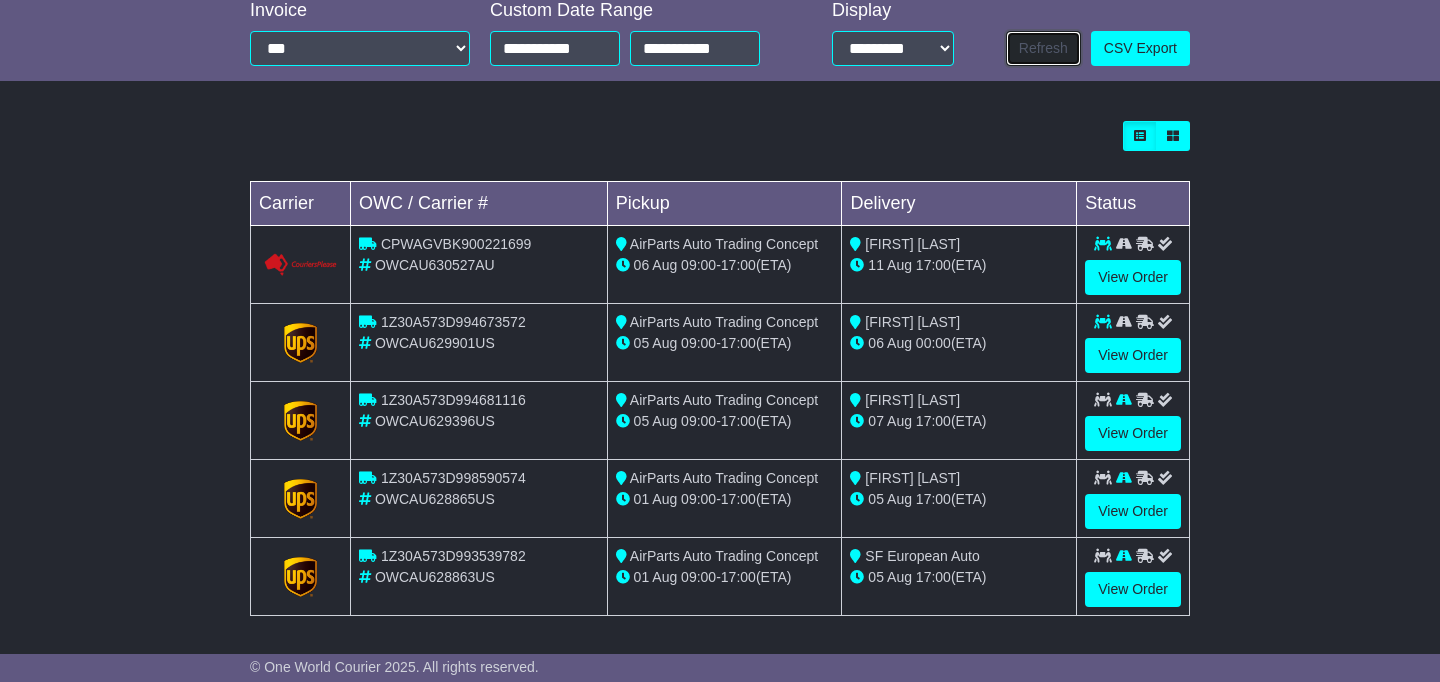 click on "Refresh" at bounding box center [1043, 48] 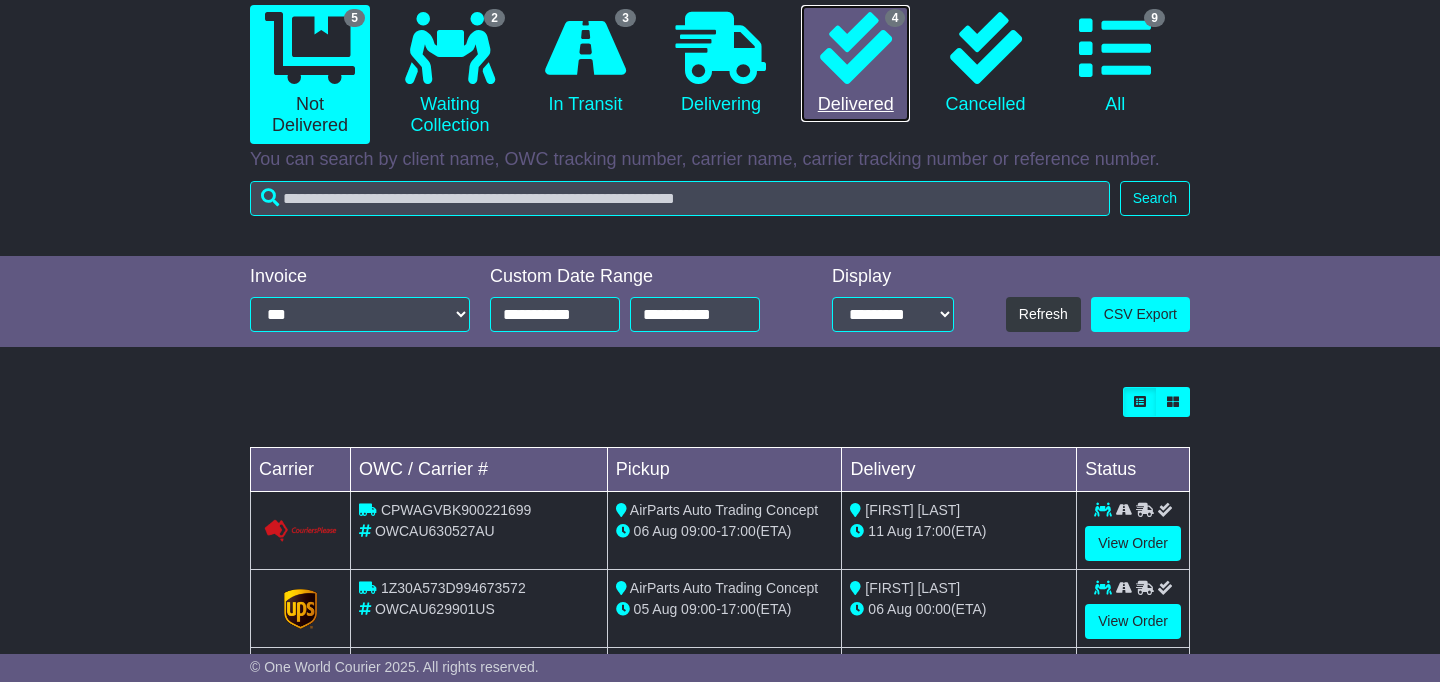 click at bounding box center [856, 48] 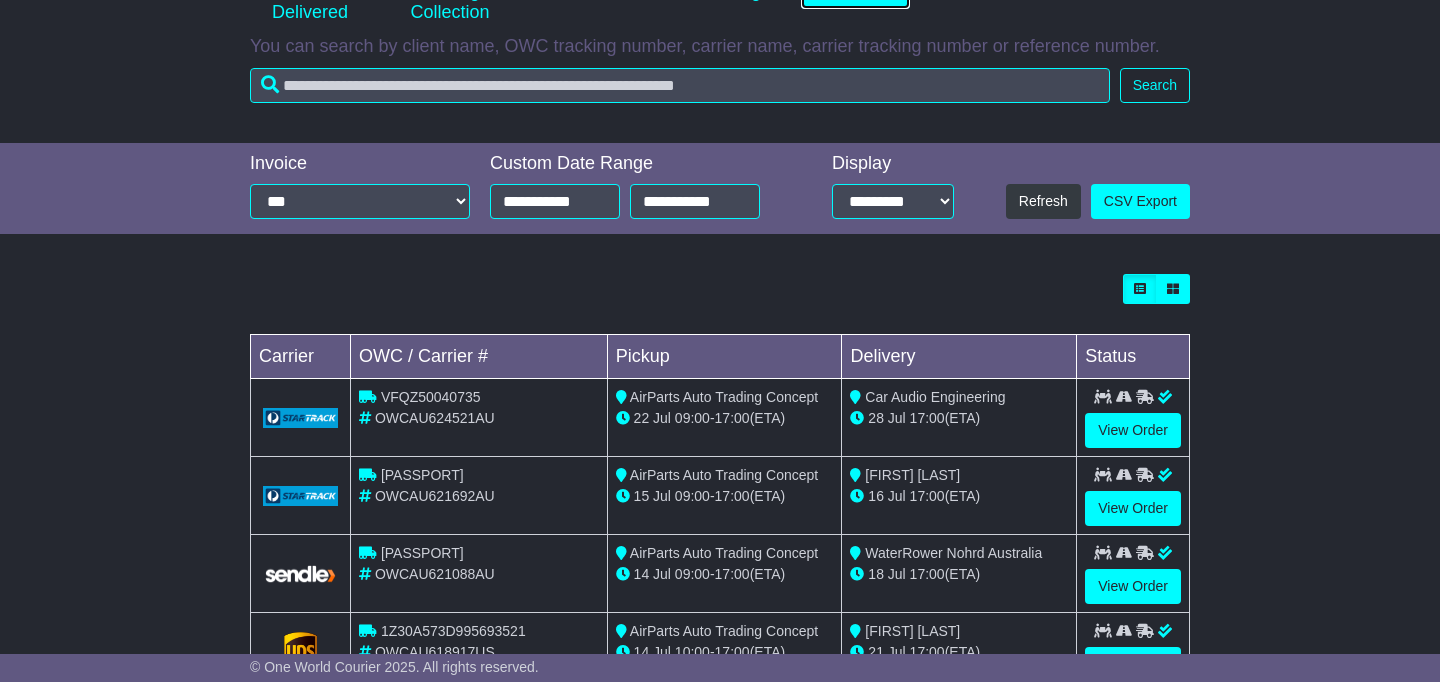 scroll, scrollTop: 392, scrollLeft: 0, axis: vertical 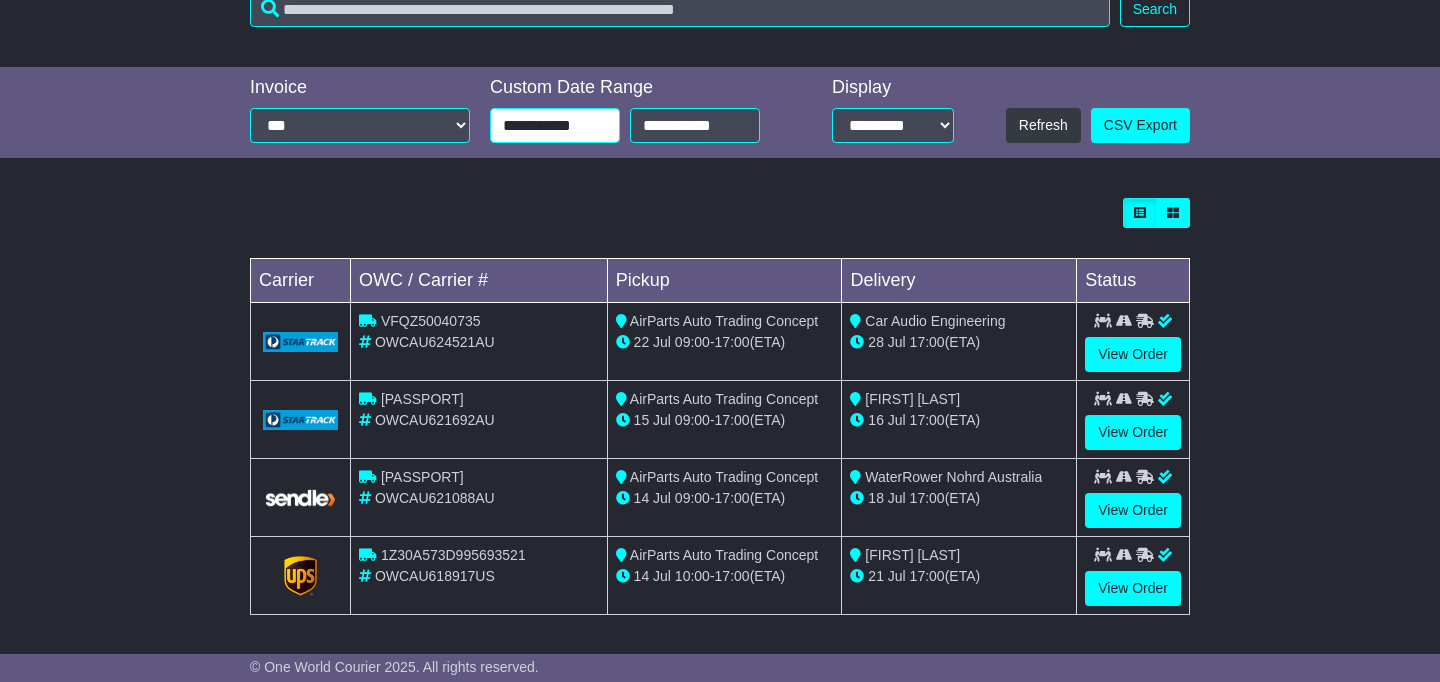 click on "**********" at bounding box center (555, 125) 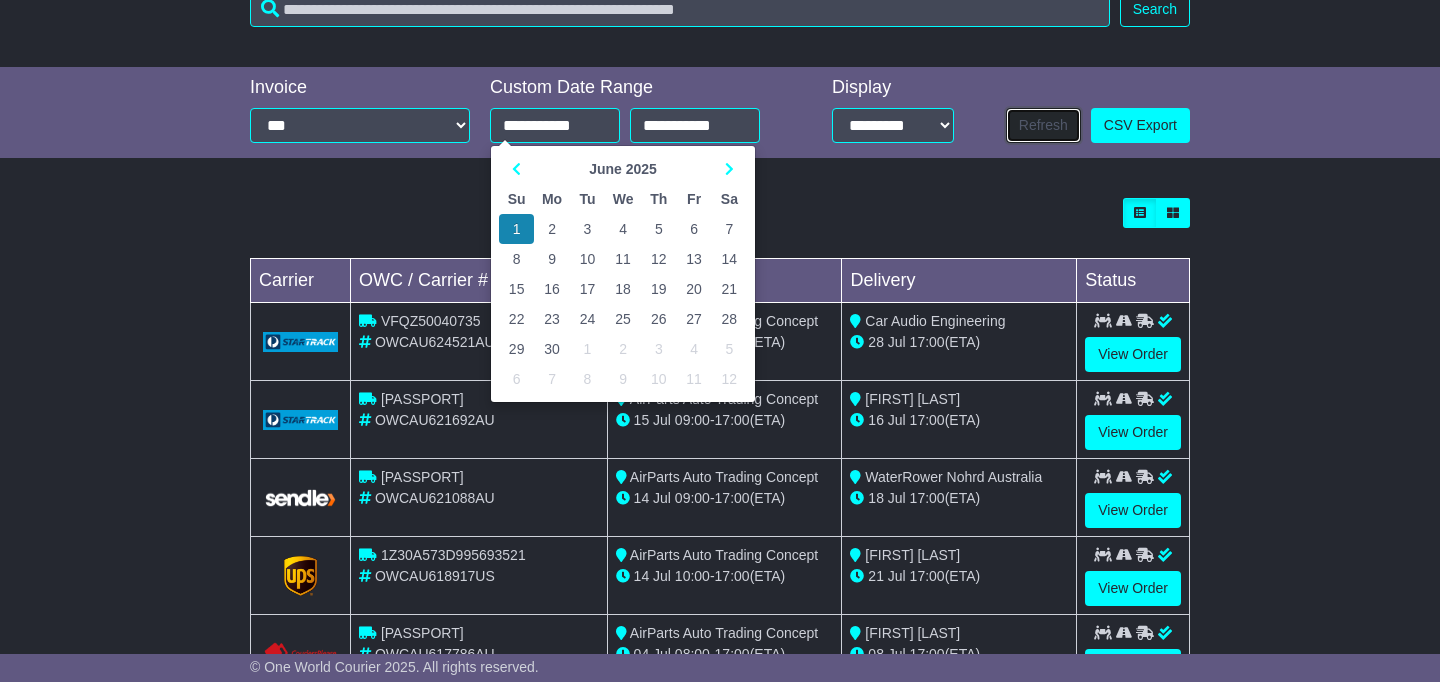 click on "Refresh" at bounding box center [1043, 125] 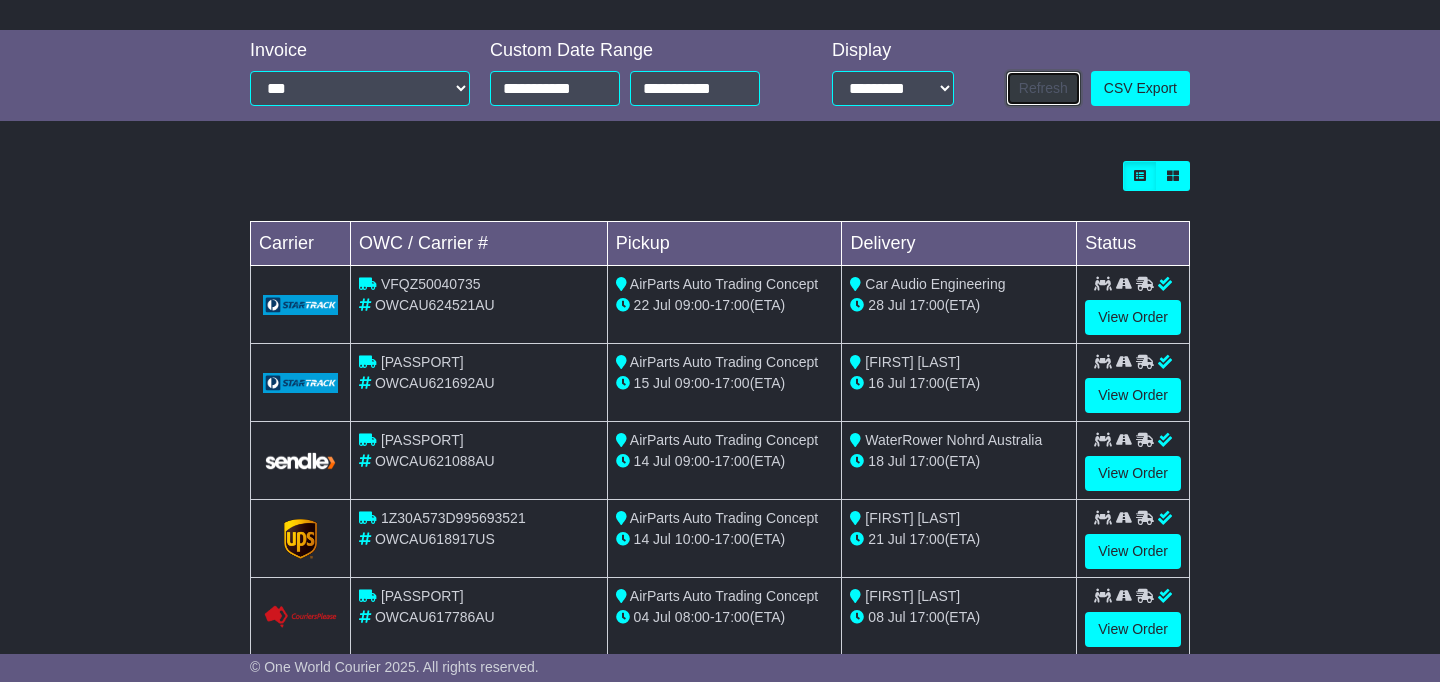 scroll, scrollTop: 692, scrollLeft: 0, axis: vertical 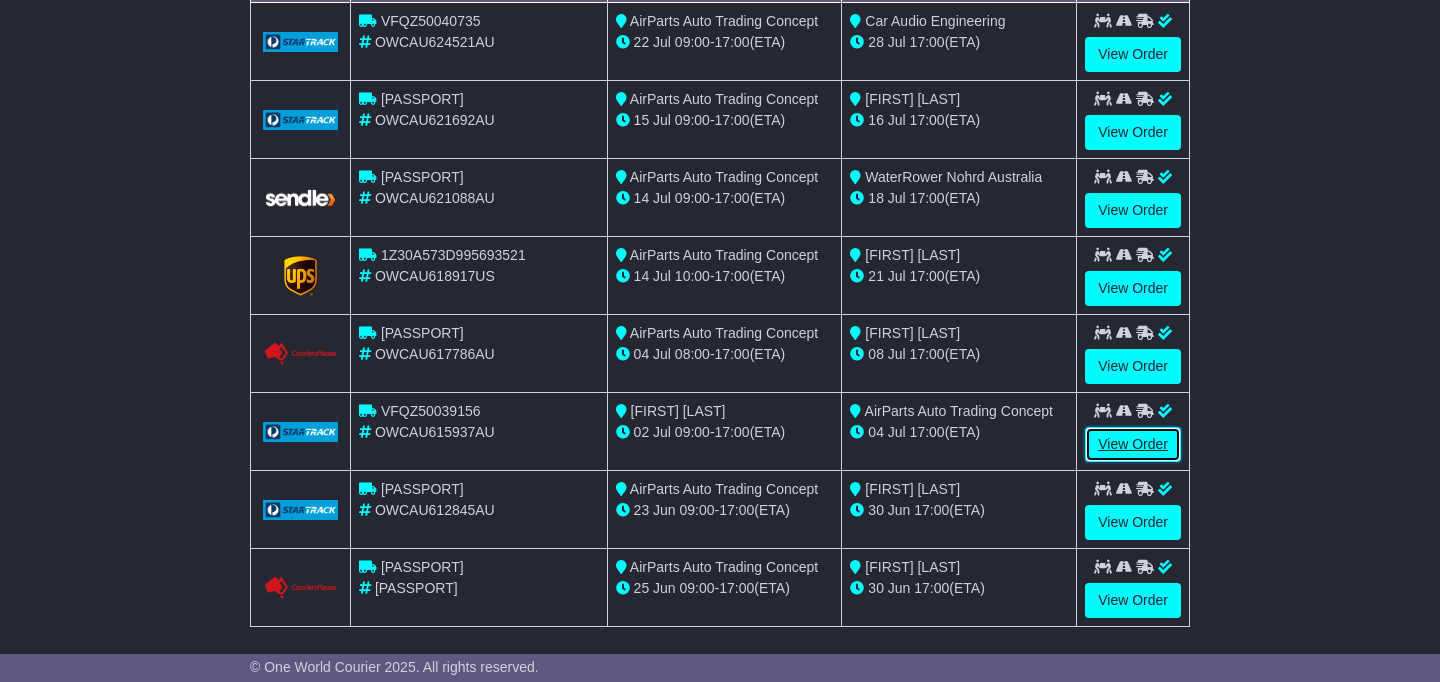 click on "View Order" at bounding box center [1133, 444] 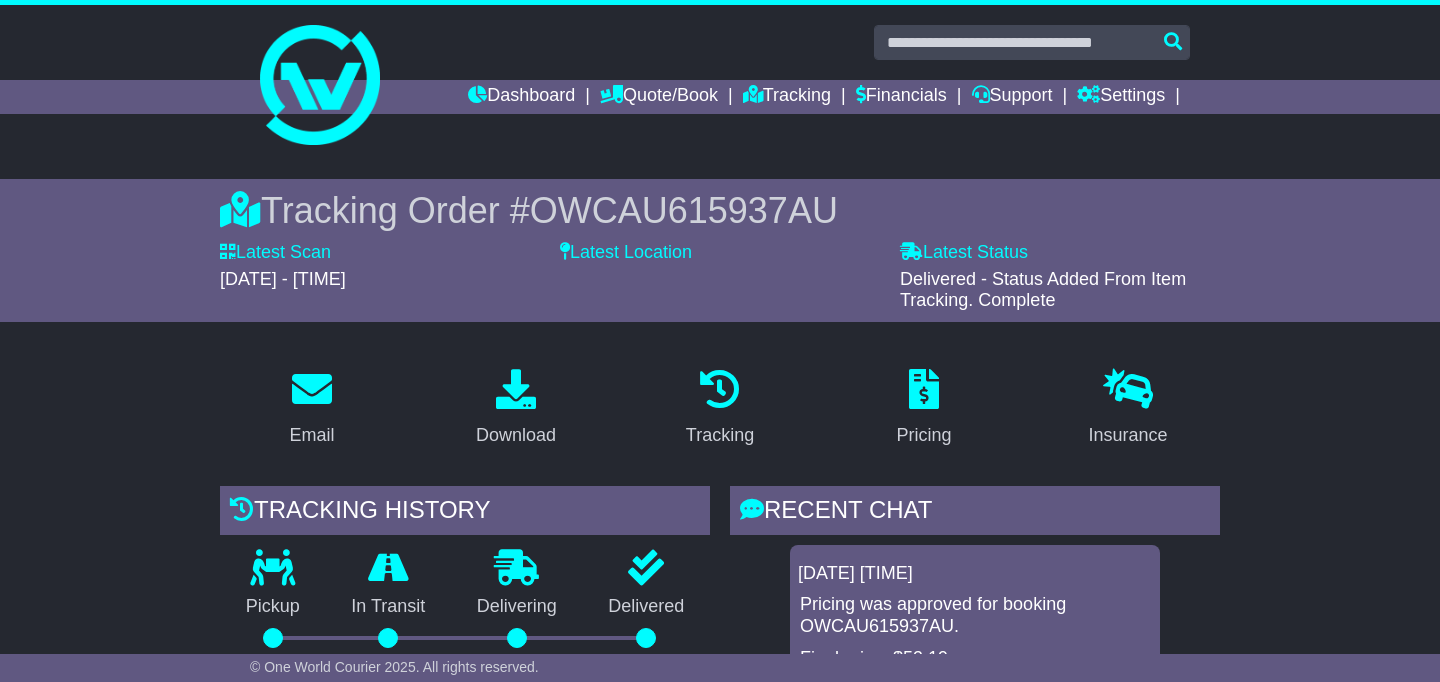 scroll, scrollTop: 0, scrollLeft: 0, axis: both 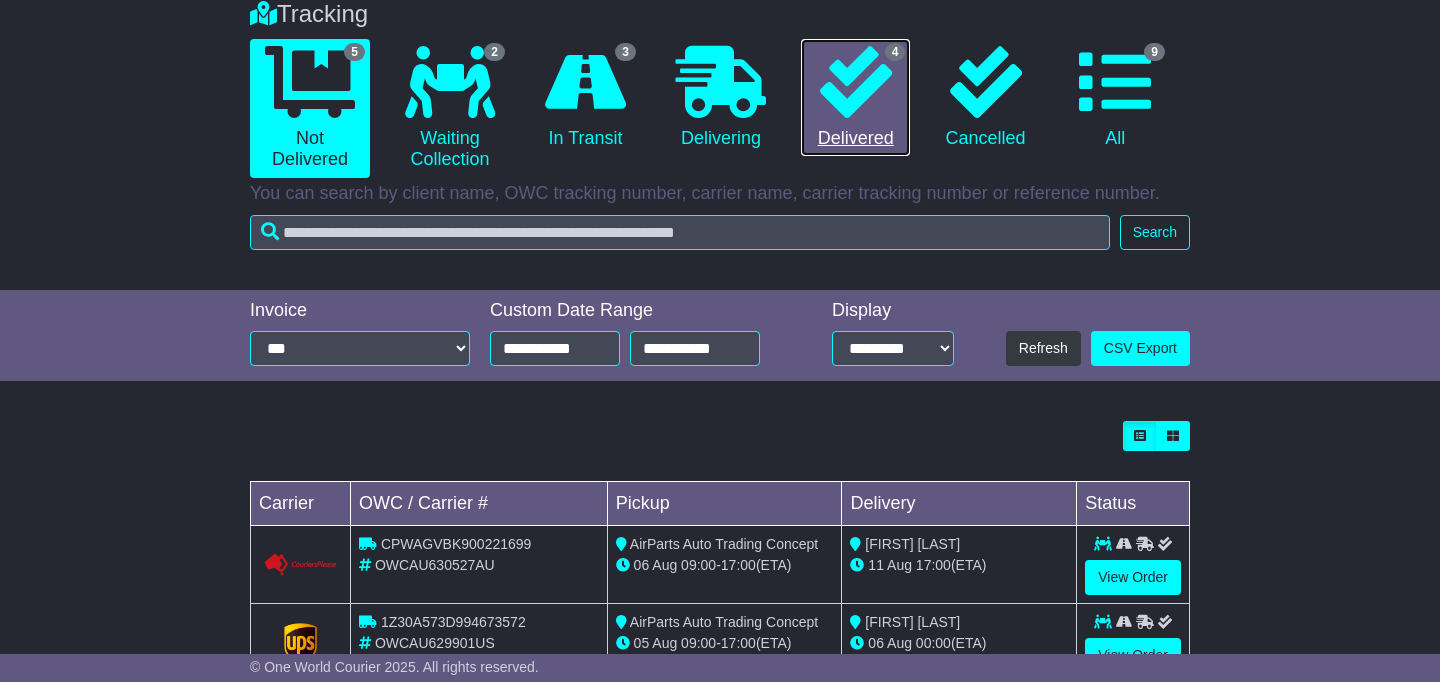 click on "4
Delivered" at bounding box center (855, 98) 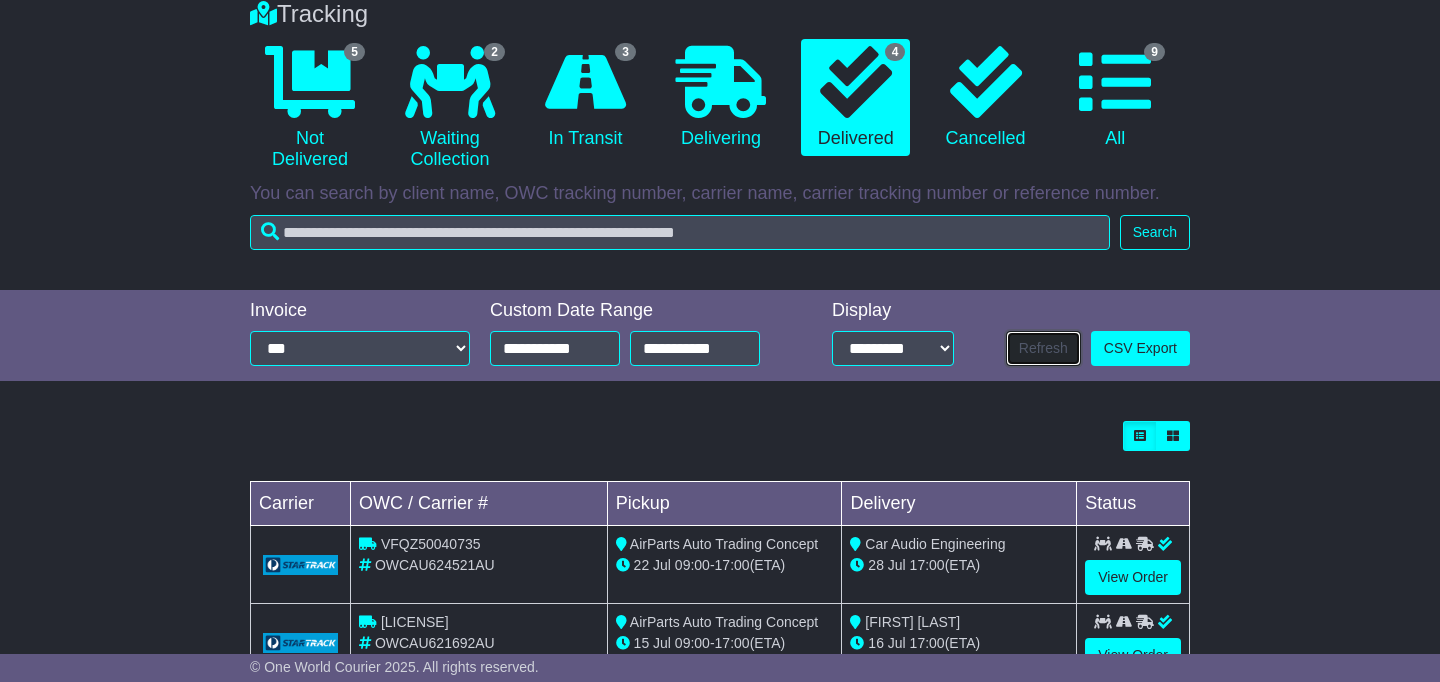 click on "Refresh" at bounding box center [1043, 348] 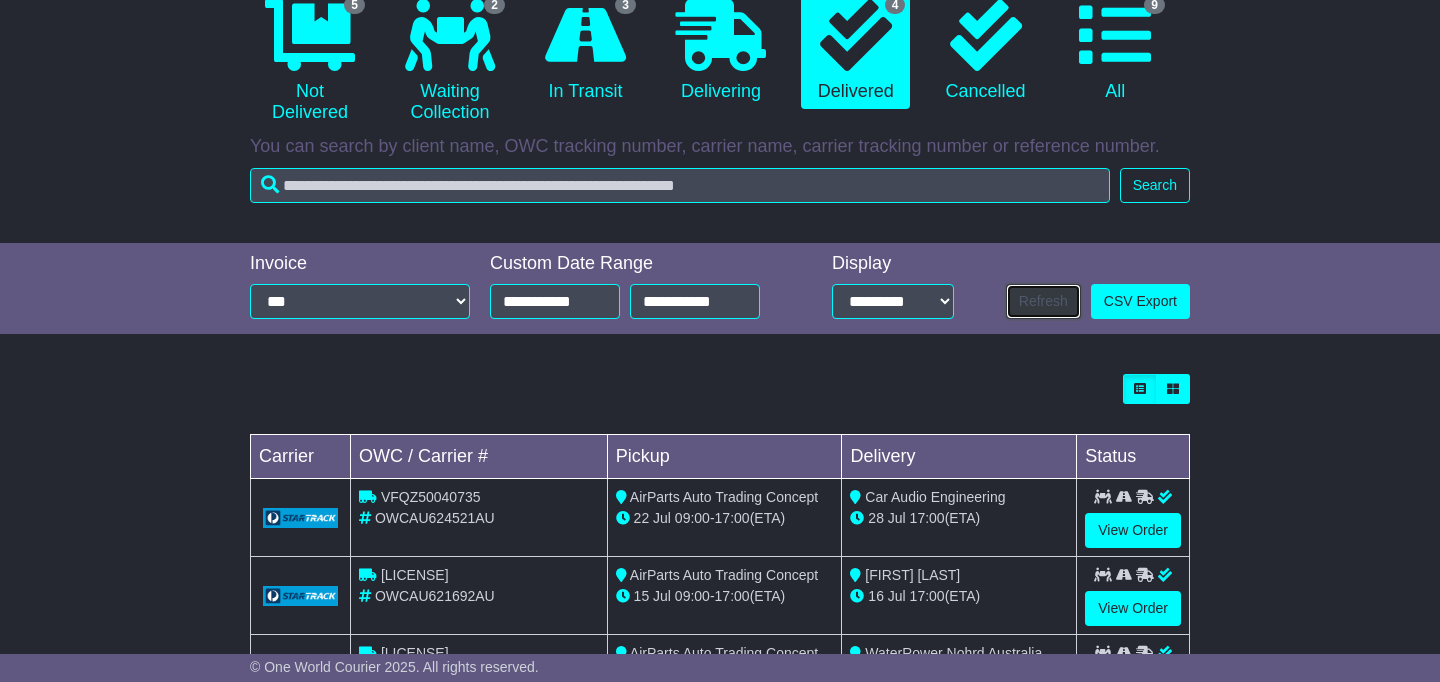 scroll, scrollTop: 159, scrollLeft: 0, axis: vertical 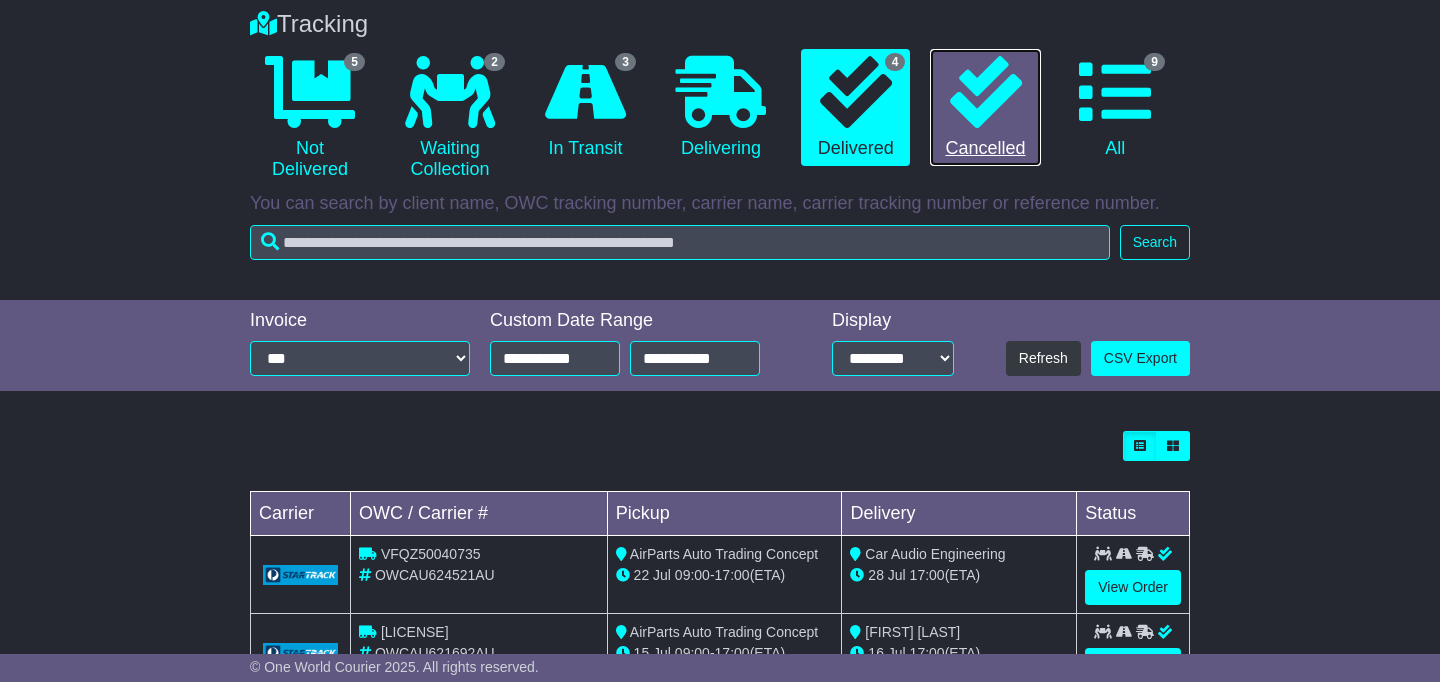 click on "0
Cancelled" at bounding box center [985, 108] 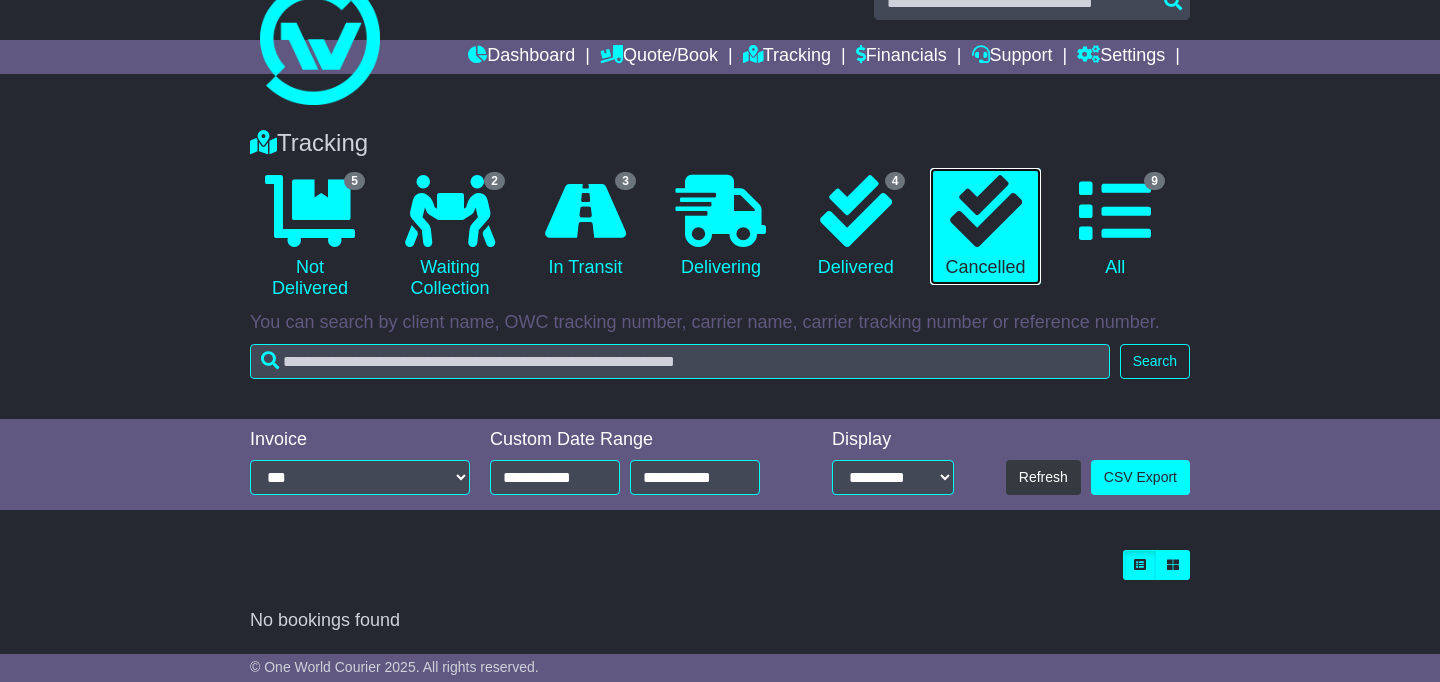 scroll, scrollTop: 39, scrollLeft: 0, axis: vertical 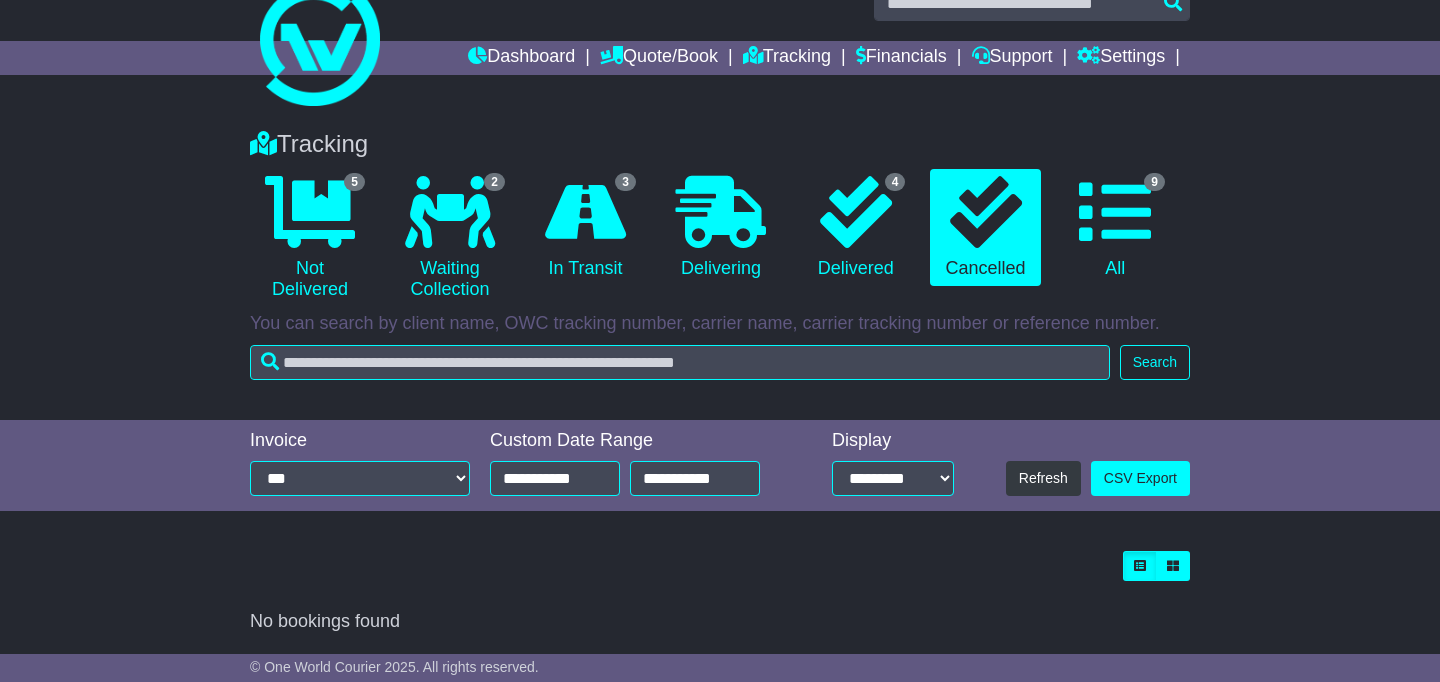 click on "Tracking" at bounding box center (720, 144) 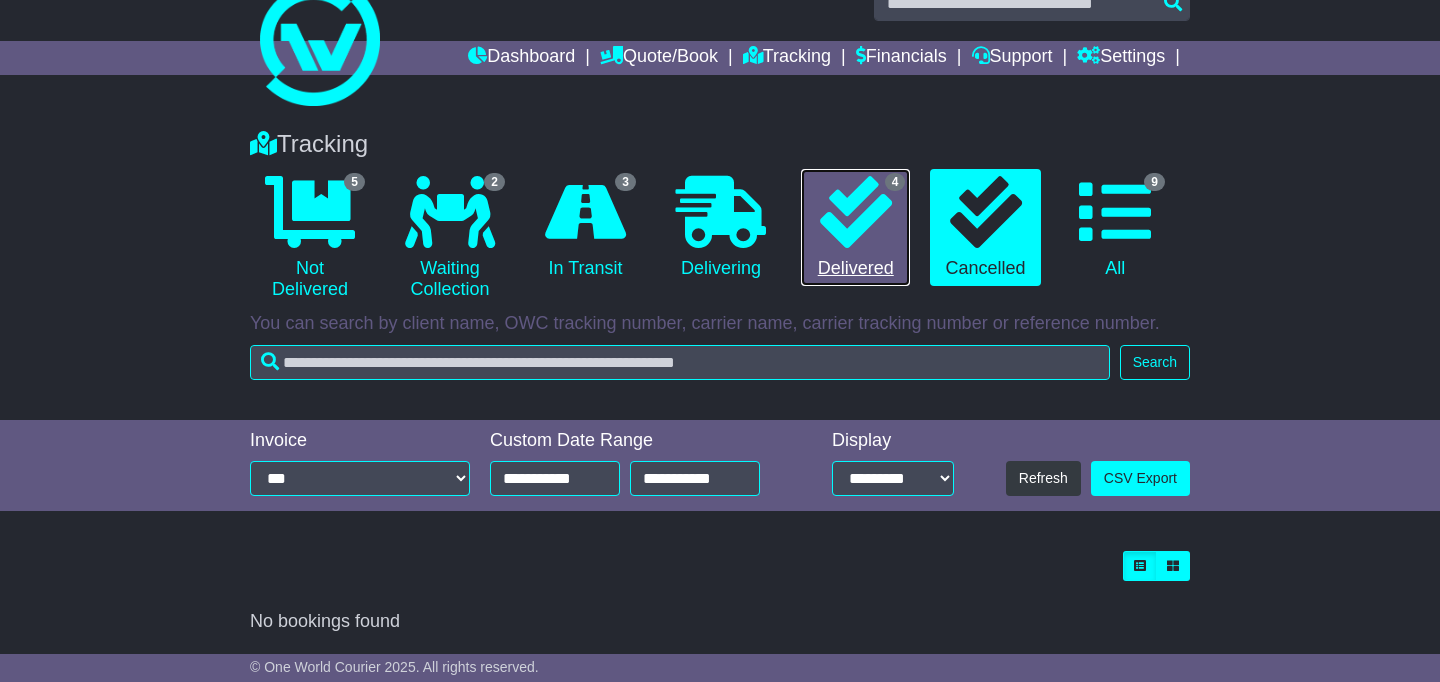 click at bounding box center (856, 212) 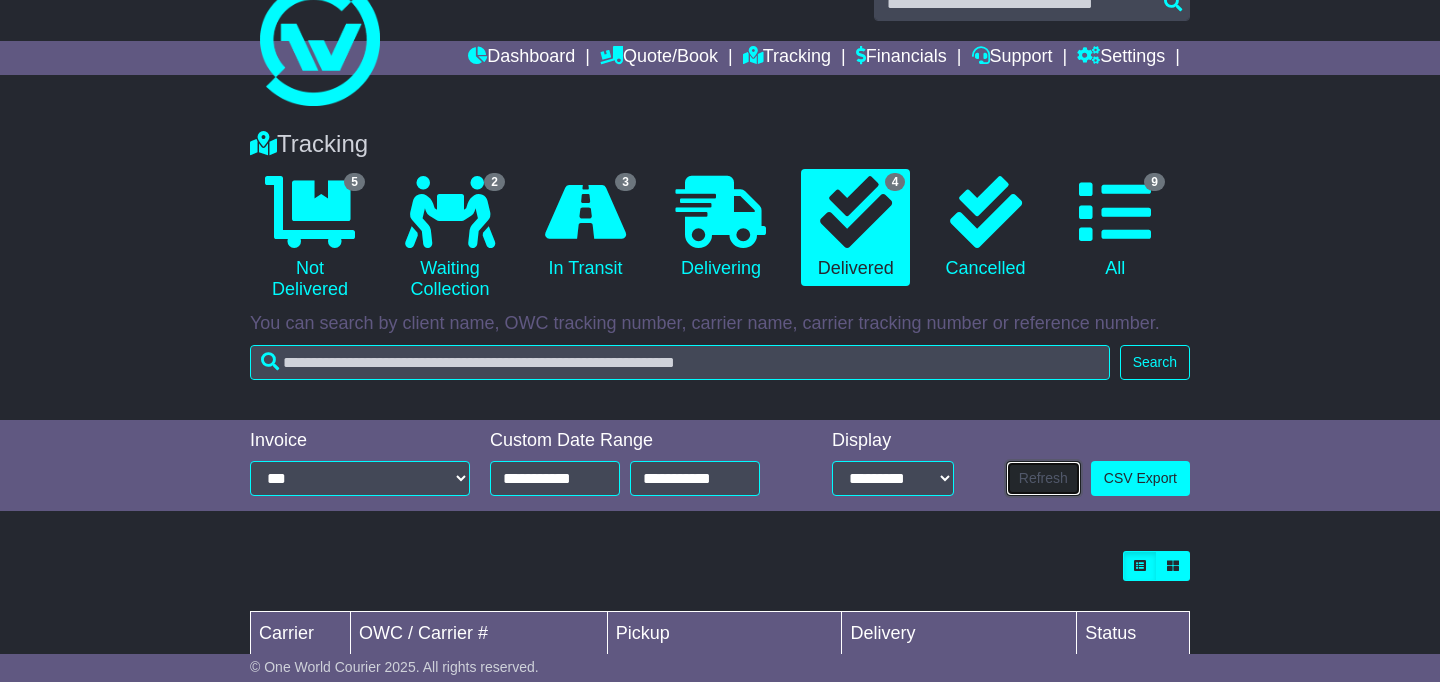 click on "Refresh" at bounding box center [1043, 478] 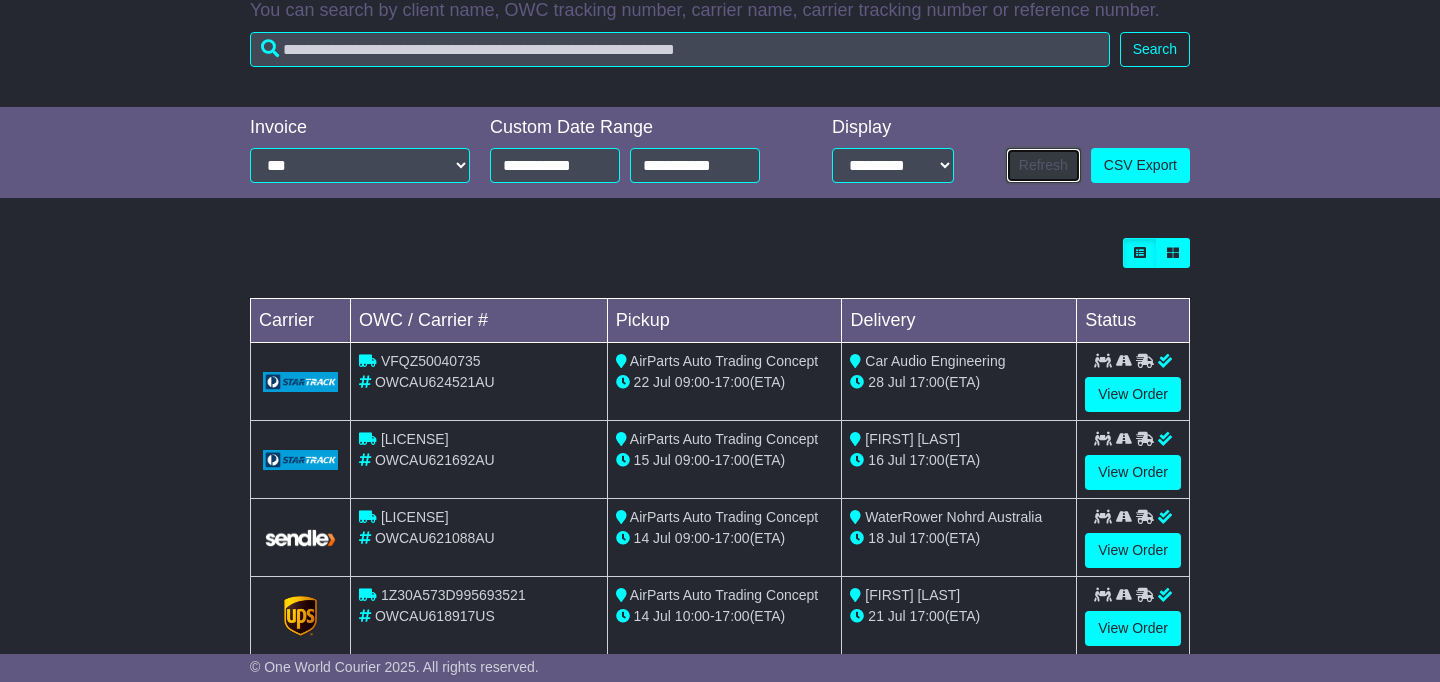 scroll, scrollTop: 392, scrollLeft: 0, axis: vertical 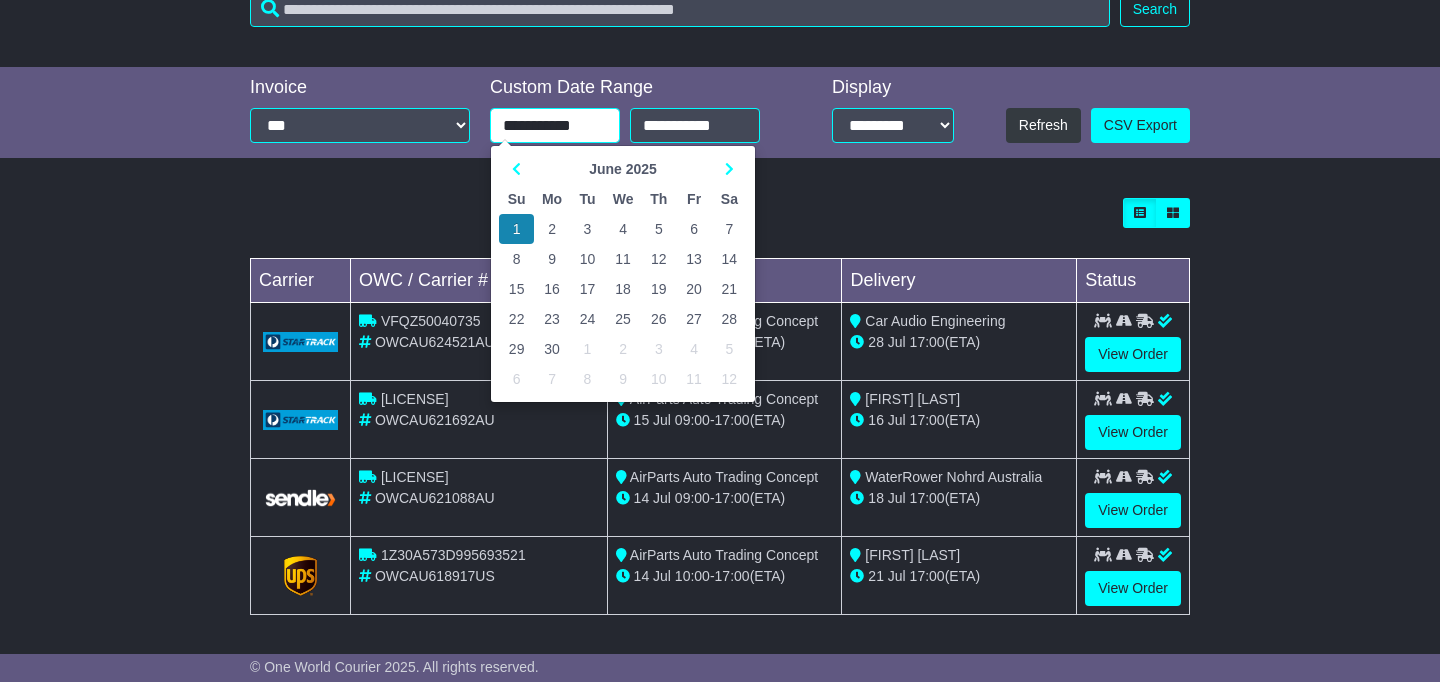 click on "**********" at bounding box center [555, 125] 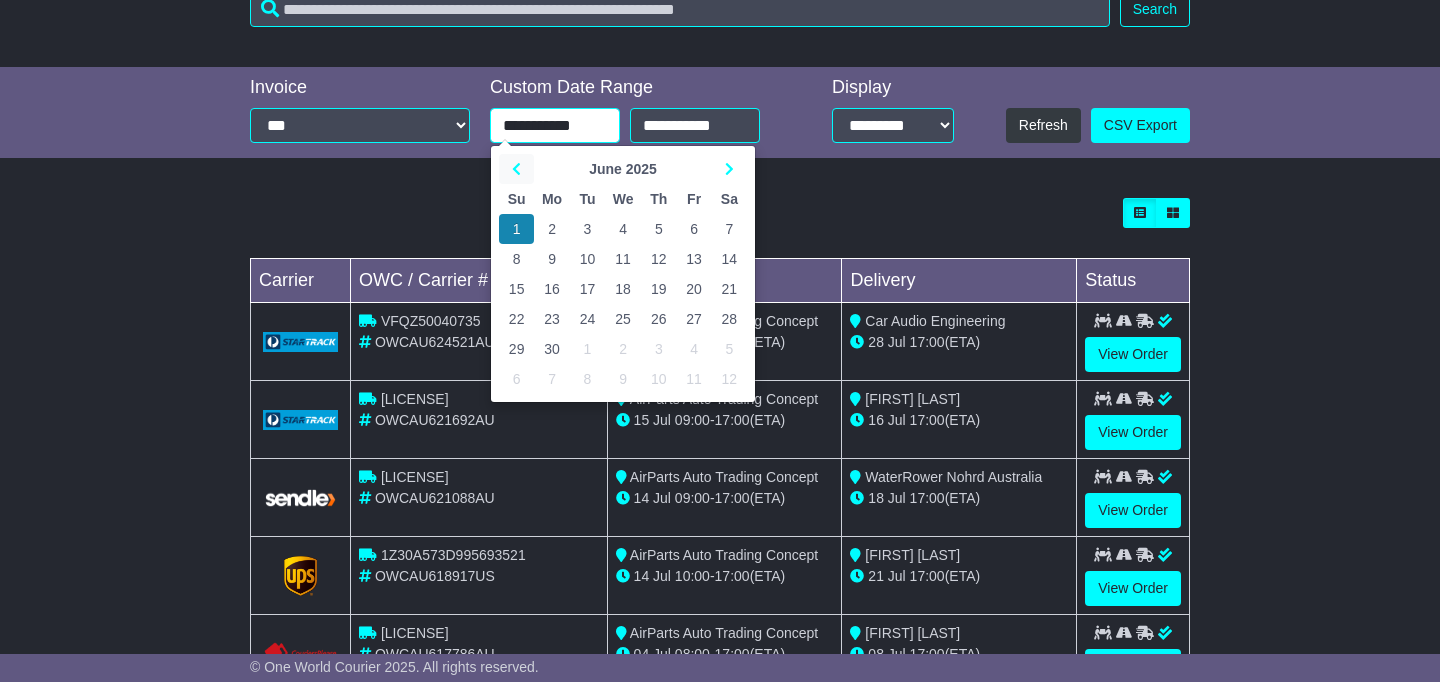click at bounding box center [516, 169] 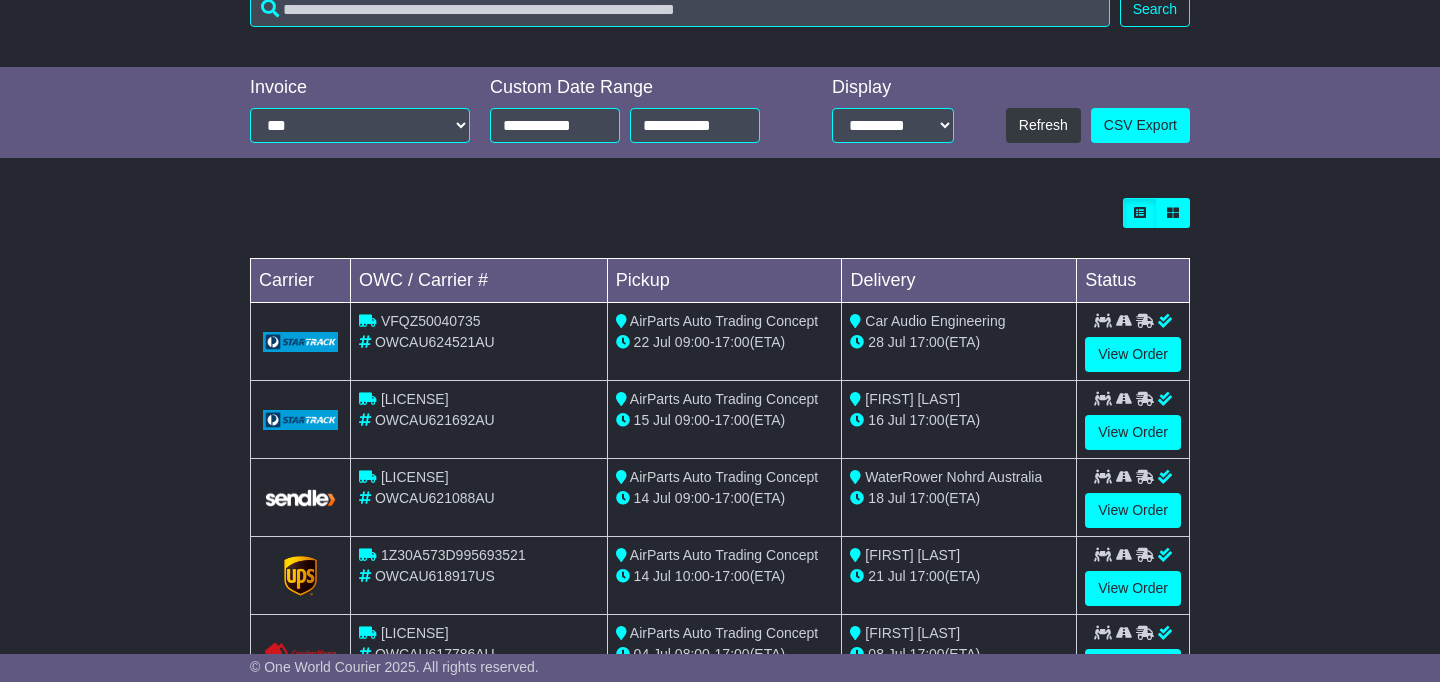 click at bounding box center (720, 213) 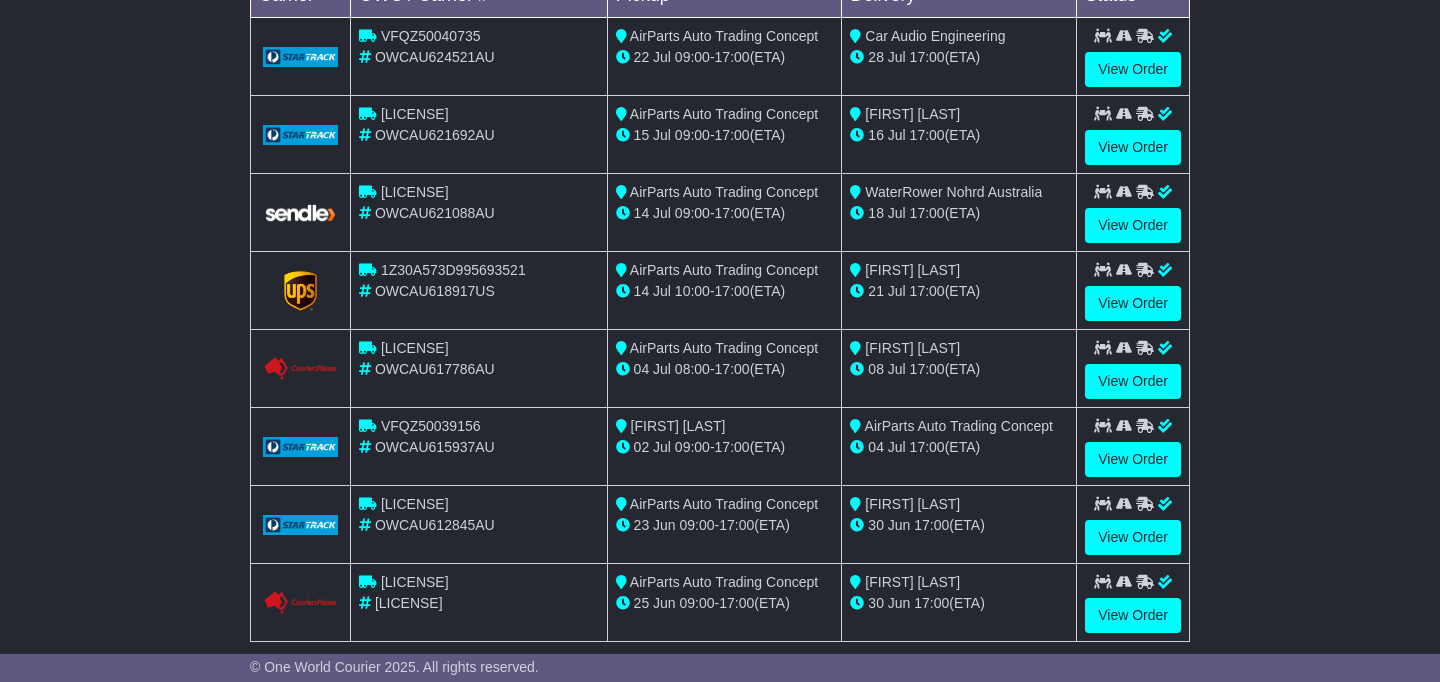 scroll, scrollTop: 692, scrollLeft: 0, axis: vertical 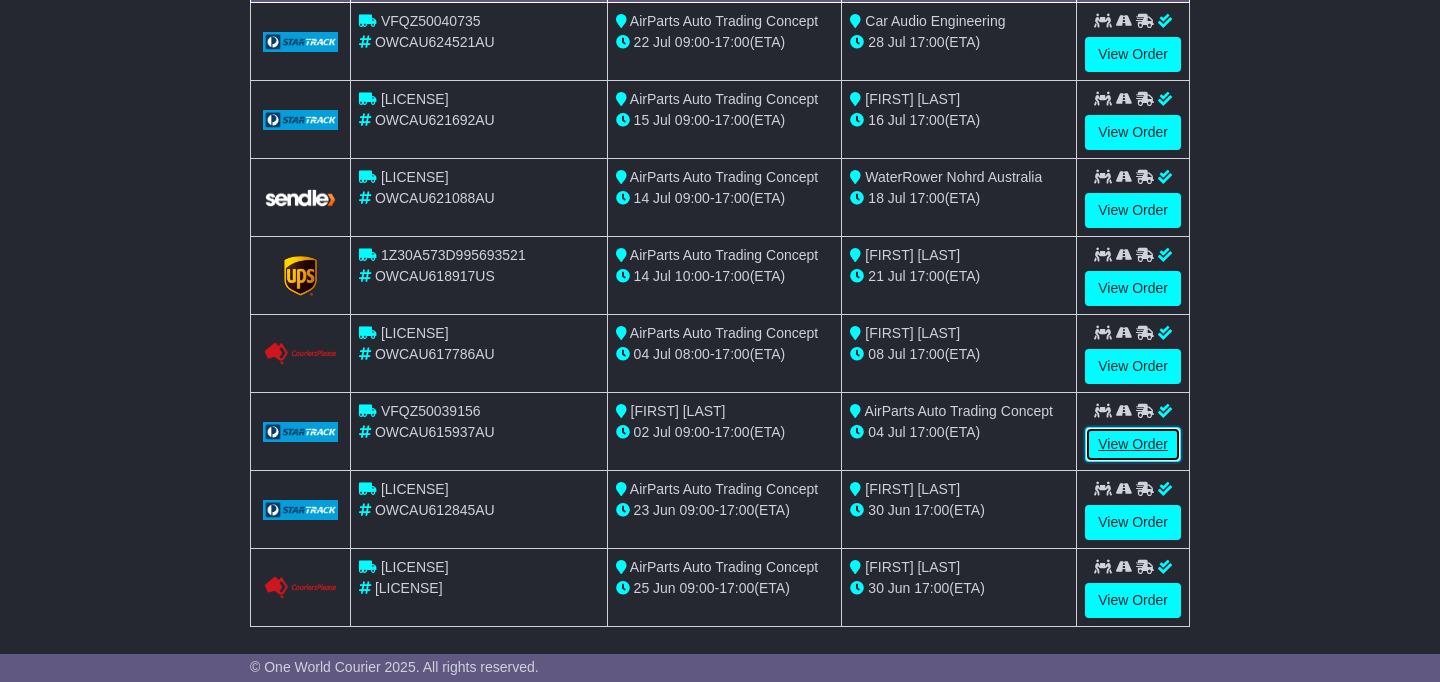 click on "View Order" at bounding box center [1133, 444] 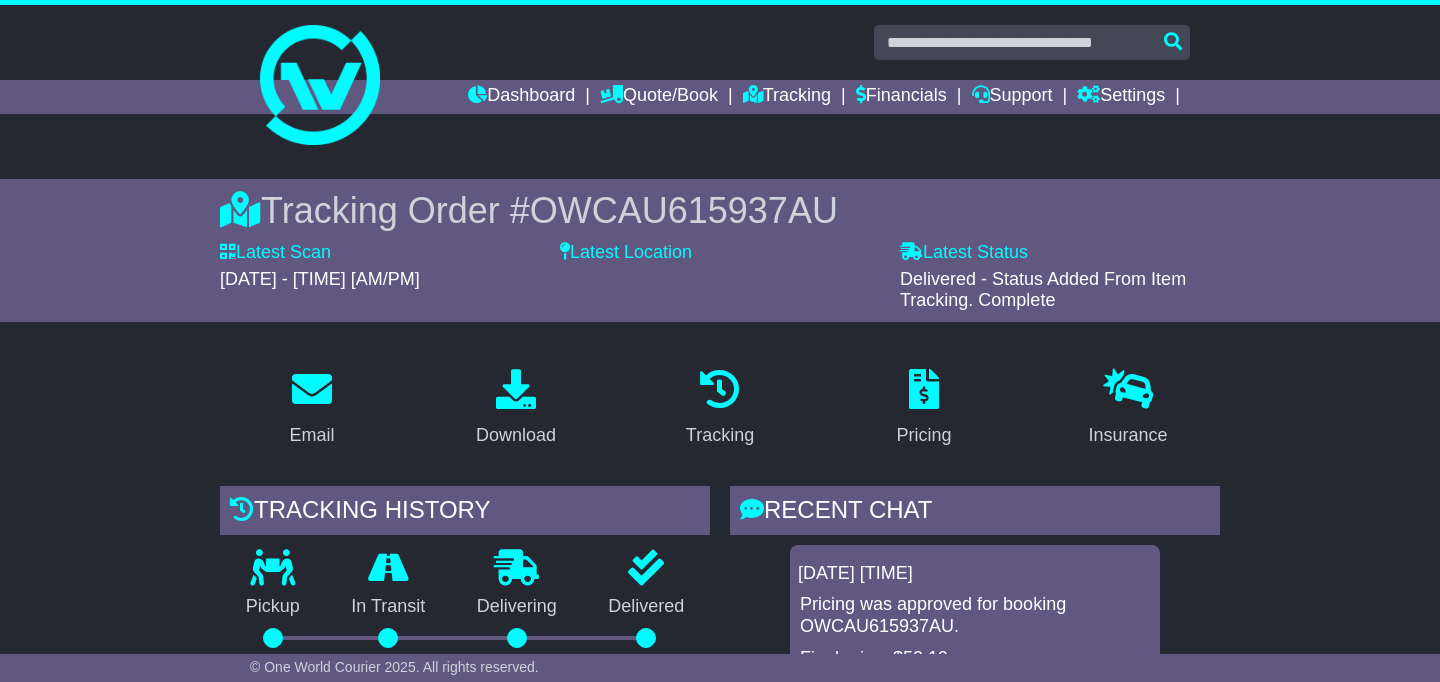 scroll, scrollTop: 0, scrollLeft: 0, axis: both 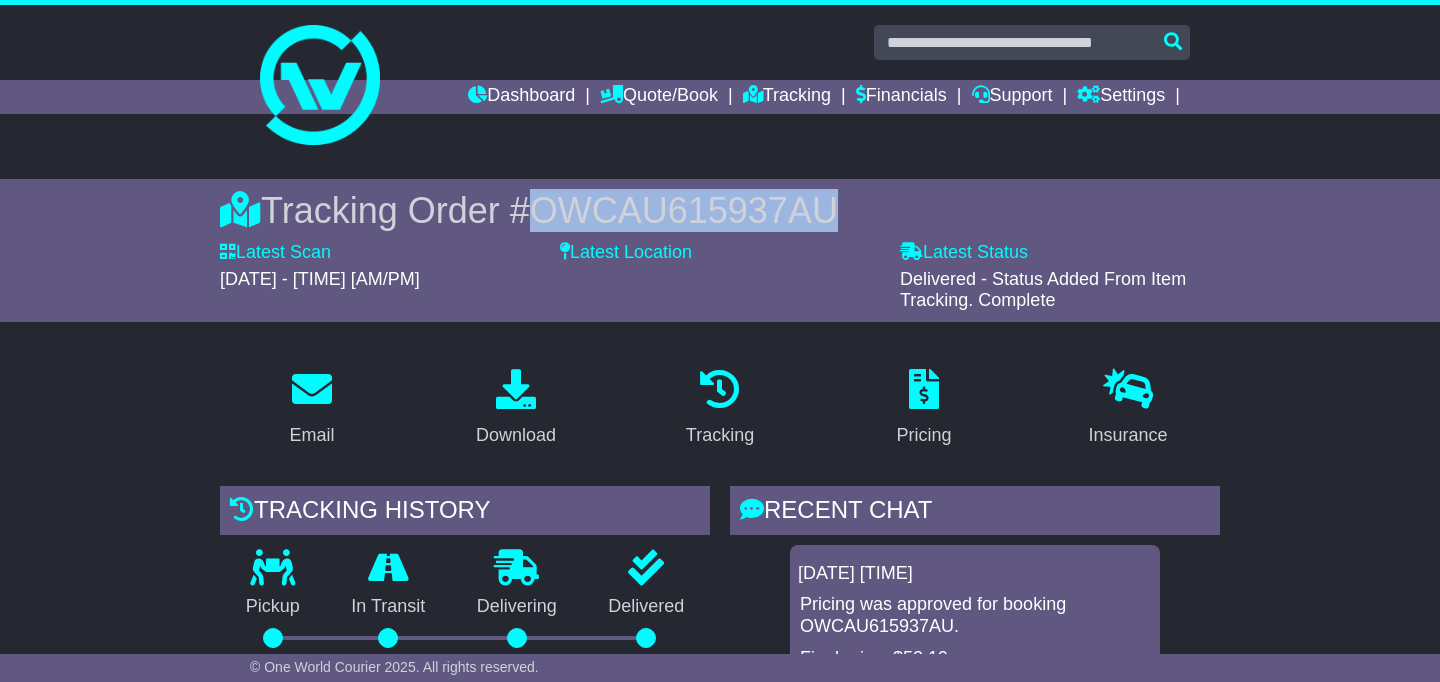 click on "OWCAU615937AU" at bounding box center [684, 210] 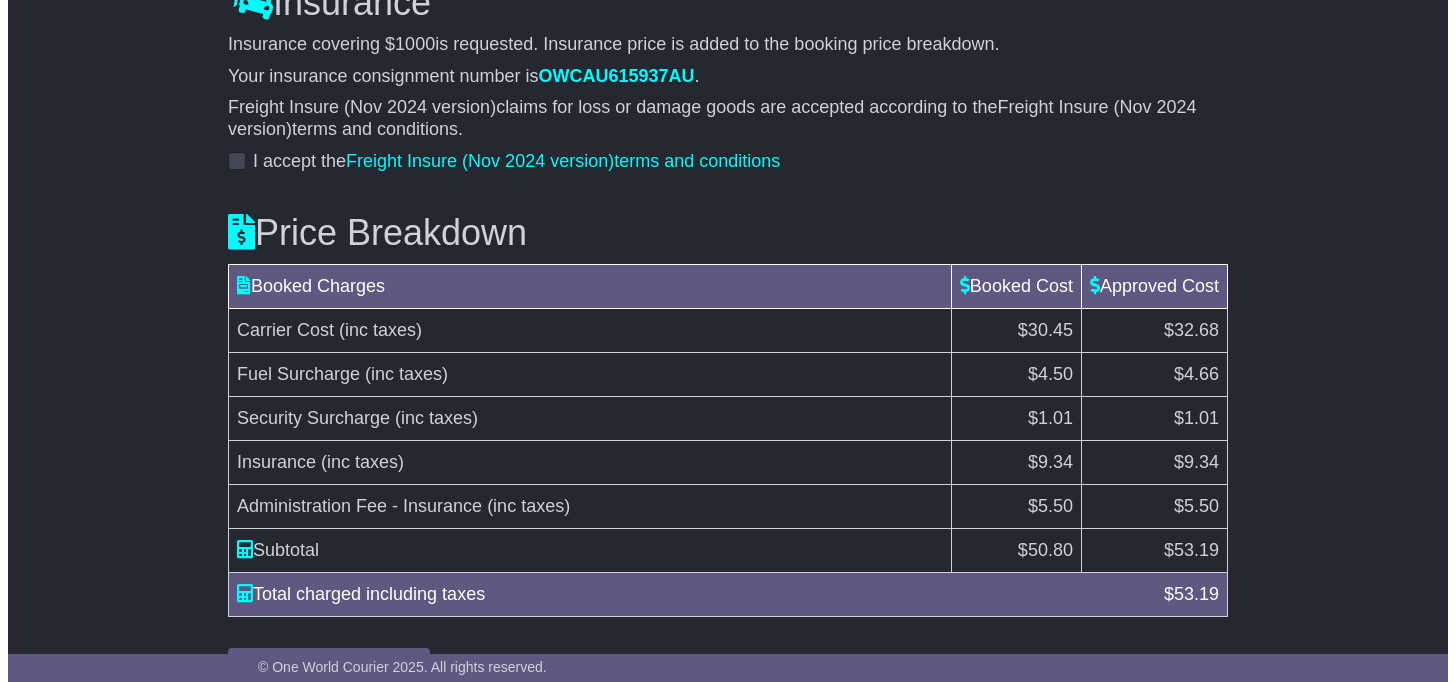 scroll, scrollTop: 2105, scrollLeft: 0, axis: vertical 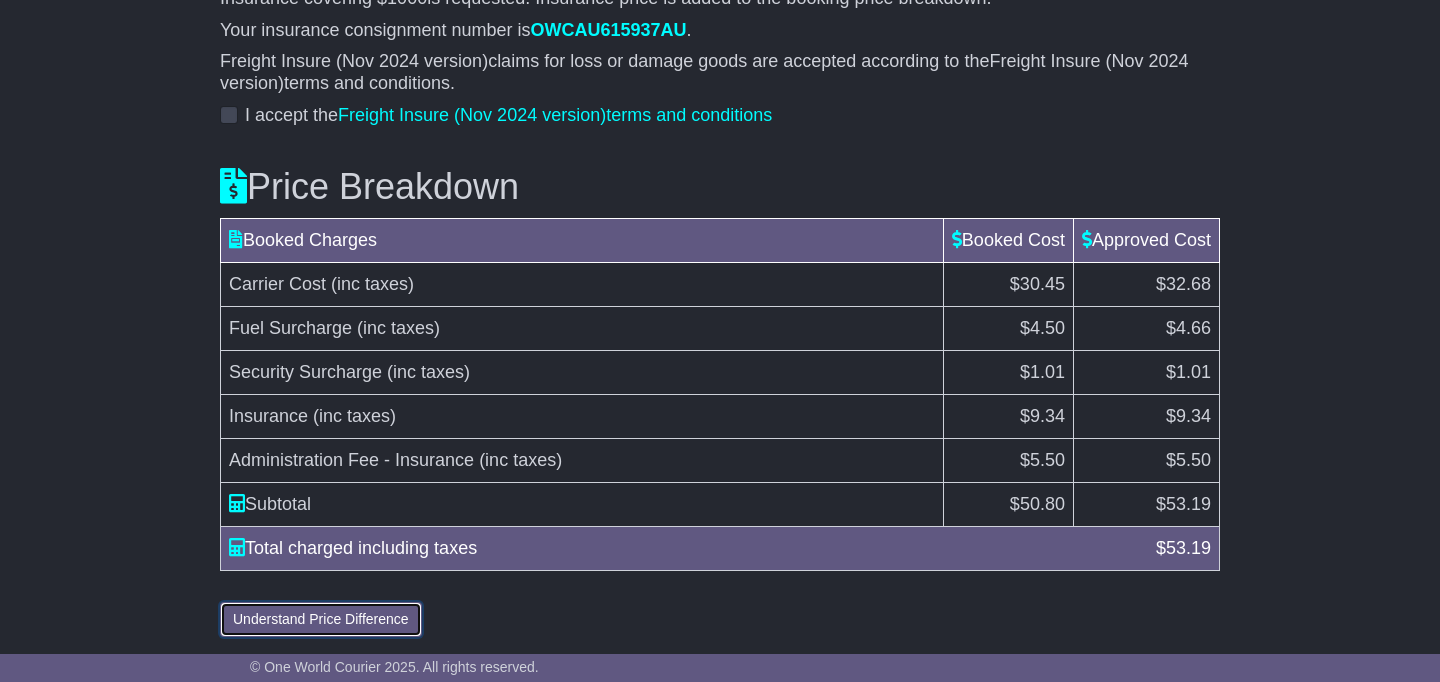 click on "Understand Price Difference" at bounding box center [321, 619] 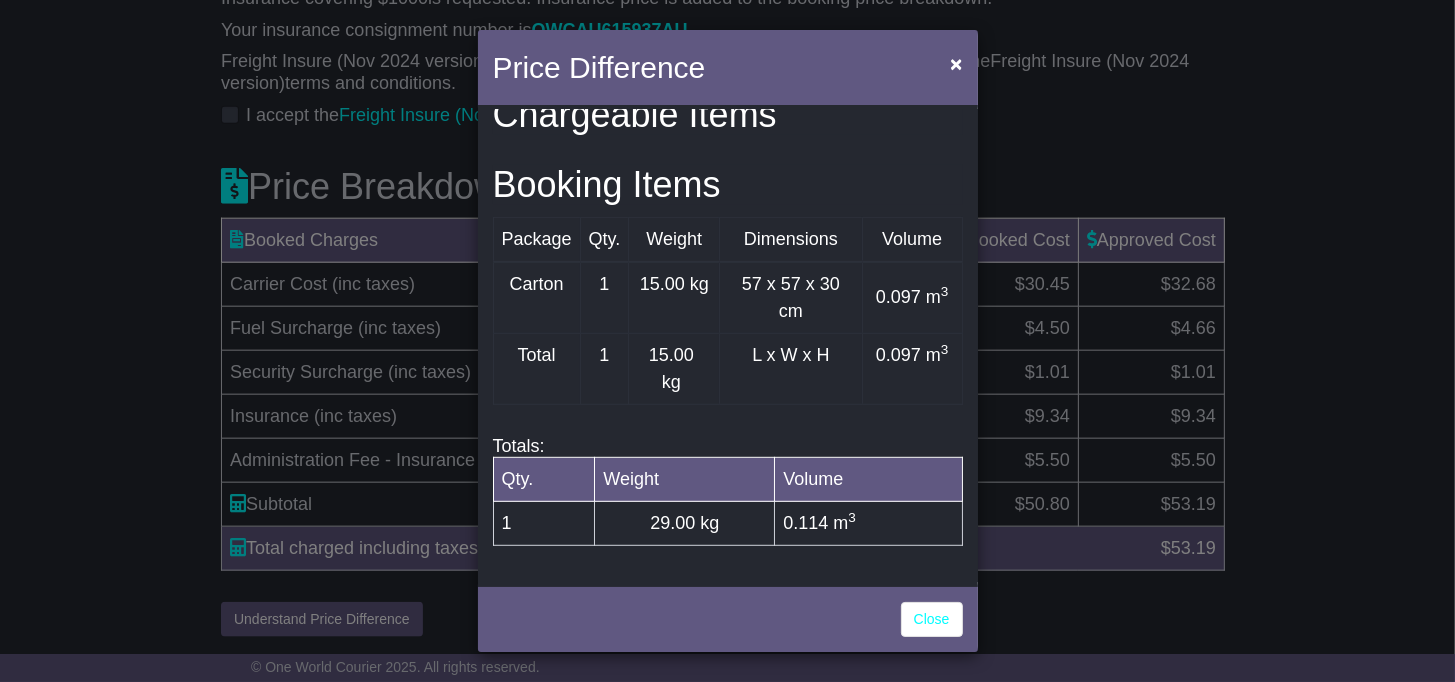 scroll, scrollTop: 1149, scrollLeft: 0, axis: vertical 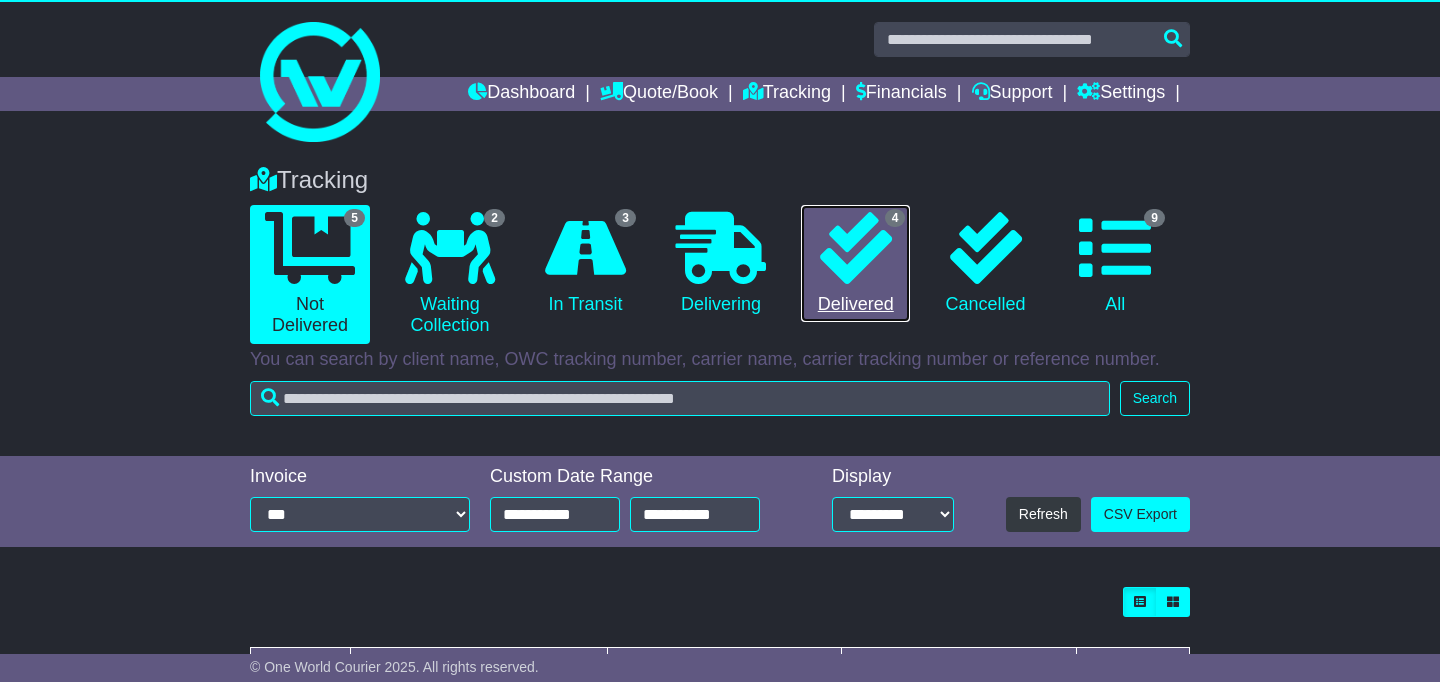 click on "4
Delivered" at bounding box center [855, 264] 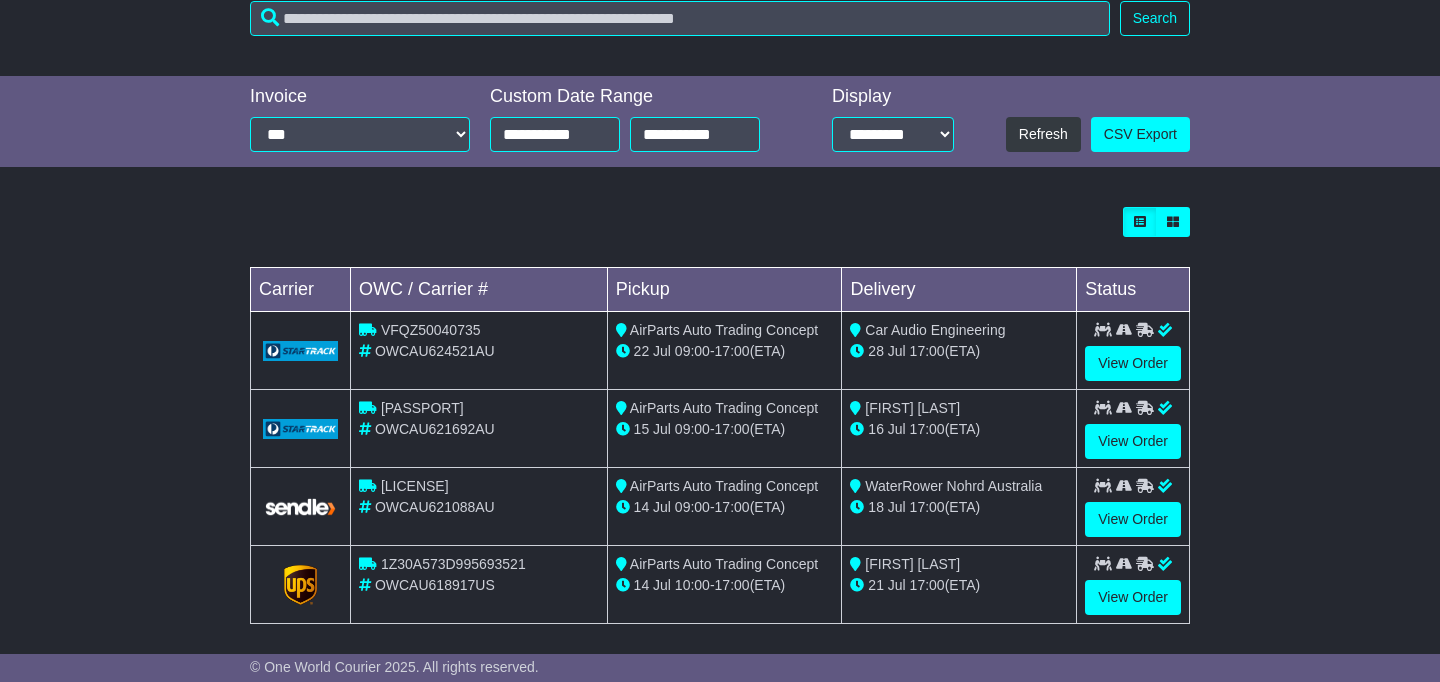 scroll, scrollTop: 392, scrollLeft: 0, axis: vertical 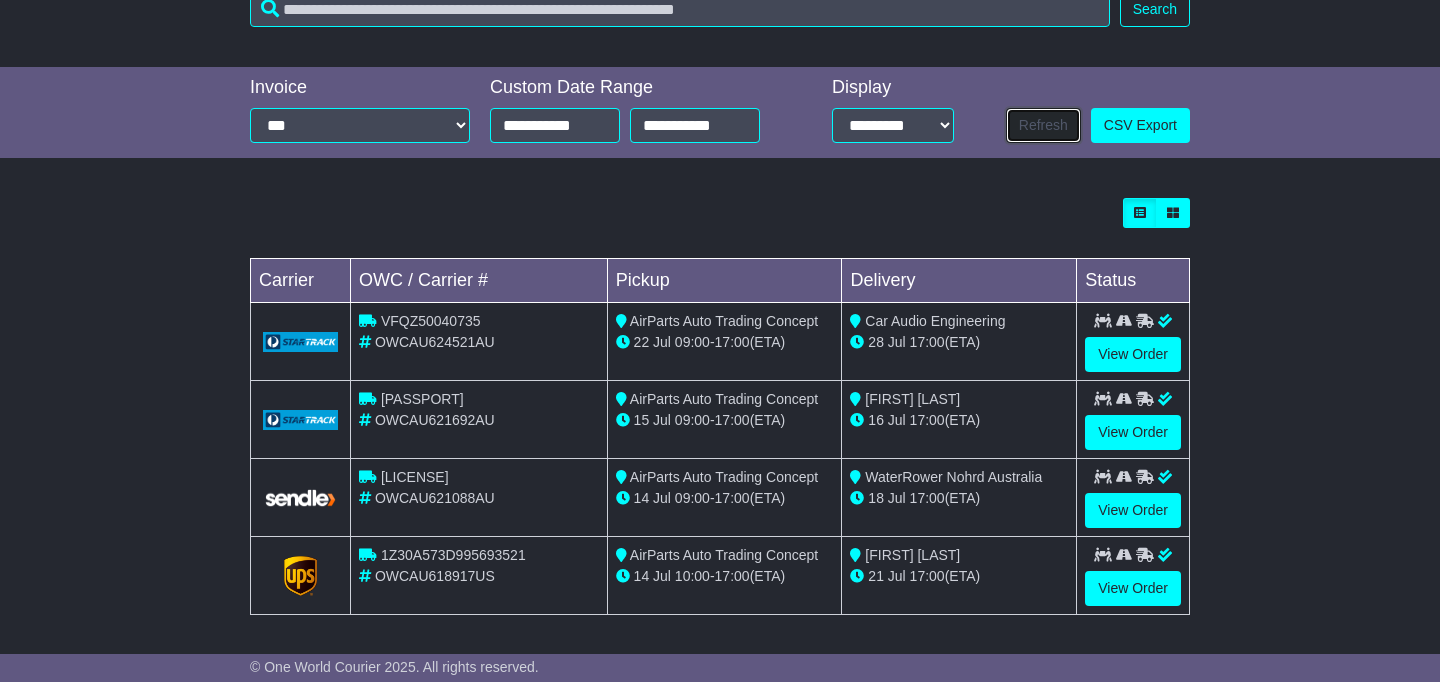 click on "Refresh" at bounding box center [1043, 125] 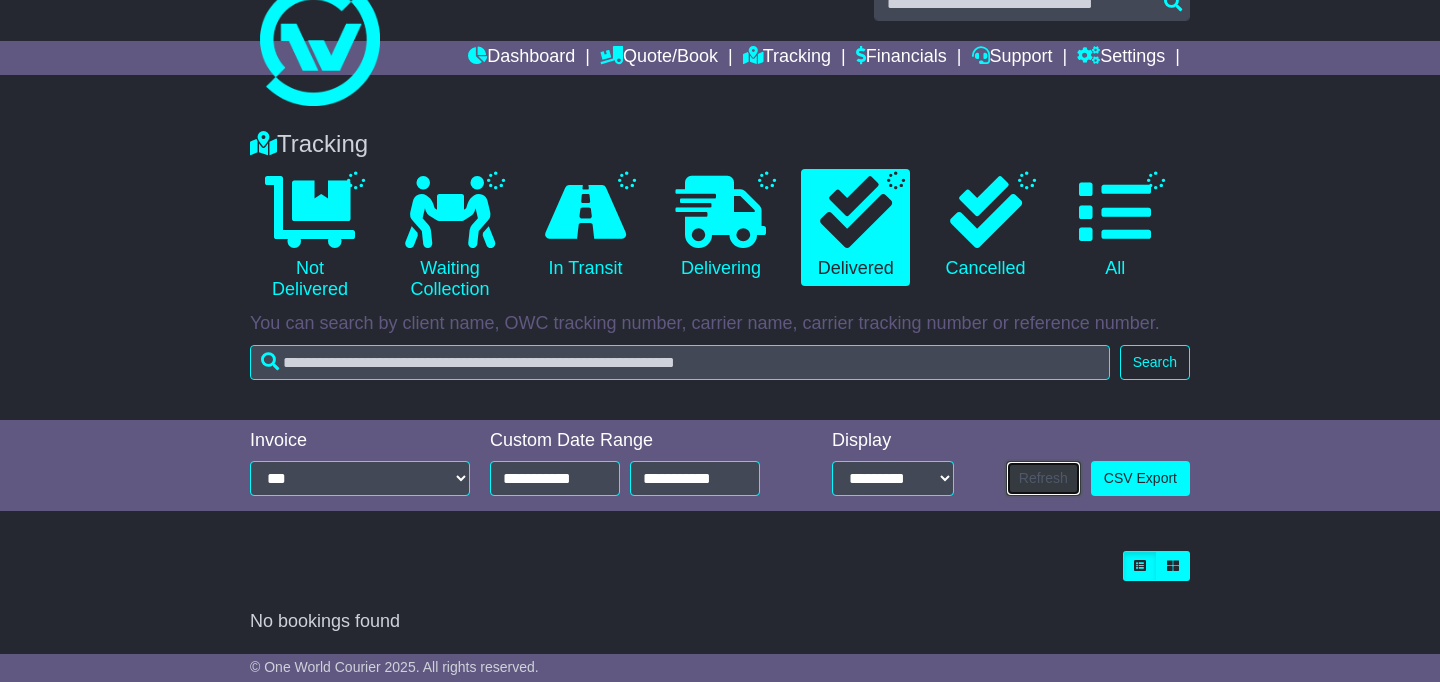 scroll, scrollTop: 392, scrollLeft: 0, axis: vertical 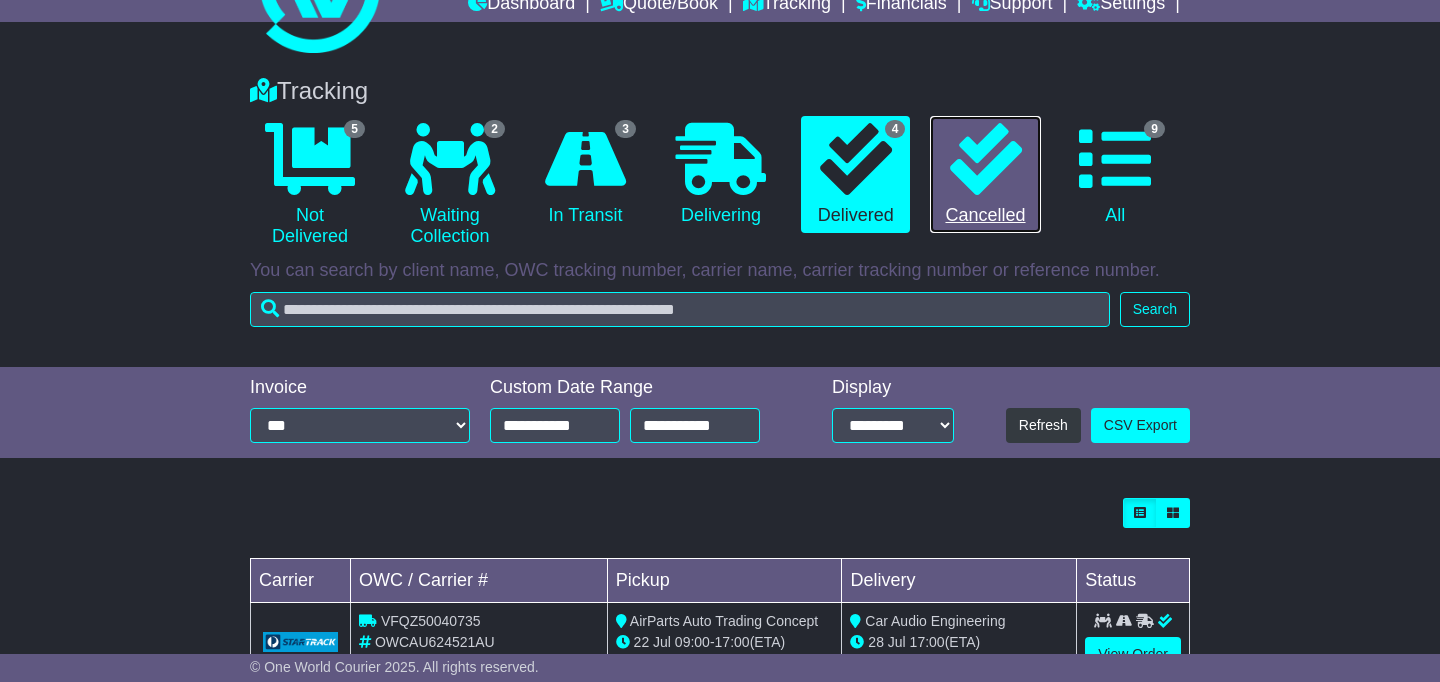 click at bounding box center [986, 159] 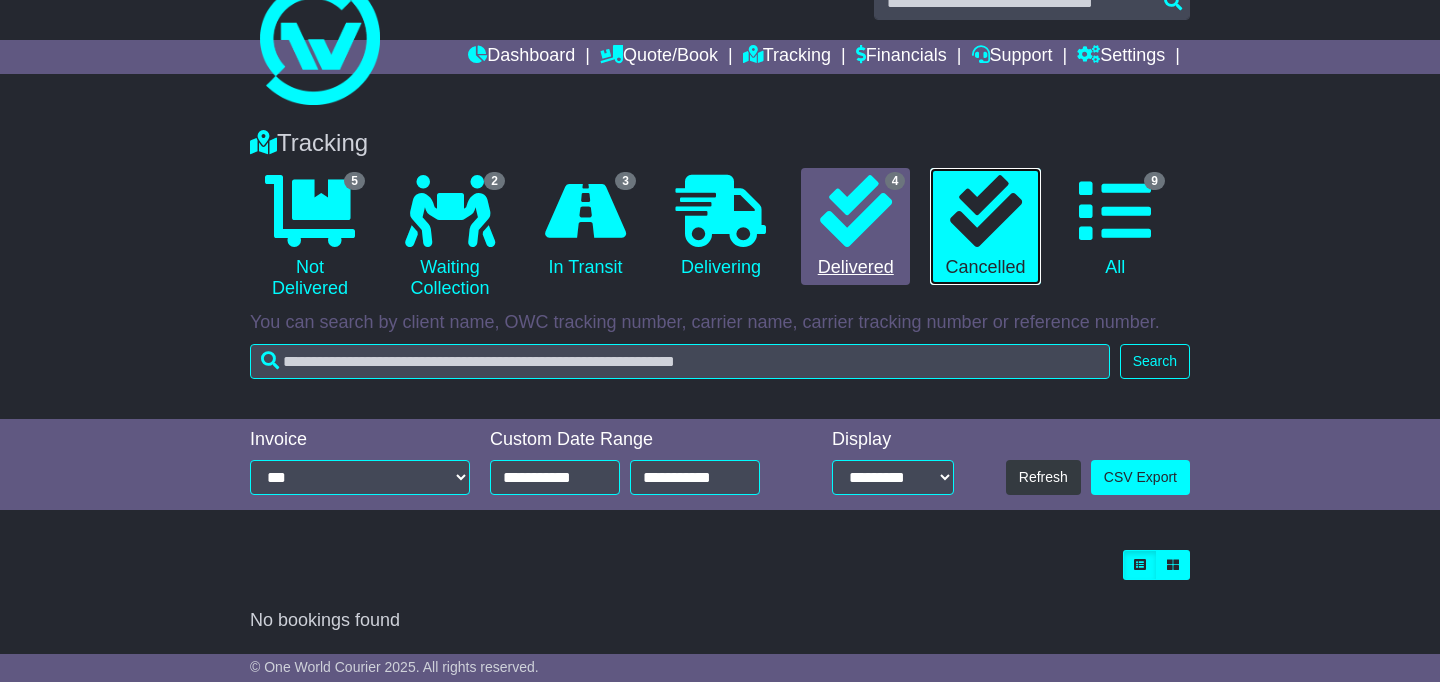 scroll, scrollTop: 39, scrollLeft: 0, axis: vertical 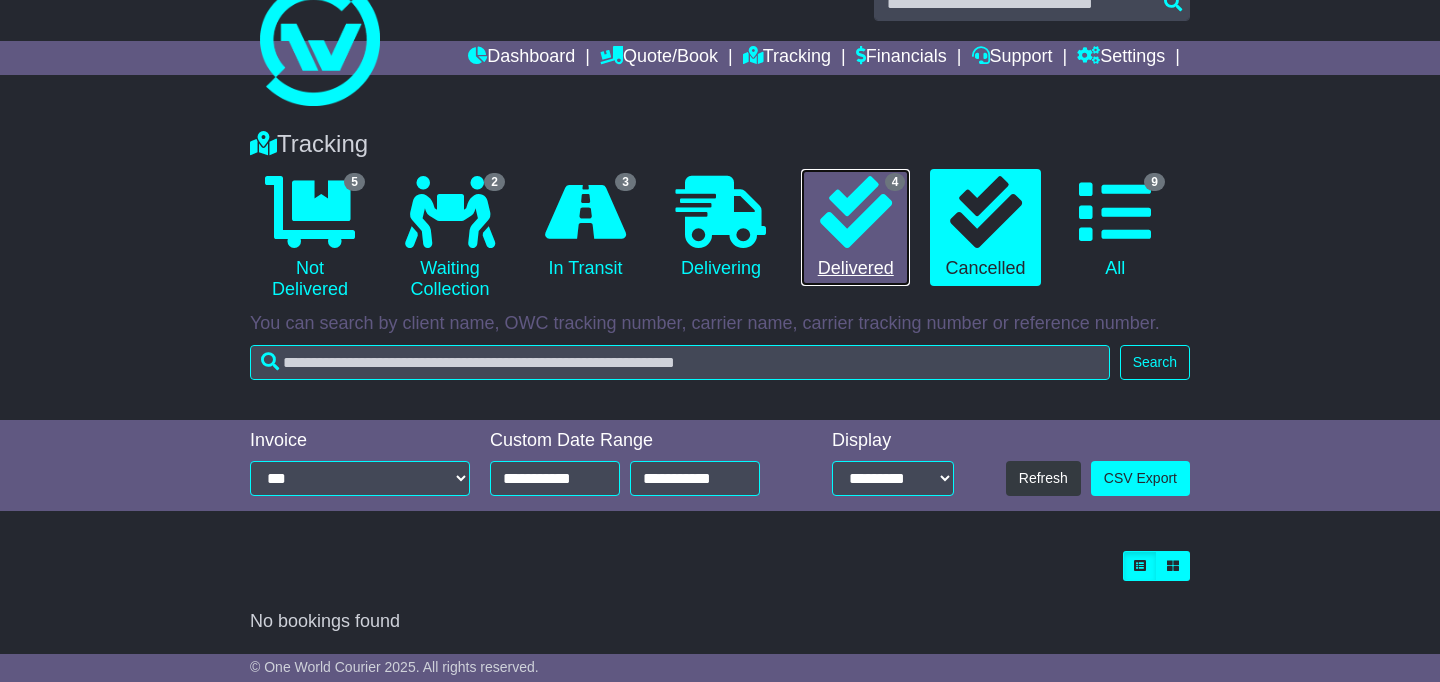 click at bounding box center (856, 212) 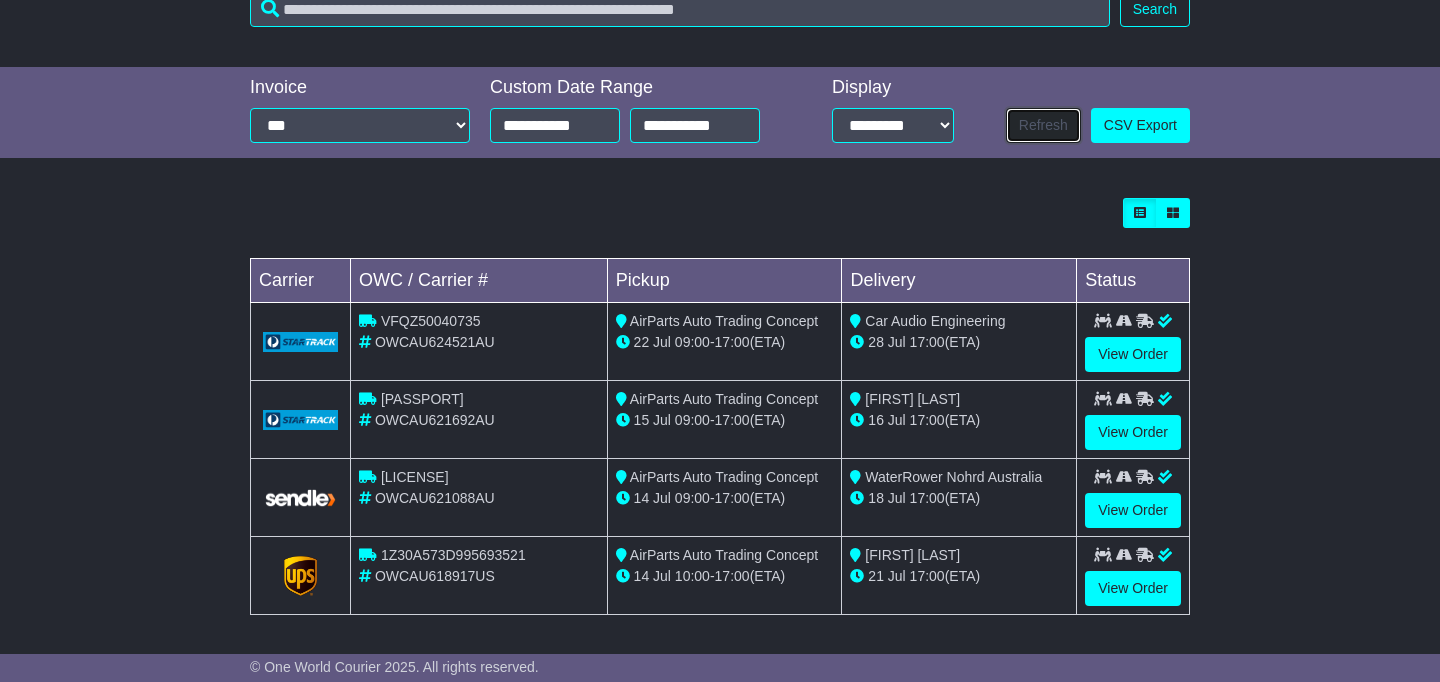 click on "Refresh" at bounding box center [1043, 125] 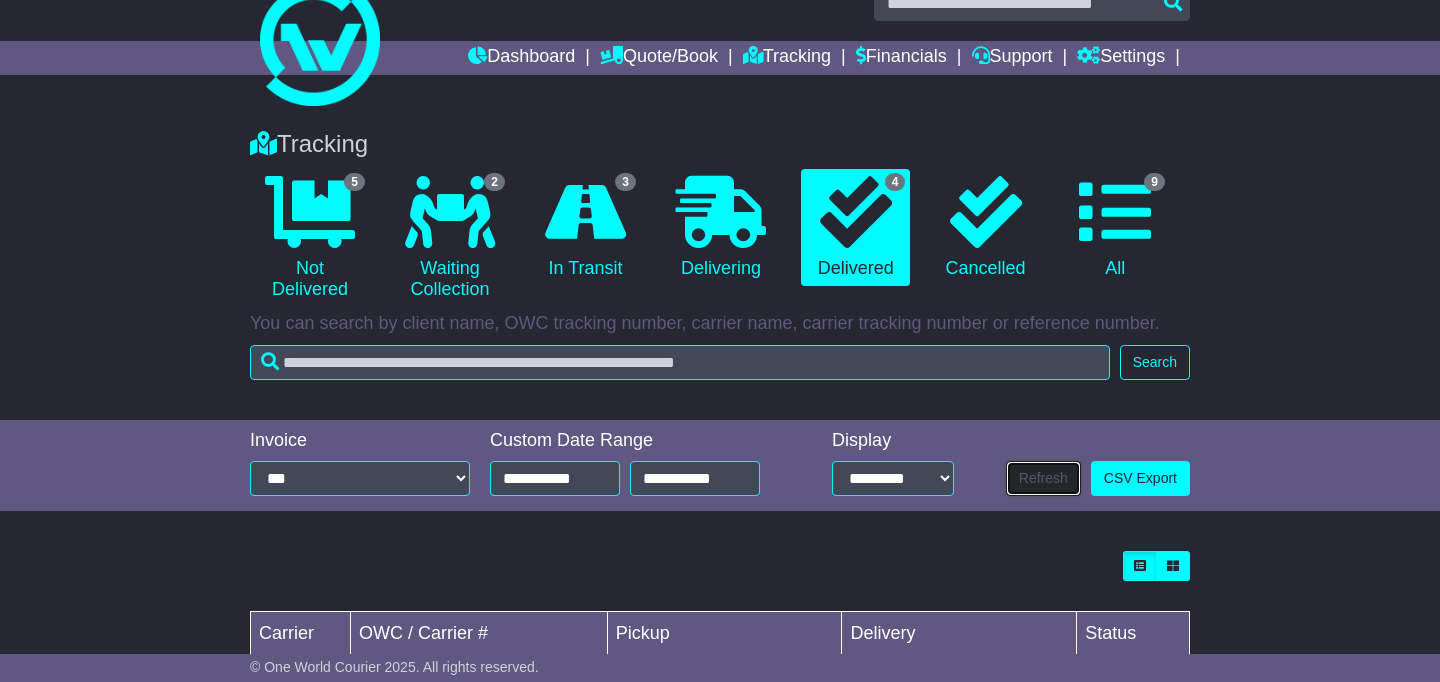 scroll, scrollTop: 392, scrollLeft: 0, axis: vertical 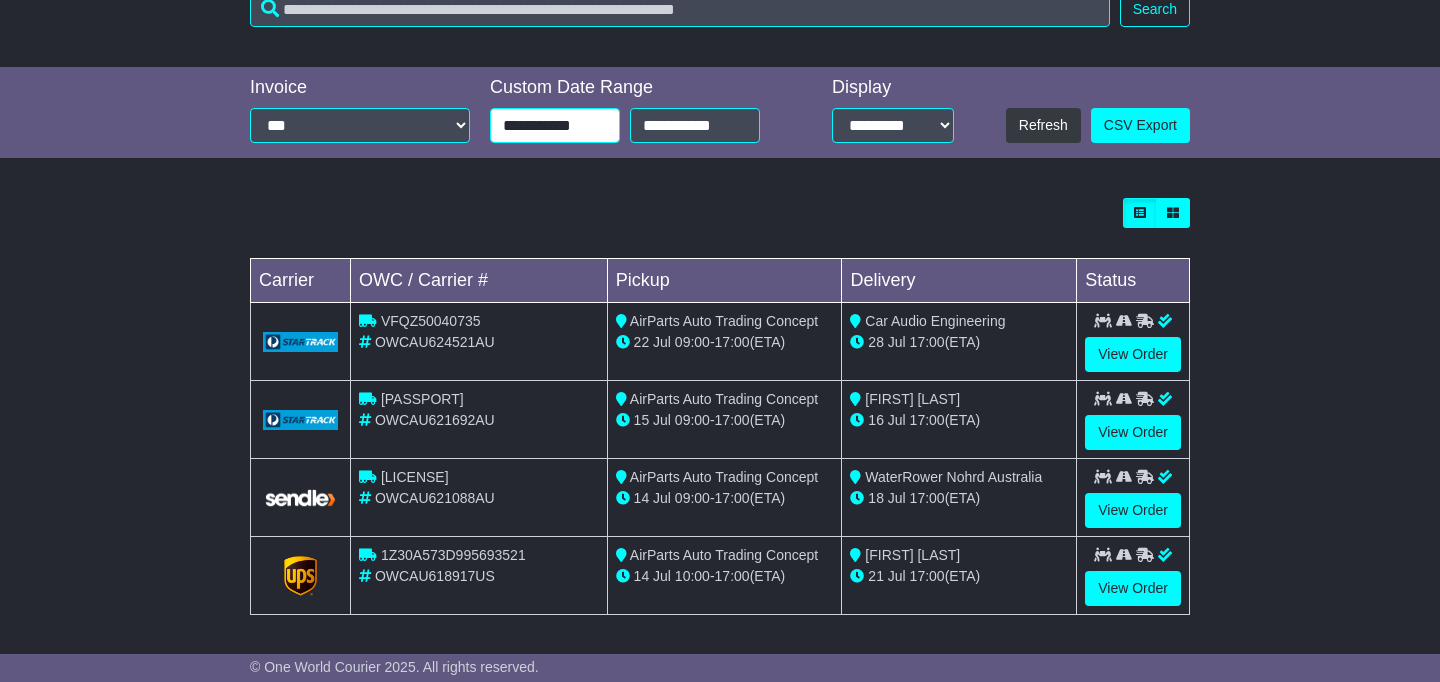 click on "**********" at bounding box center (555, 125) 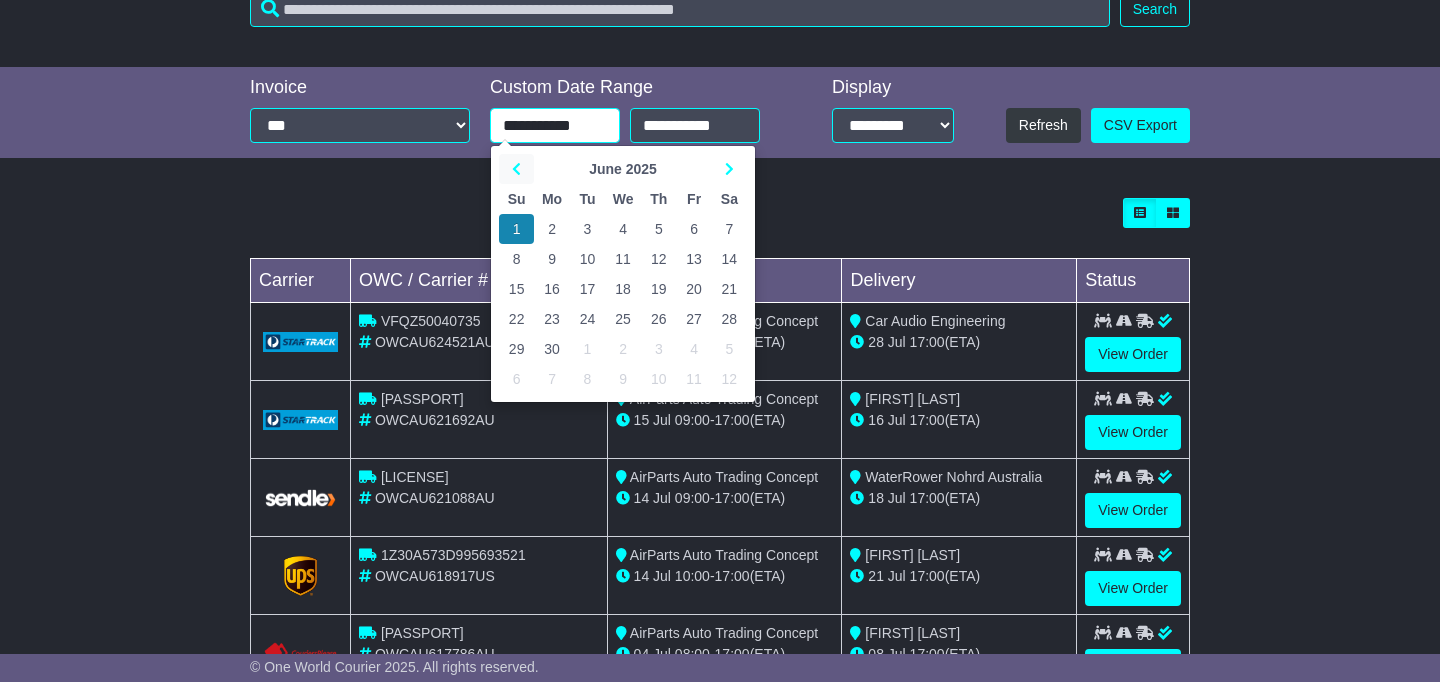 click at bounding box center (516, 169) 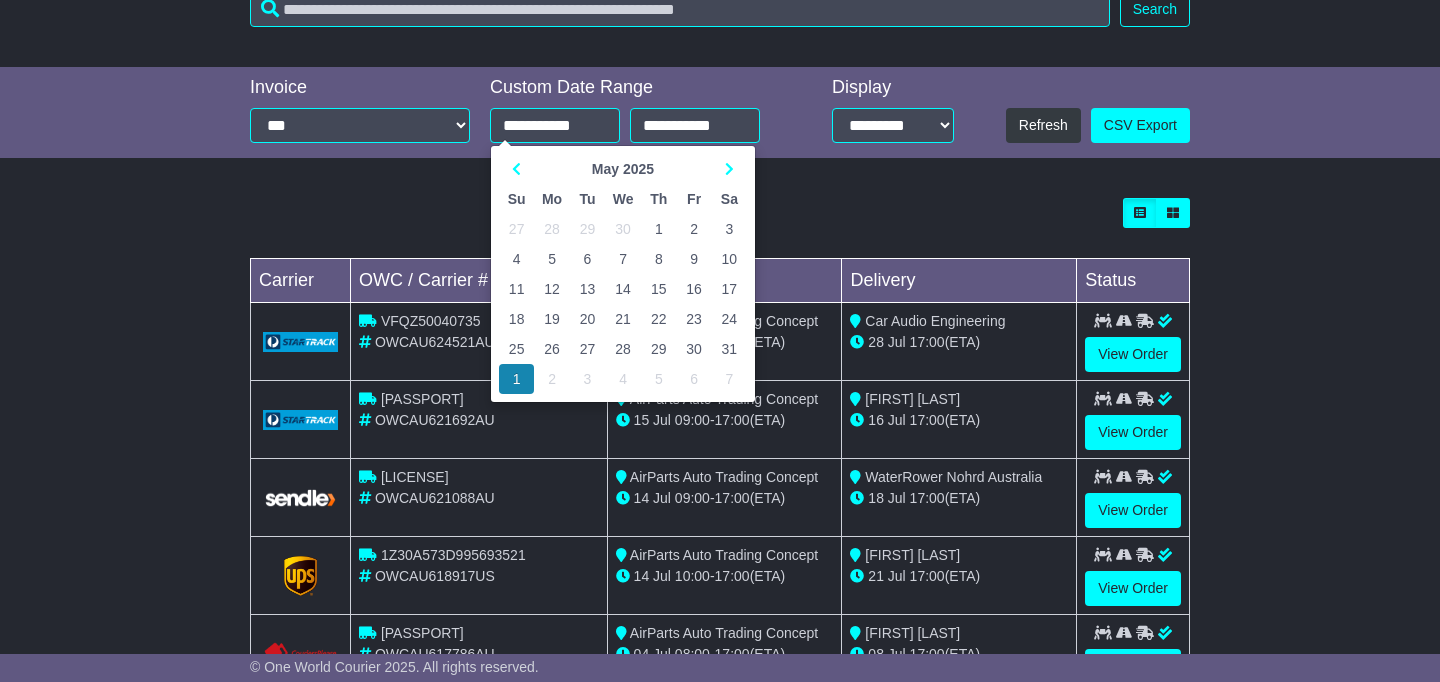 click on "Loading...
No bookings found
Carrier
OWC / Carrier #
Pickup
Delivery
Status
VFQZ50040735
OWCAU624521AU
AirParts Auto Trading Concept
22 Jul 09:00" at bounding box center (720, 617) 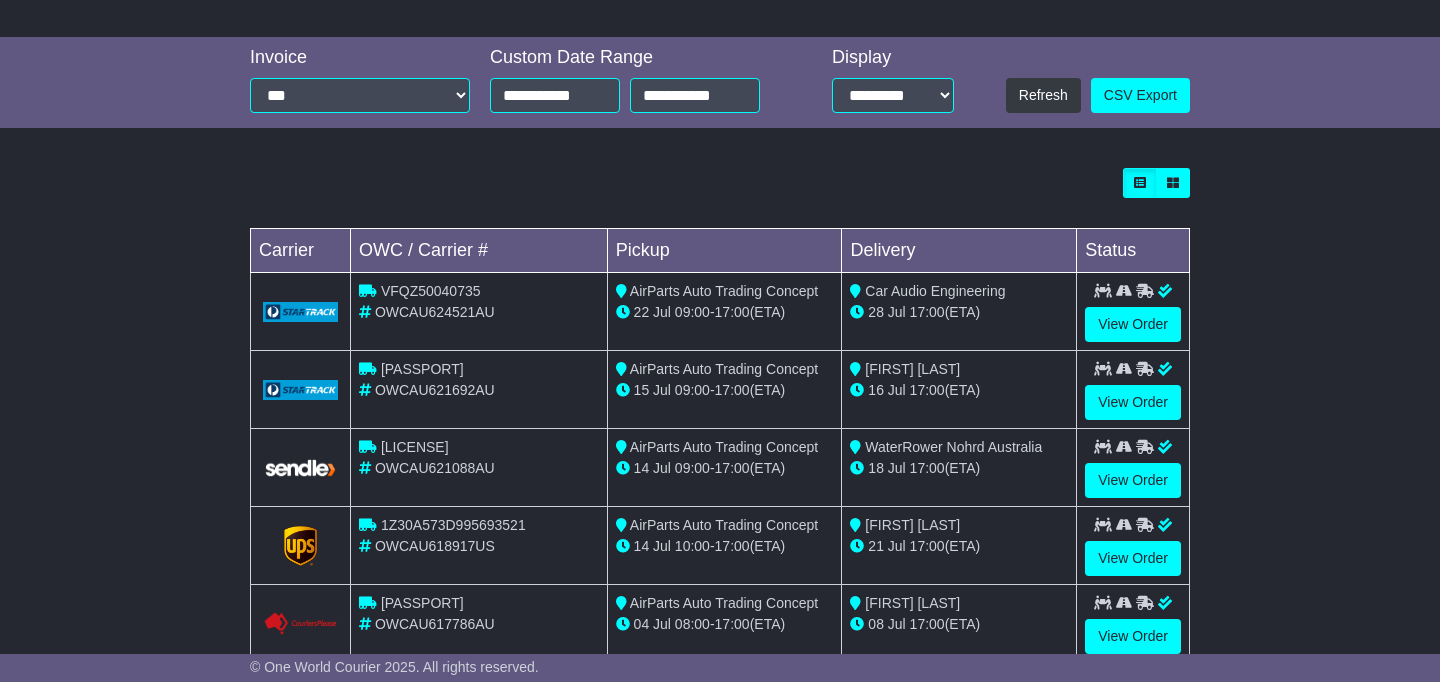 scroll, scrollTop: 692, scrollLeft: 0, axis: vertical 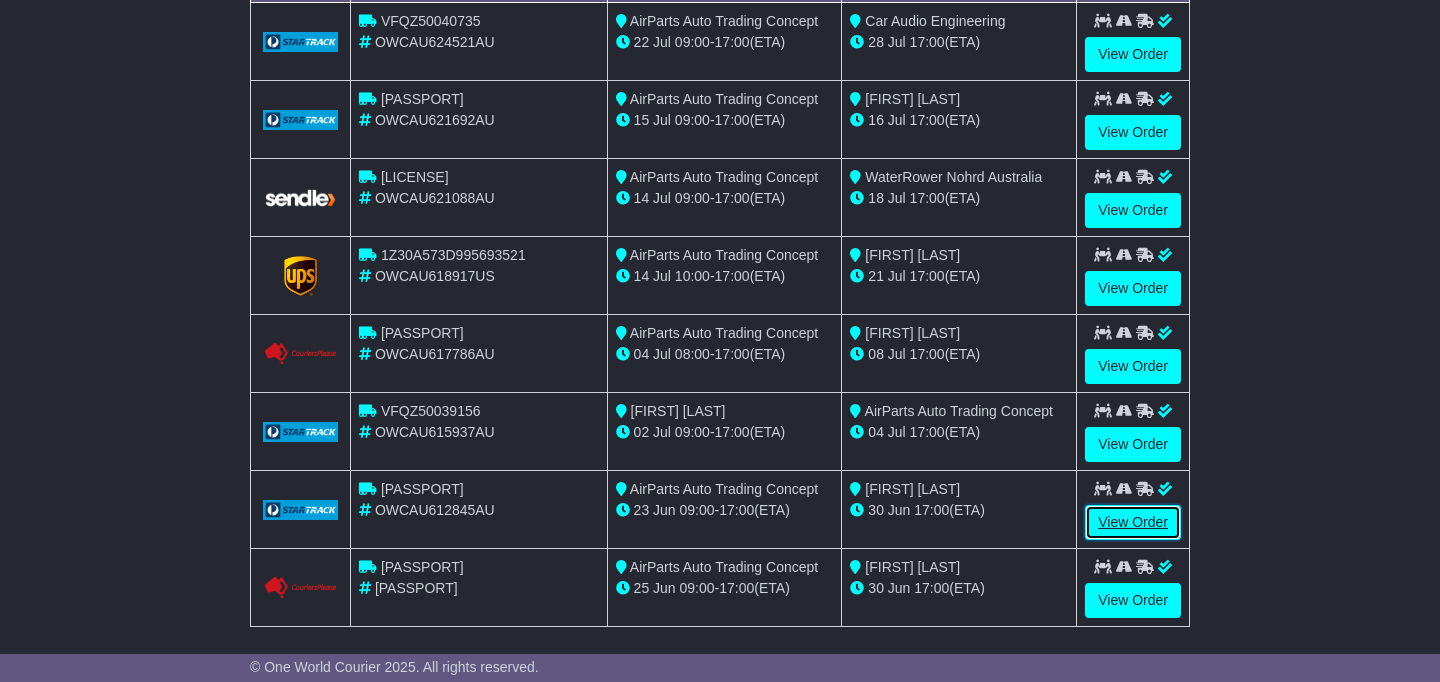 click on "View Order" at bounding box center (1133, 522) 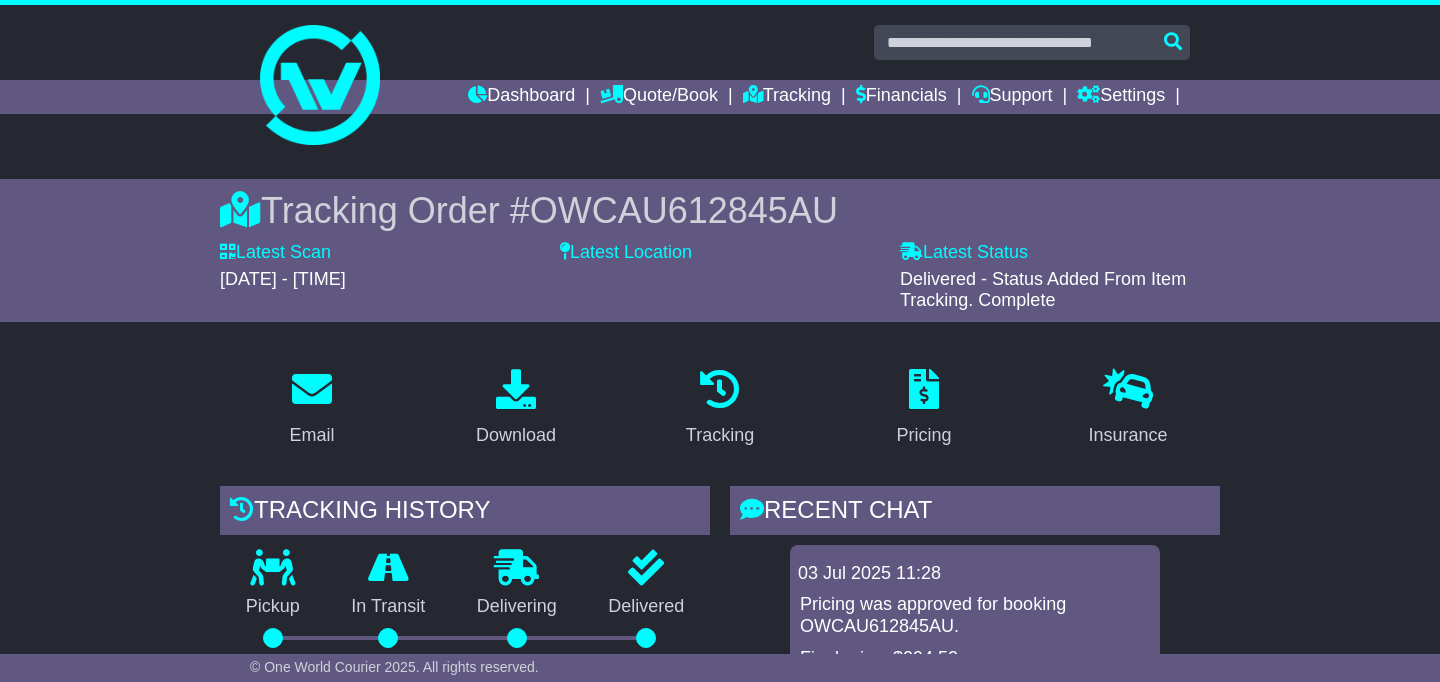 scroll, scrollTop: 0, scrollLeft: 0, axis: both 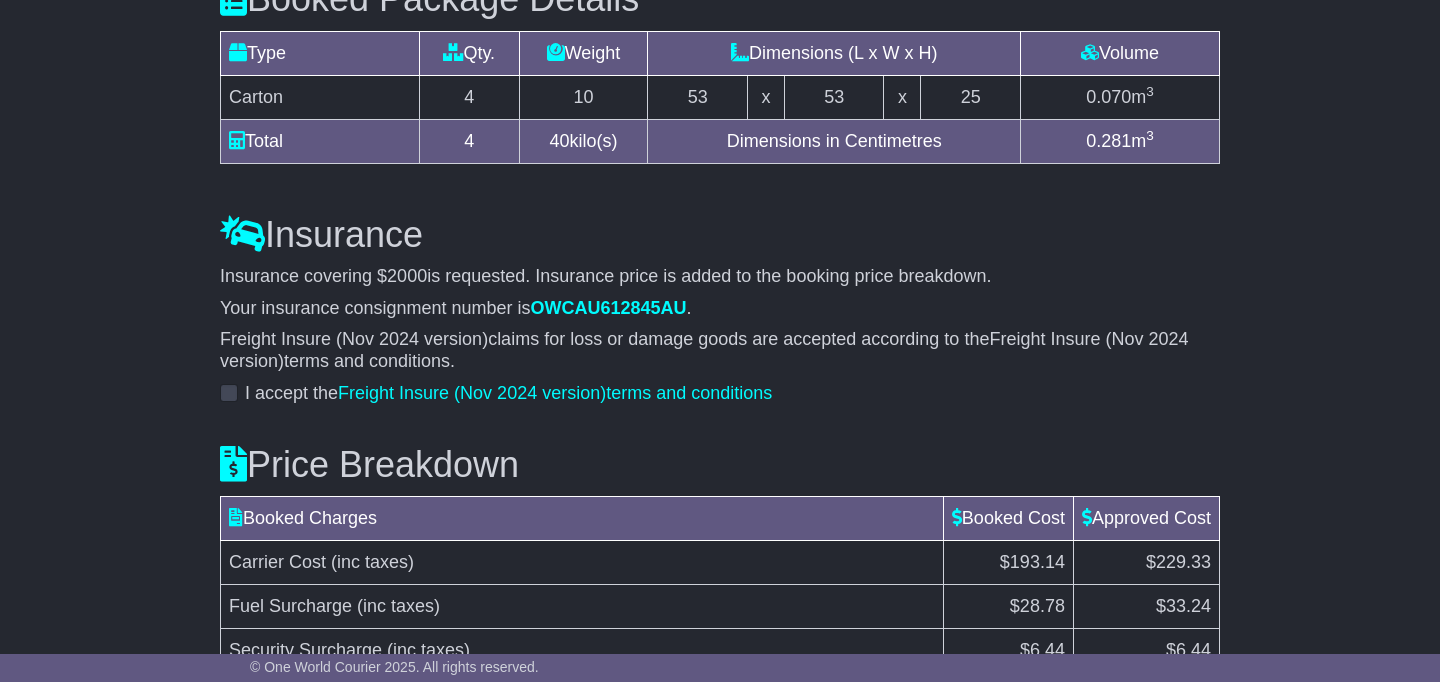 click on "OWCAU612845AU" at bounding box center (609, 308) 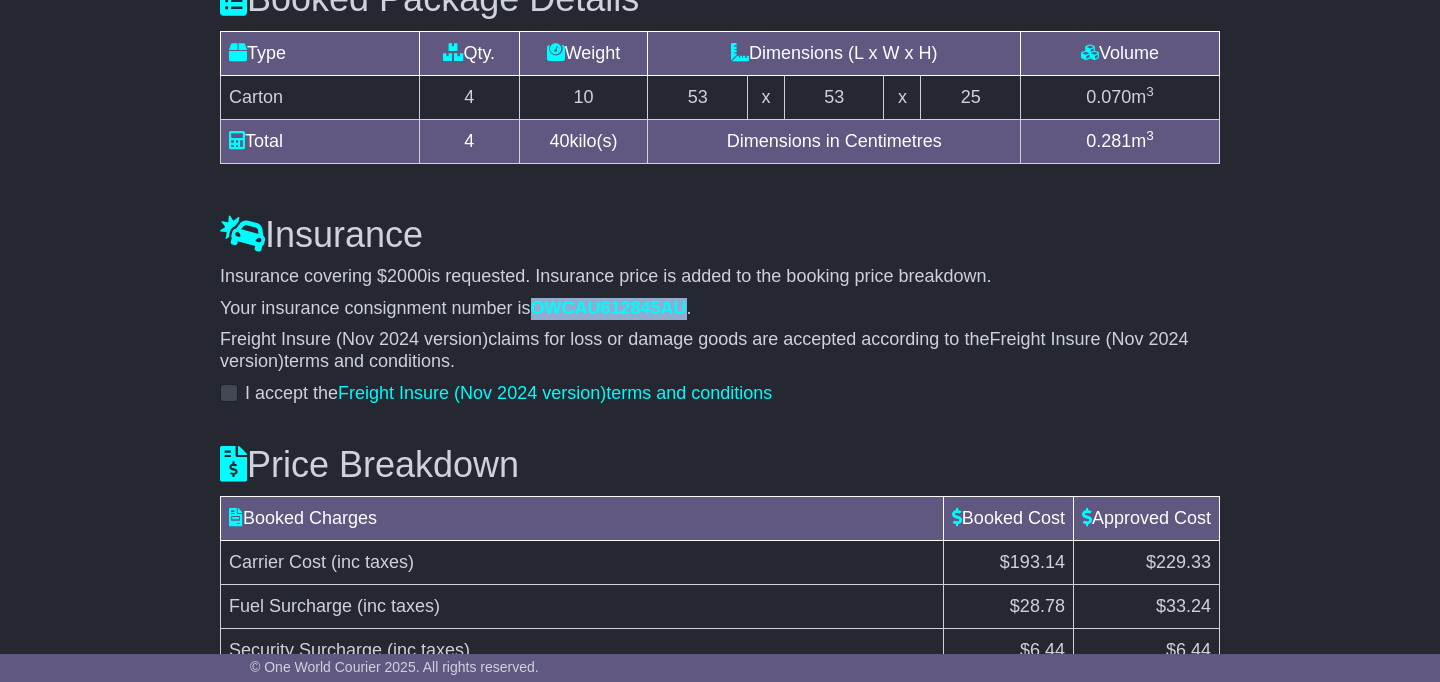 click on "OWCAU612845AU" at bounding box center (609, 308) 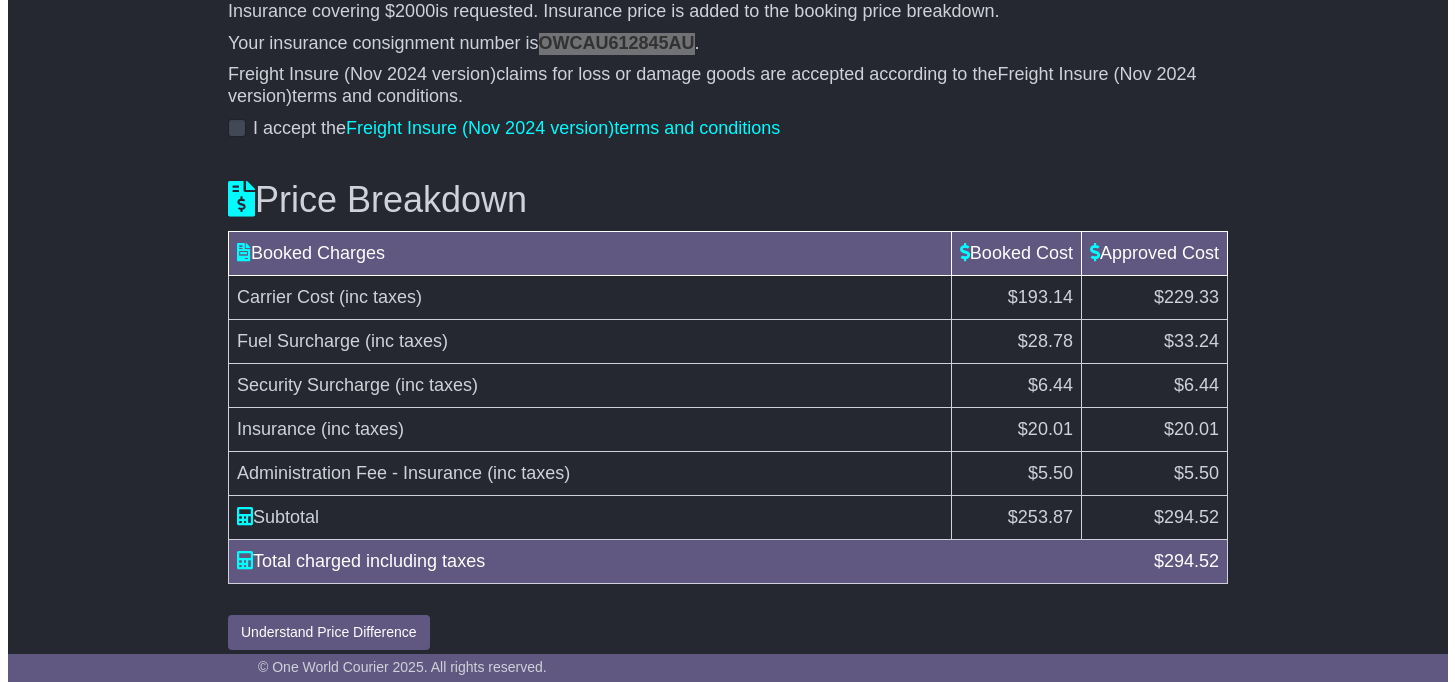 scroll, scrollTop: 2127, scrollLeft: 0, axis: vertical 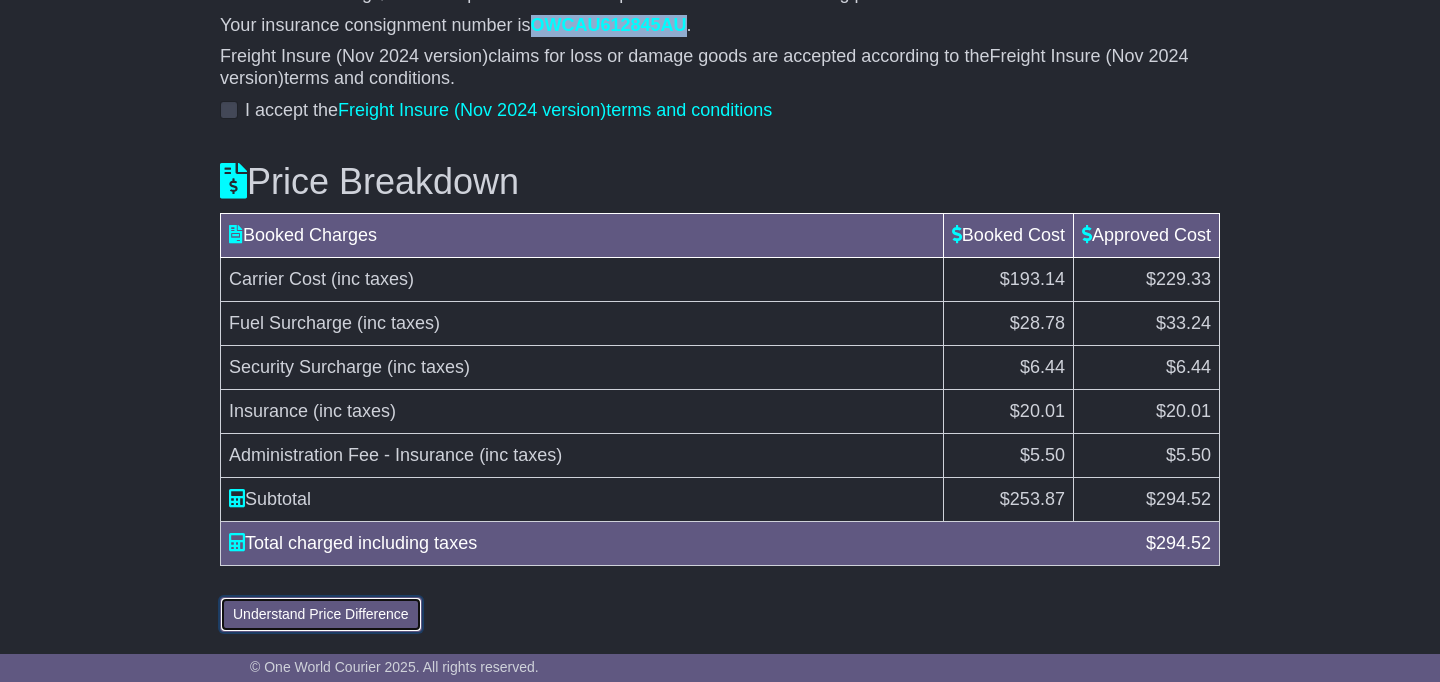 click on "Understand Price Difference" at bounding box center [321, 614] 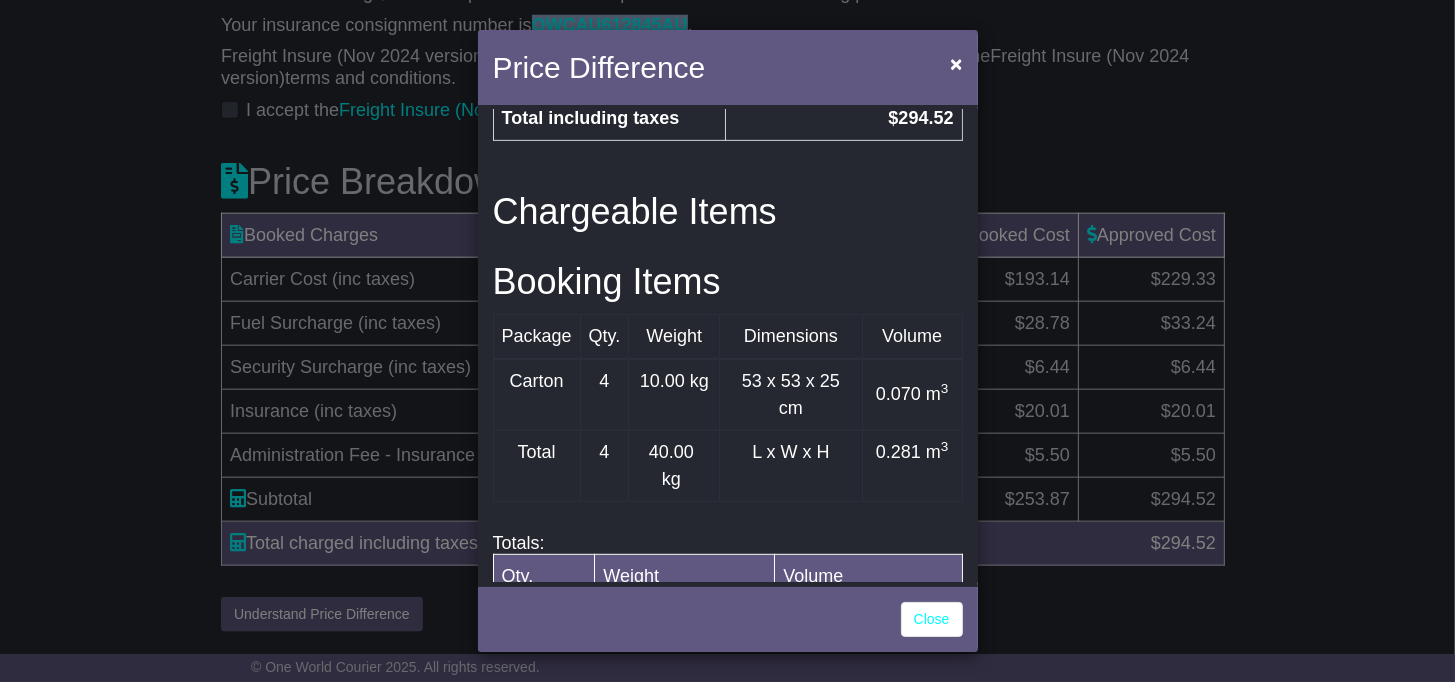 scroll, scrollTop: 1149, scrollLeft: 0, axis: vertical 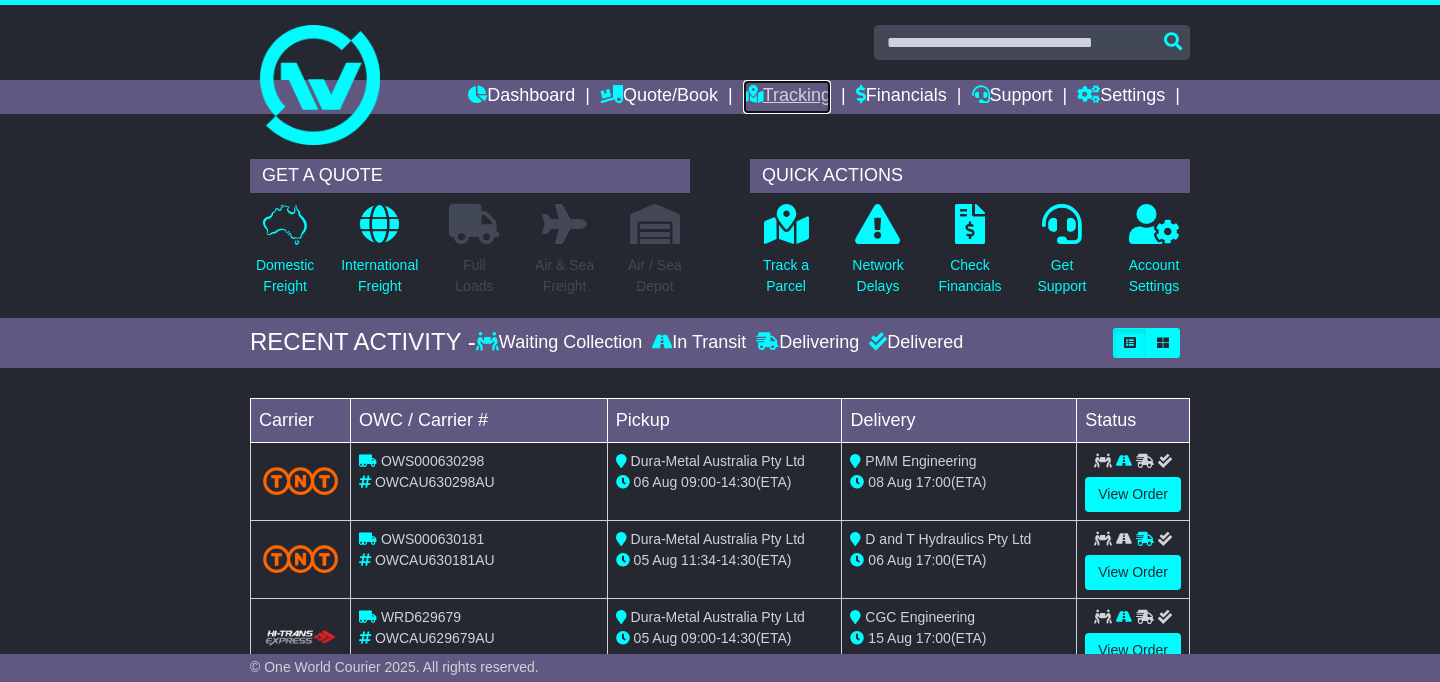 click on "Tracking" at bounding box center (787, 97) 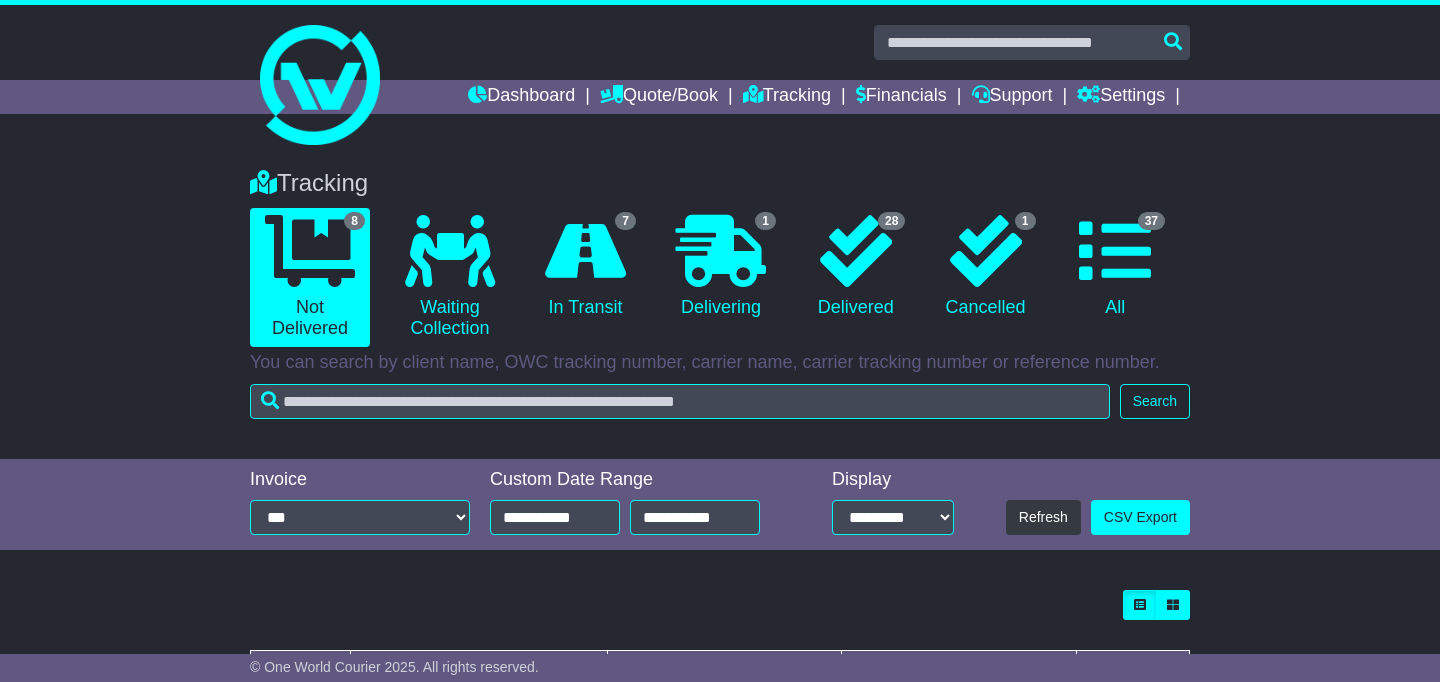 scroll, scrollTop: 0, scrollLeft: 0, axis: both 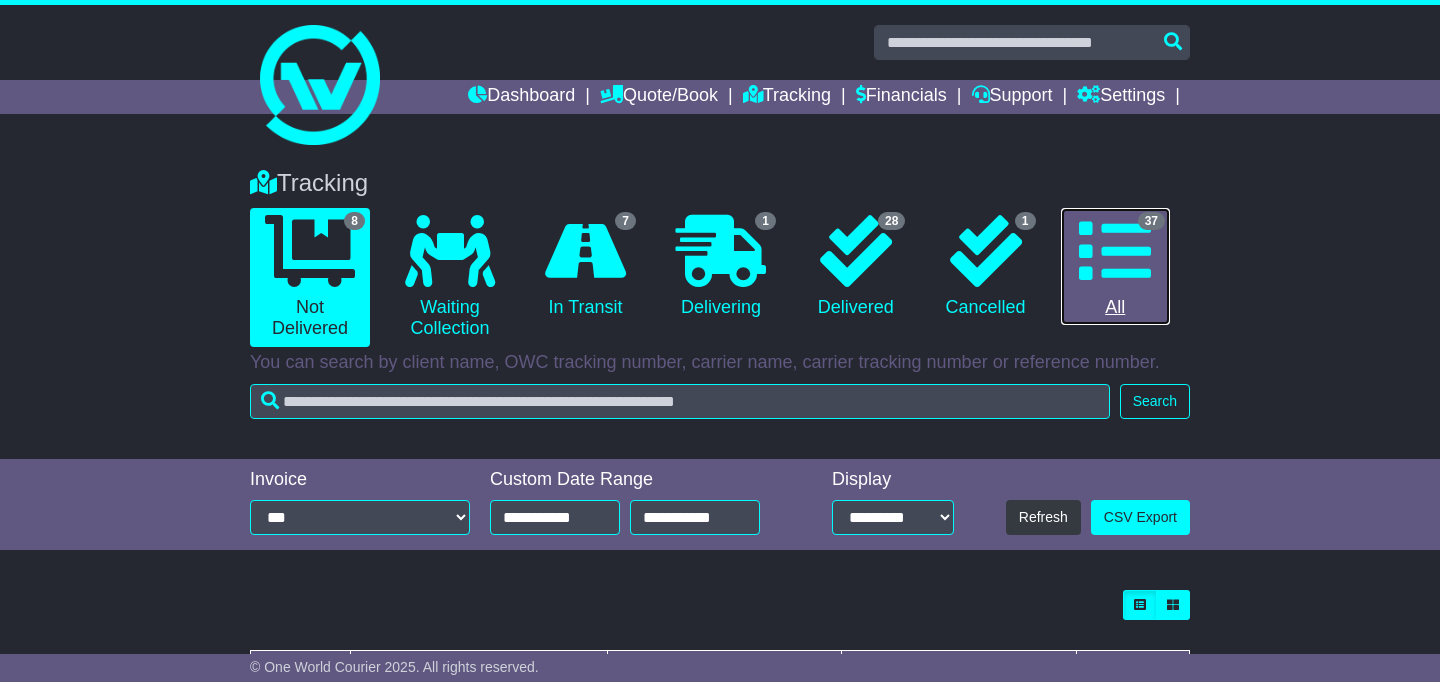 click at bounding box center [1115, 251] 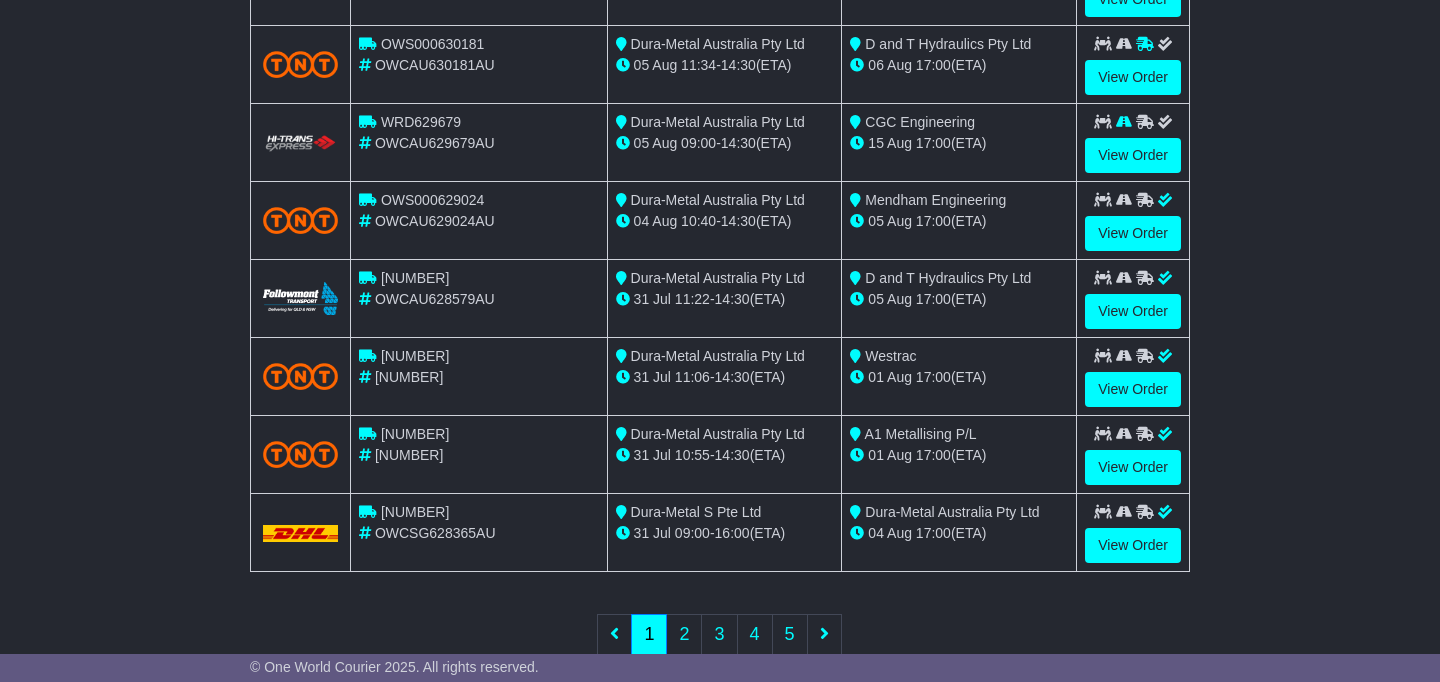 scroll, scrollTop: 789, scrollLeft: 0, axis: vertical 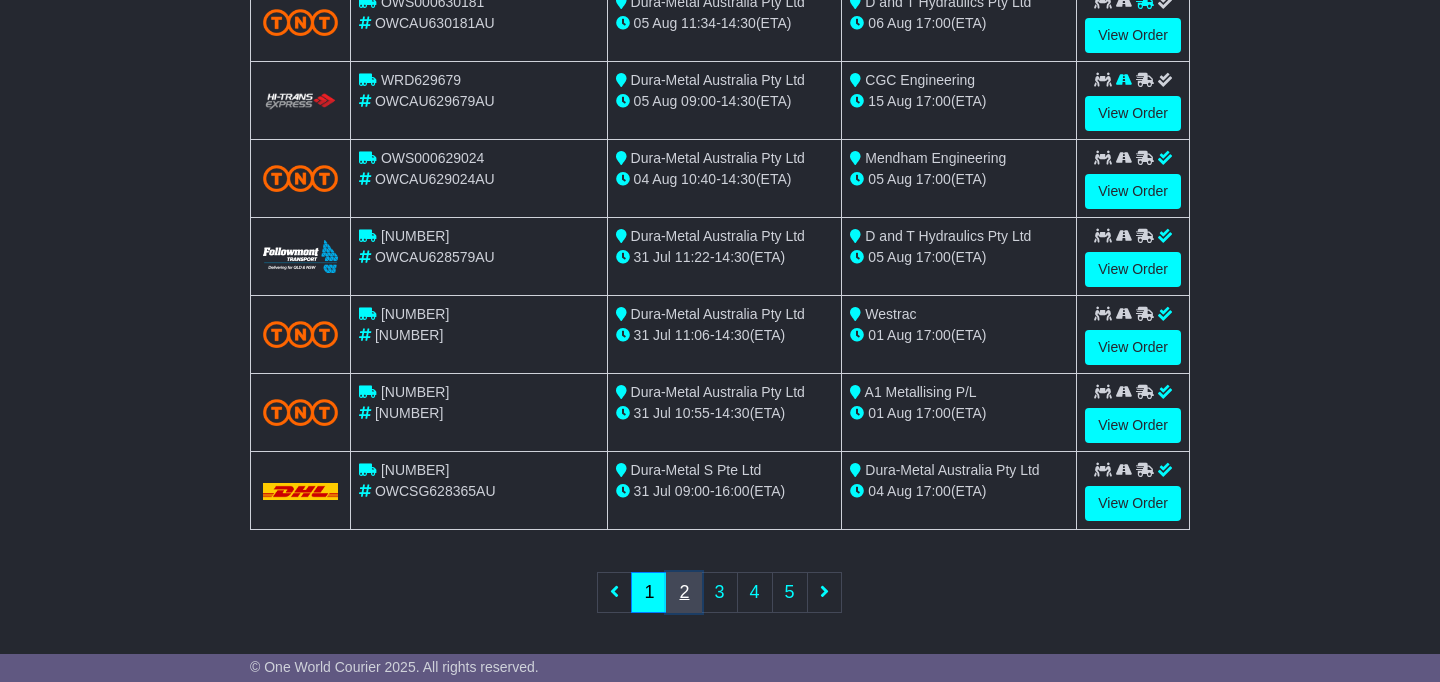 click on "2" at bounding box center [684, 592] 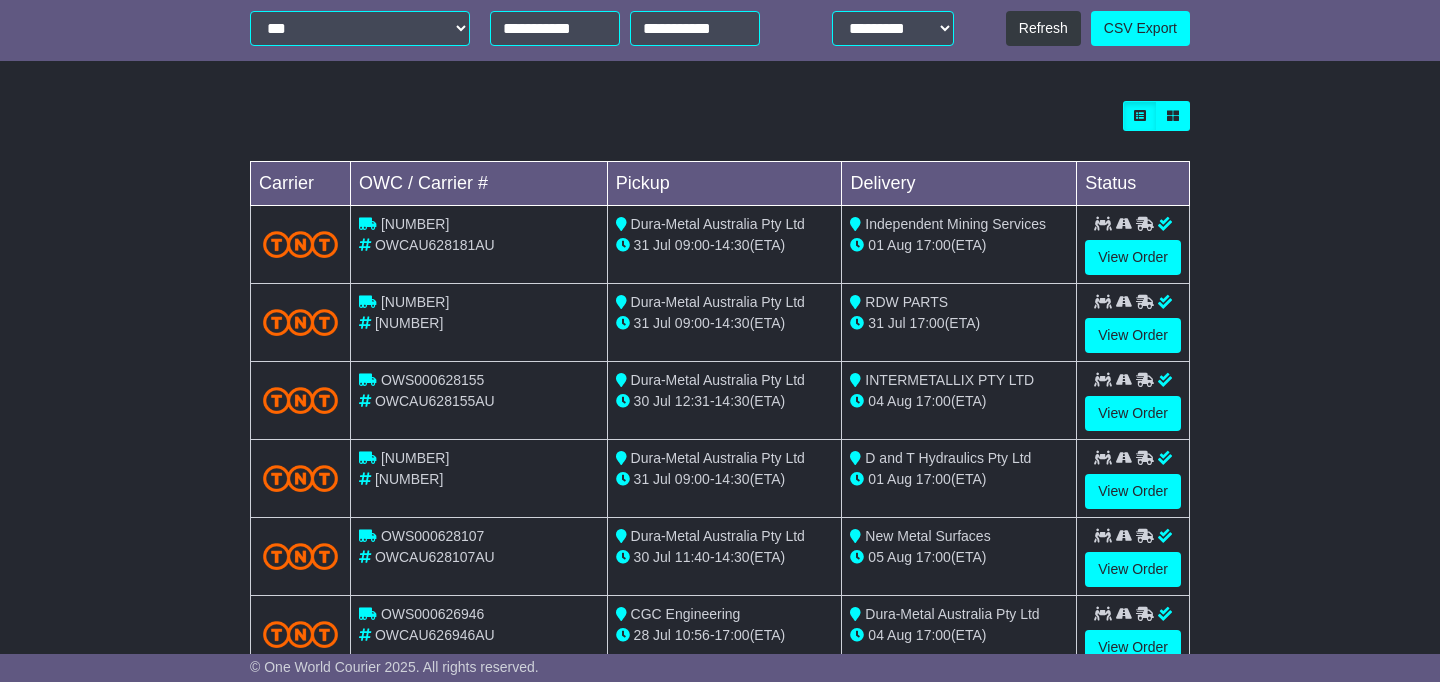 scroll, scrollTop: 789, scrollLeft: 0, axis: vertical 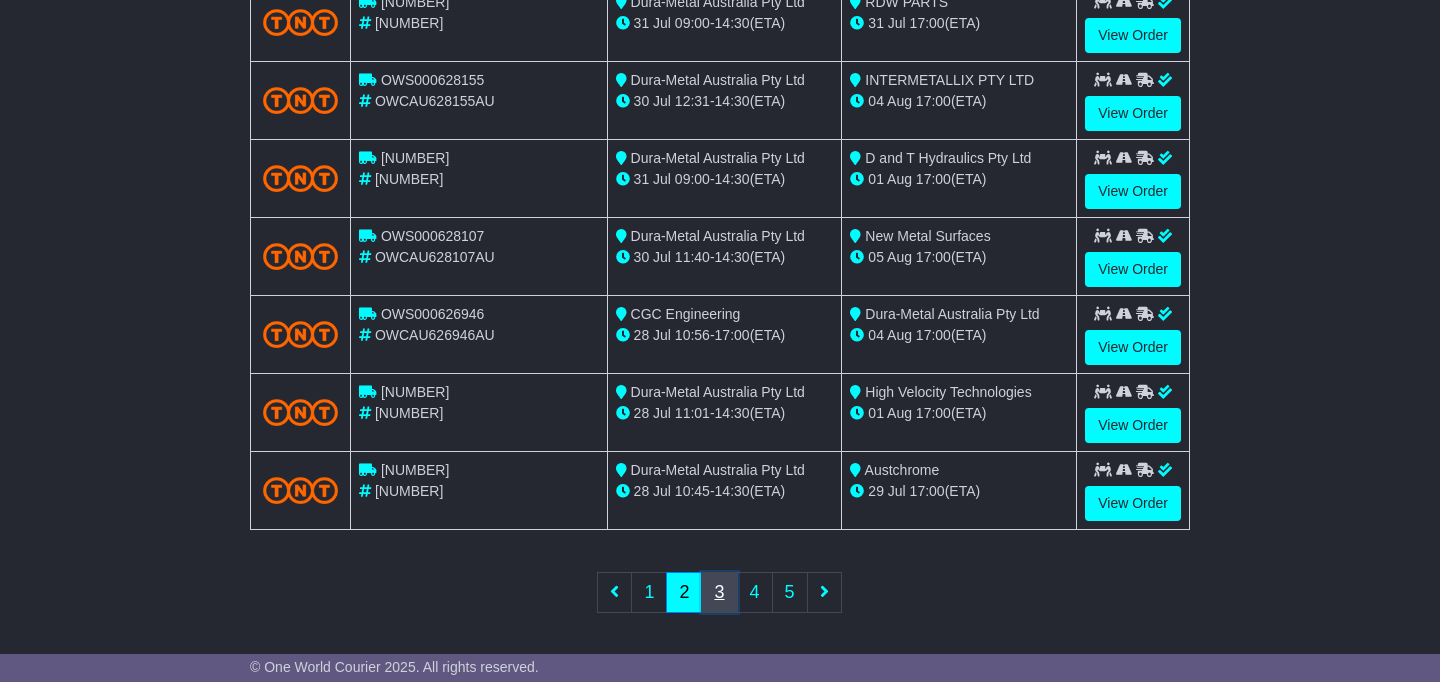click on "3" at bounding box center [719, 592] 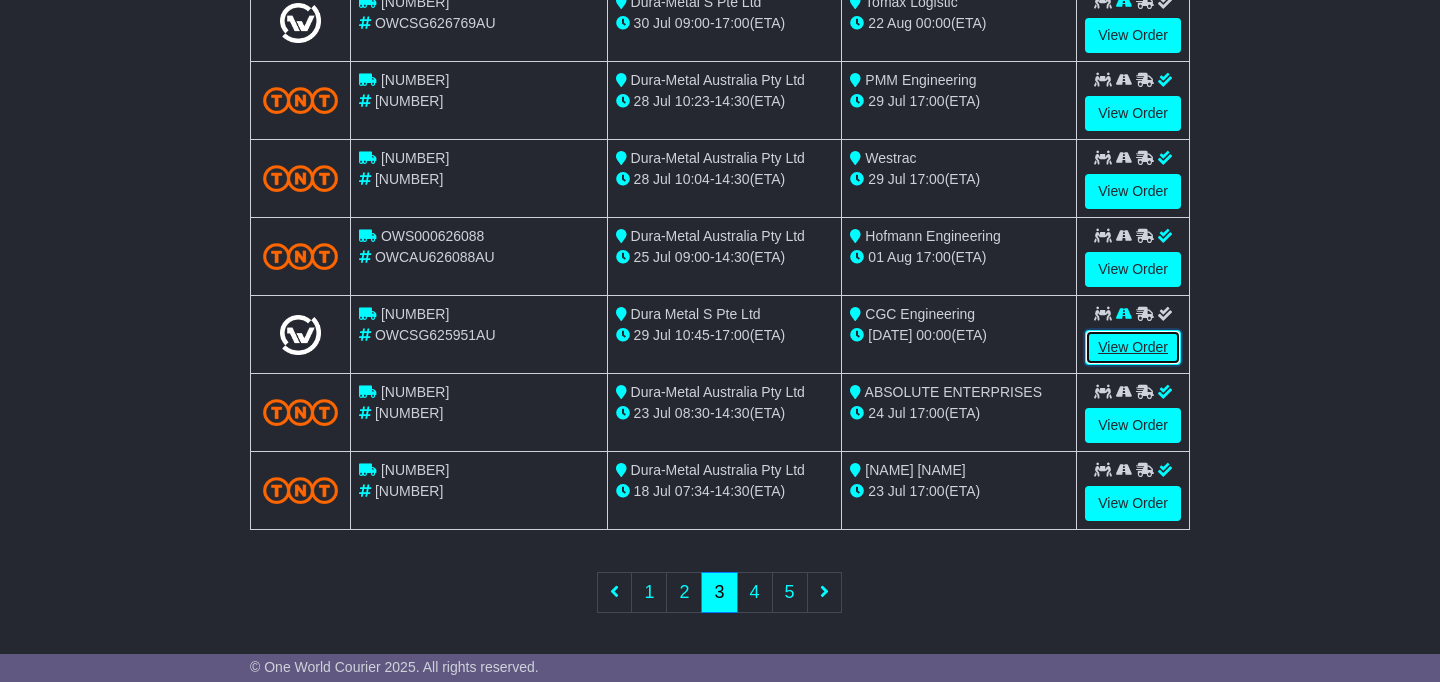 click on "View Order" at bounding box center [1133, 347] 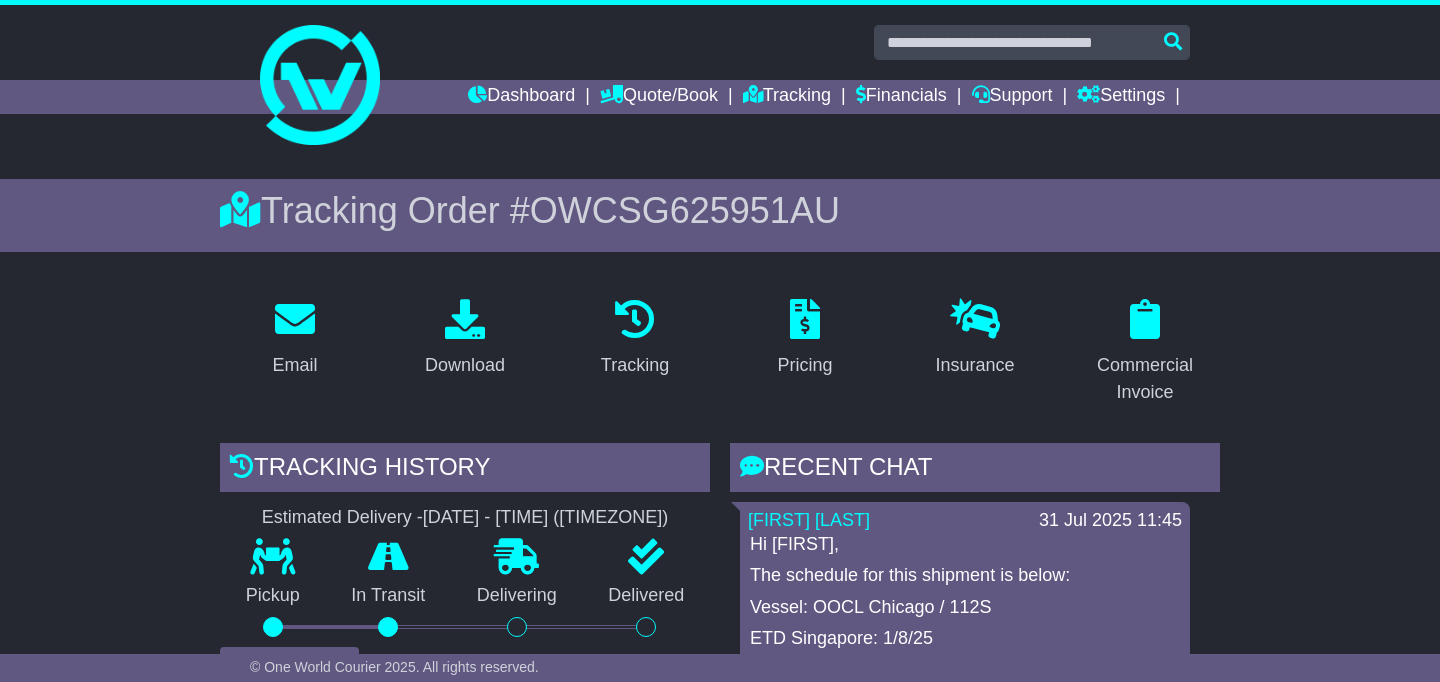 scroll, scrollTop: 300, scrollLeft: 0, axis: vertical 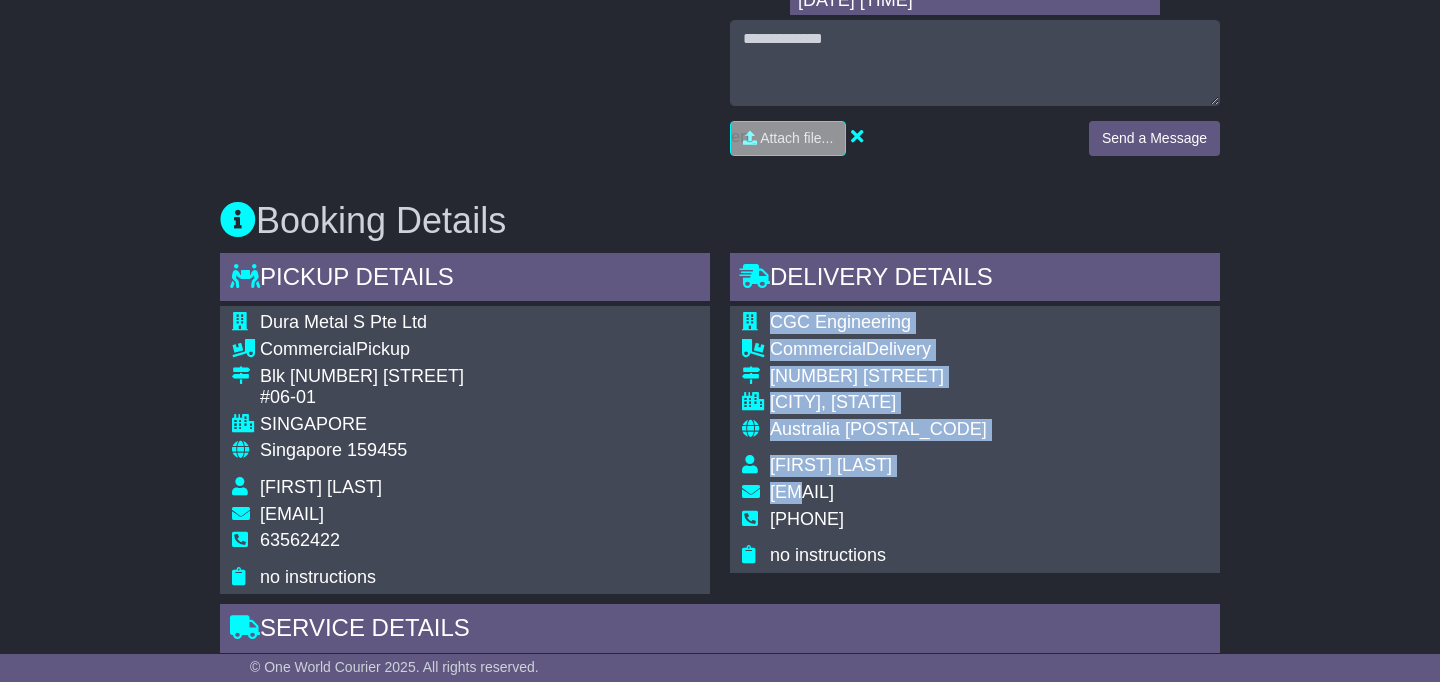 drag, startPoint x: 1068, startPoint y: 493, endPoint x: 800, endPoint y: 488, distance: 268.04663 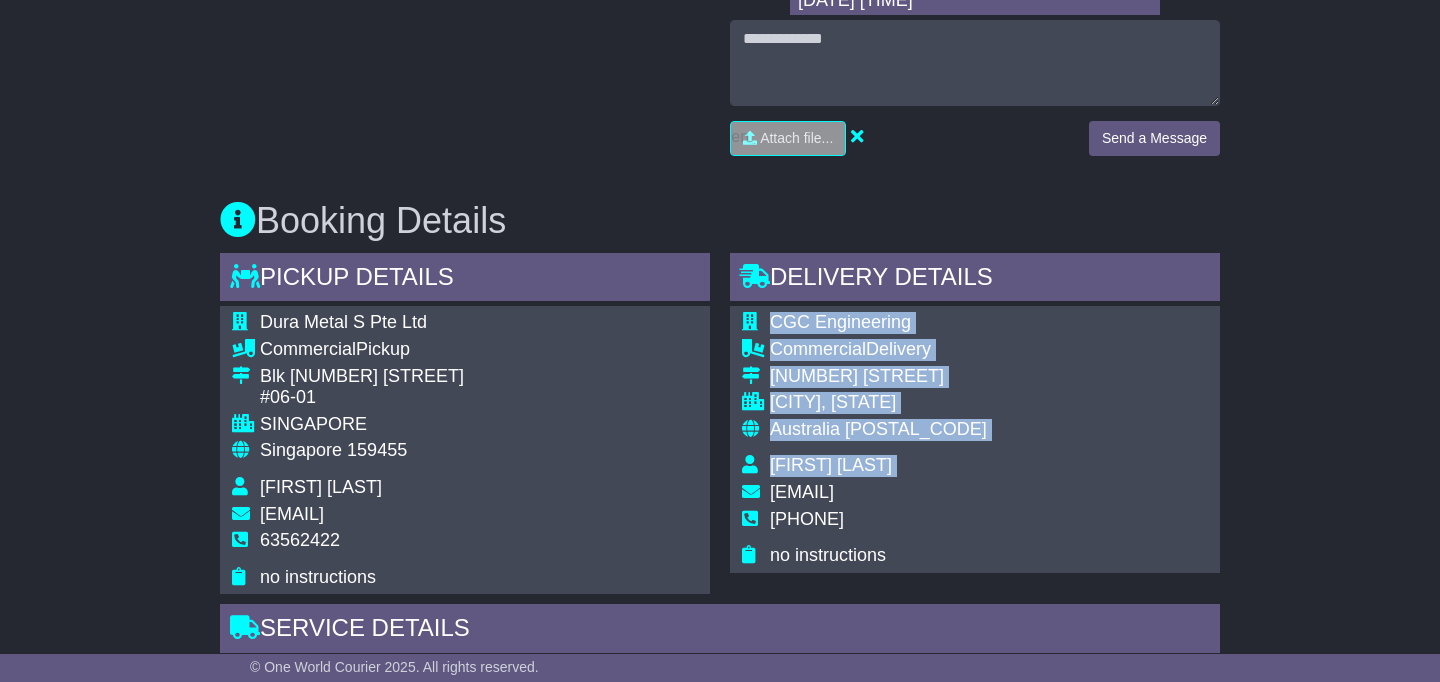 drag, startPoint x: 772, startPoint y: 492, endPoint x: 1047, endPoint y: 497, distance: 275.04544 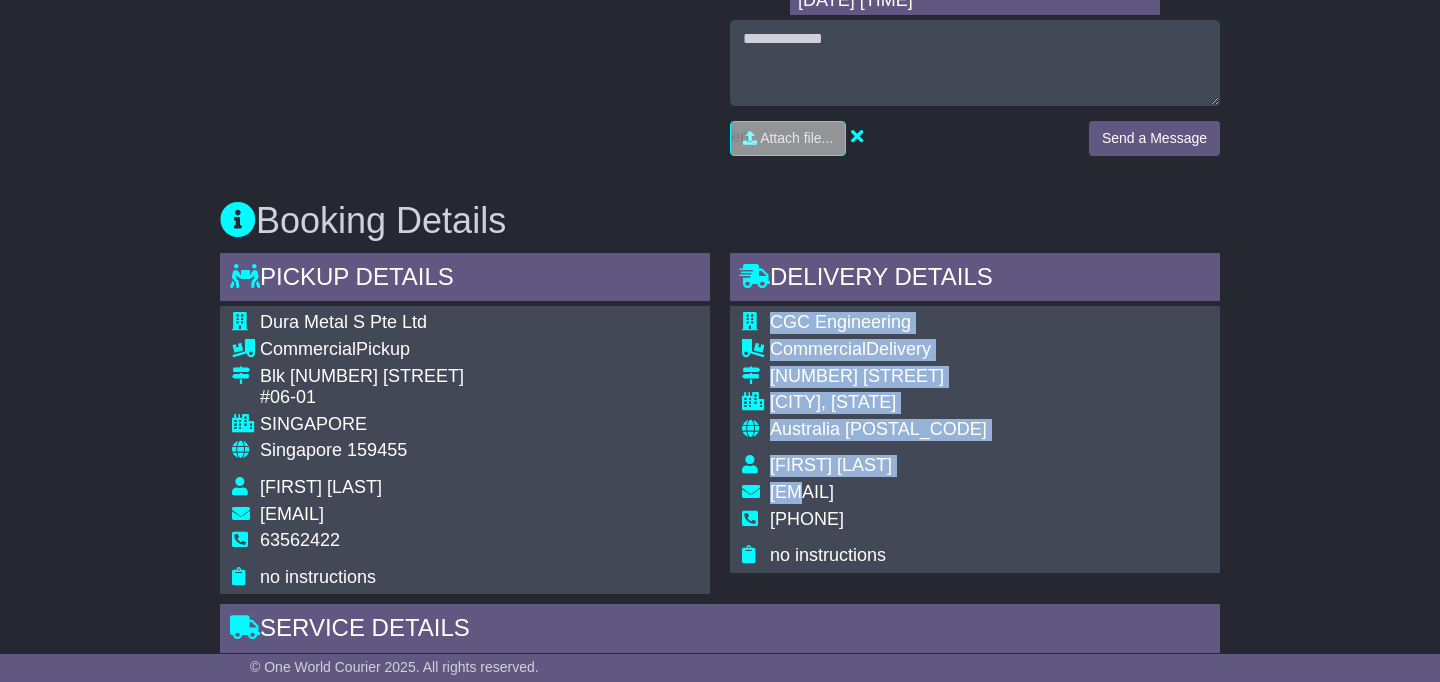 drag, startPoint x: 1050, startPoint y: 488, endPoint x: 794, endPoint y: 489, distance: 256.00195 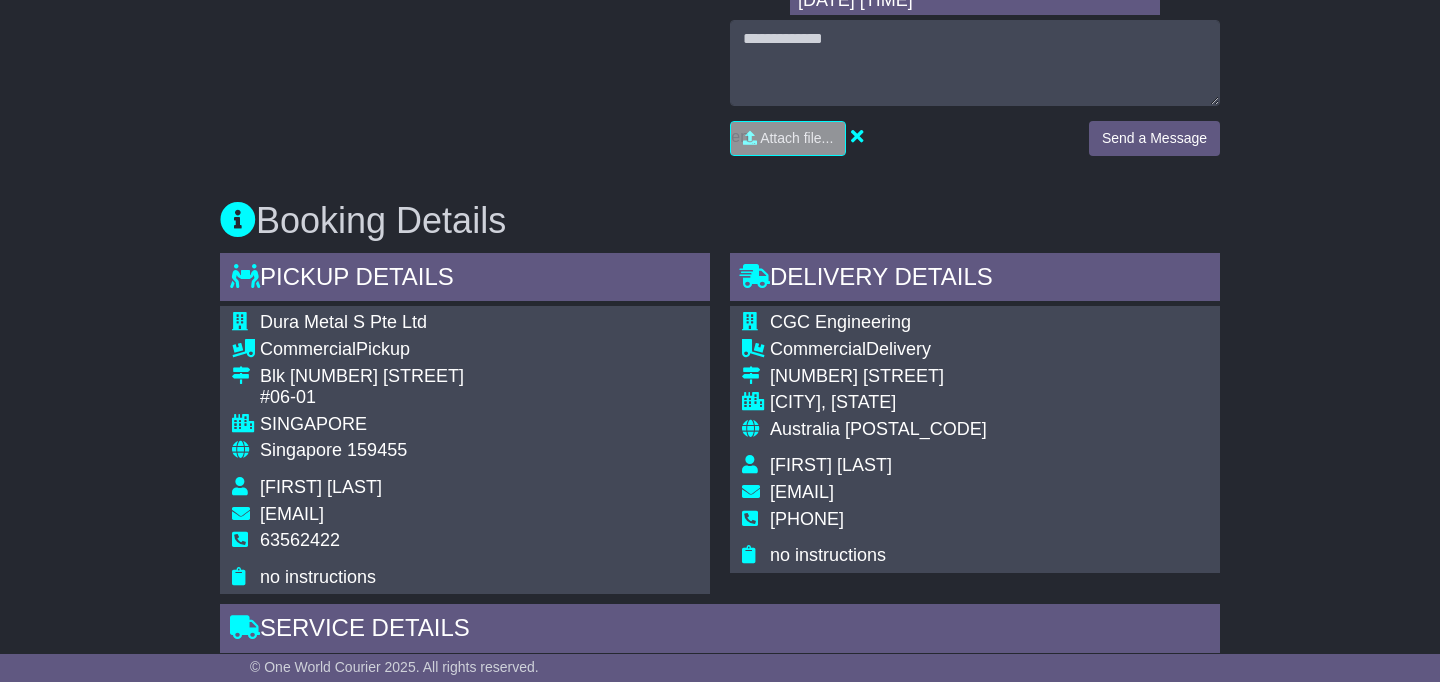 click on "bsonsee@cgcengineering.com.au" at bounding box center [802, 492] 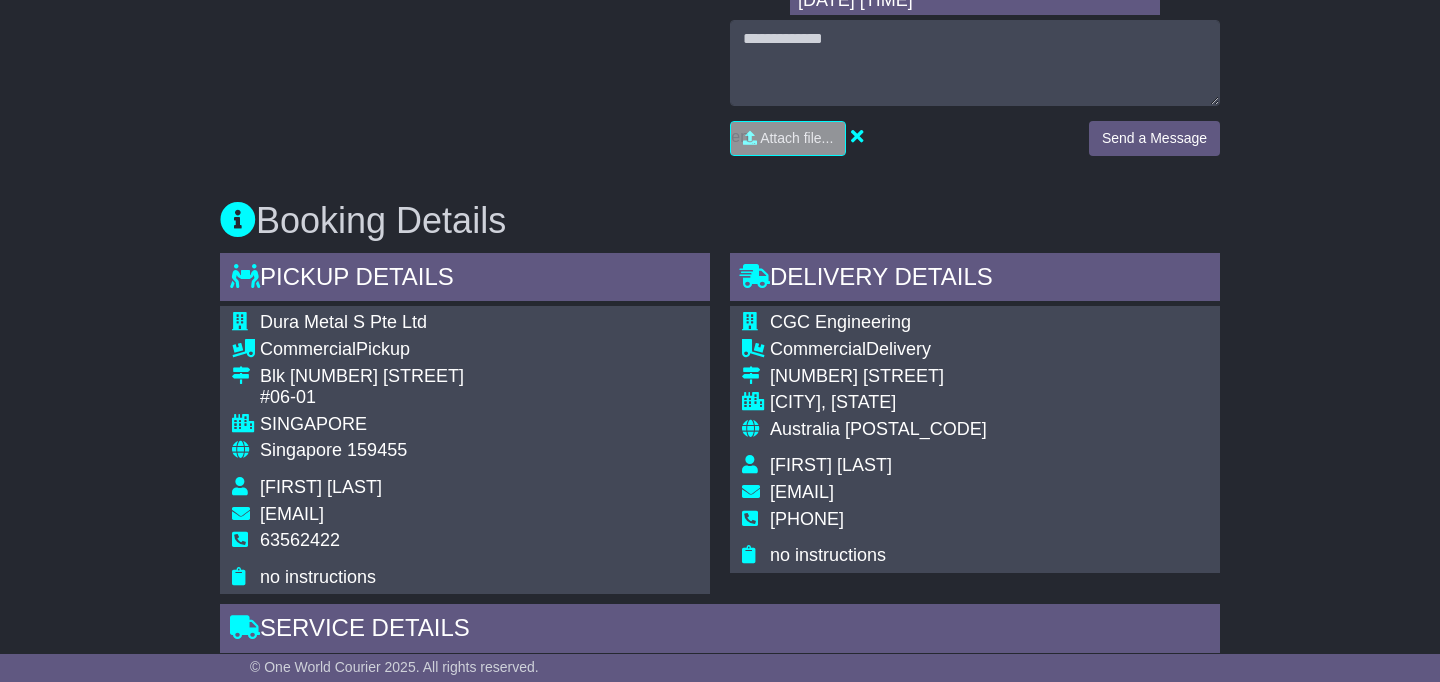 drag, startPoint x: 771, startPoint y: 489, endPoint x: 1041, endPoint y: 495, distance: 270.06665 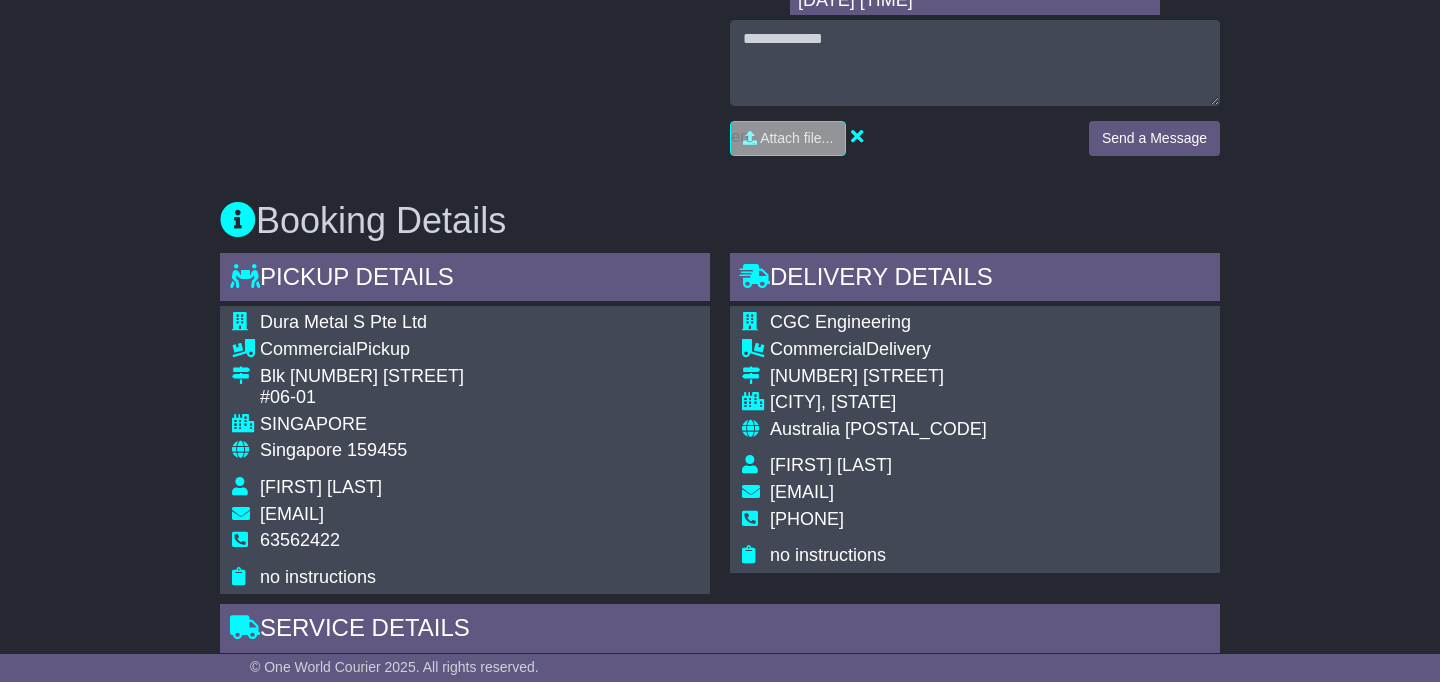 click on "bsonsee@cgcengineering.com.au" at bounding box center (878, 495) 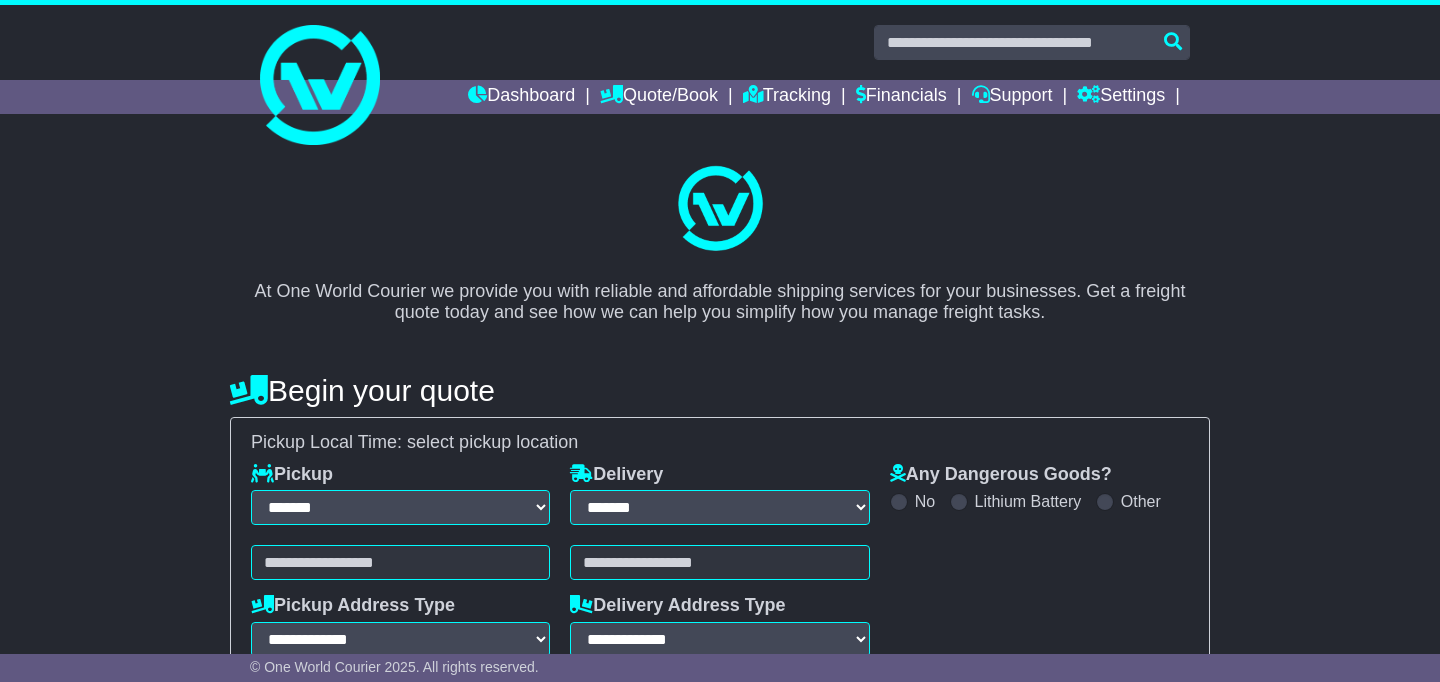 select on "**" 